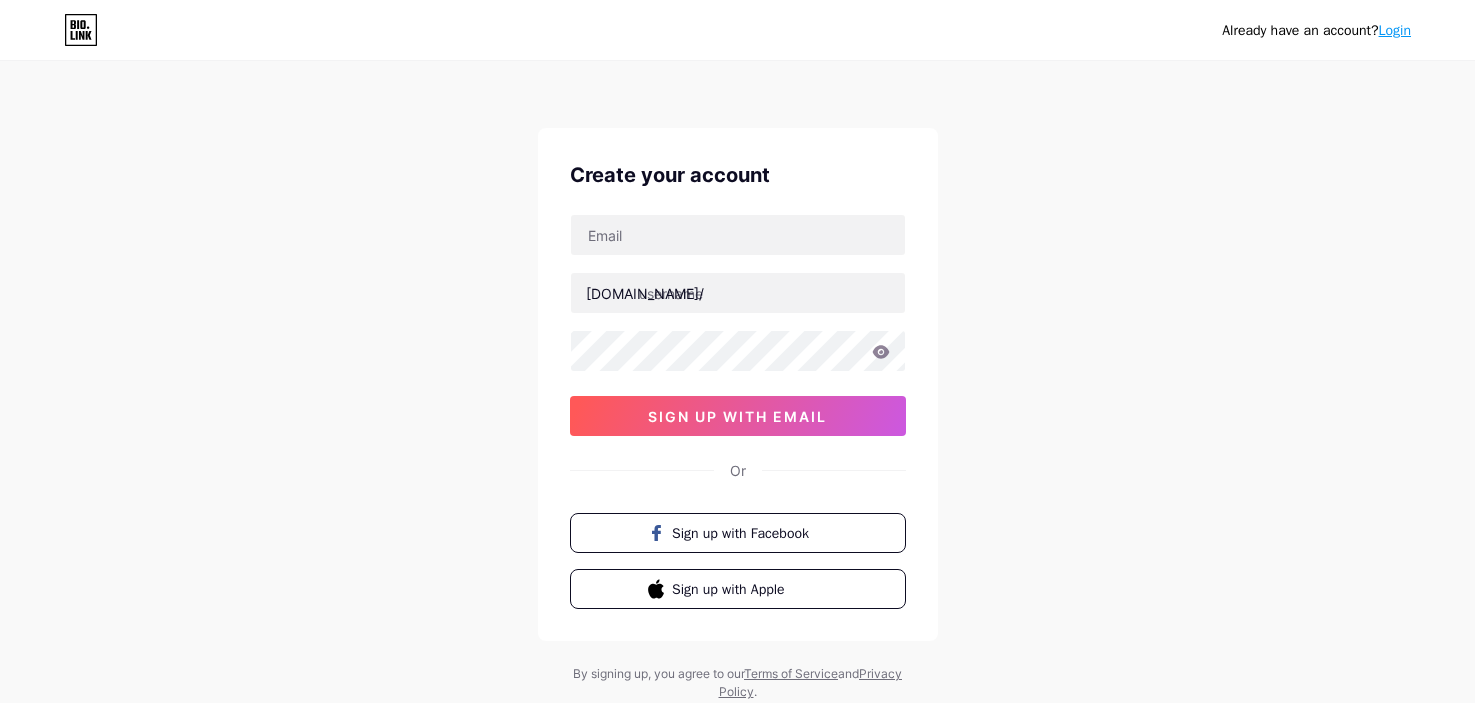 scroll, scrollTop: 0, scrollLeft: 0, axis: both 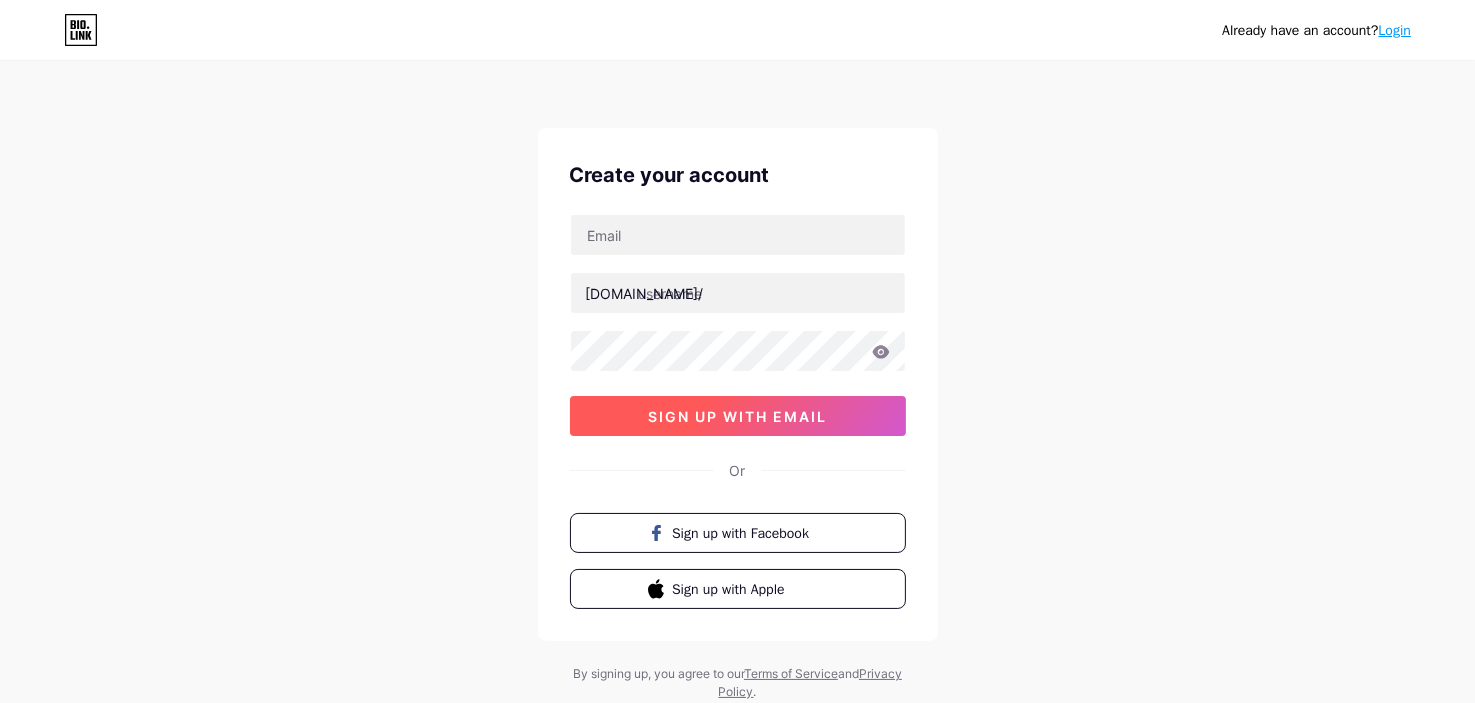 click on "sign up with email" at bounding box center [737, 416] 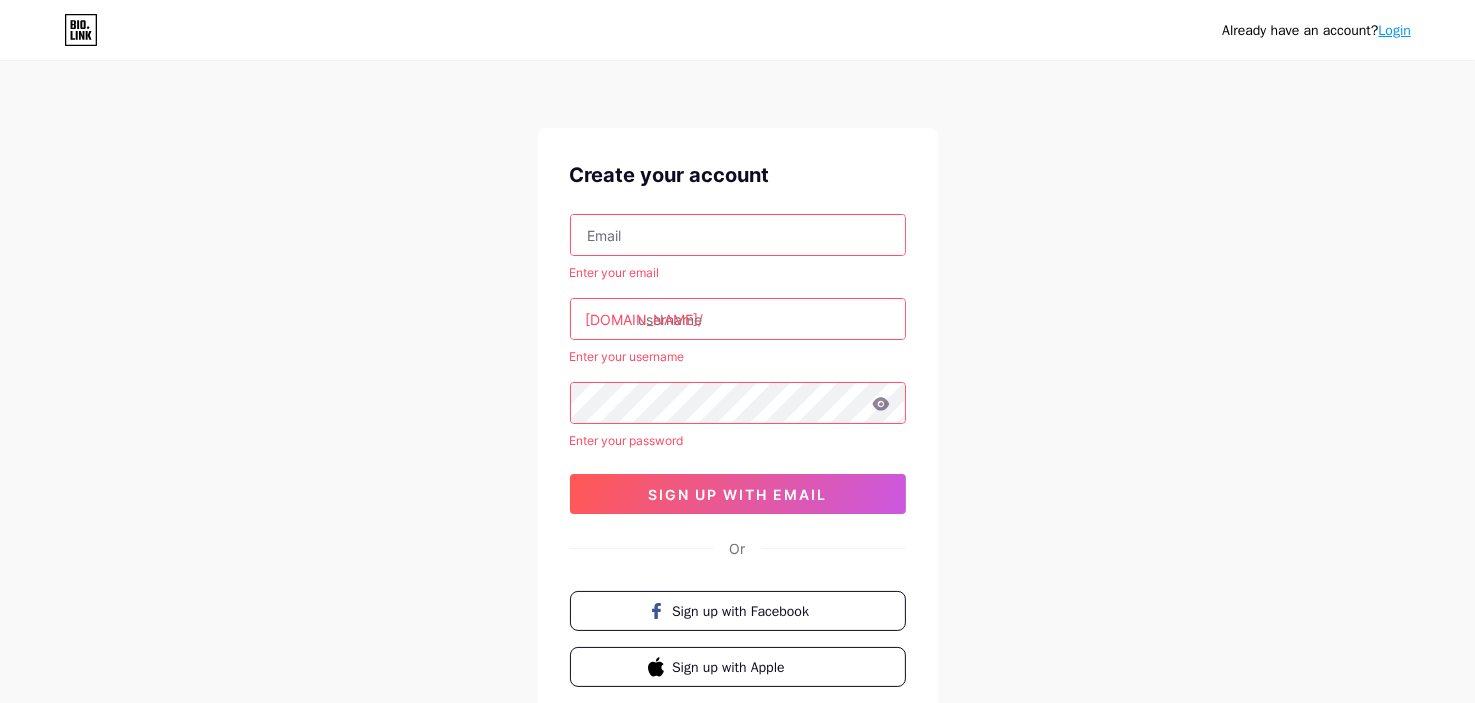 click at bounding box center [738, 235] 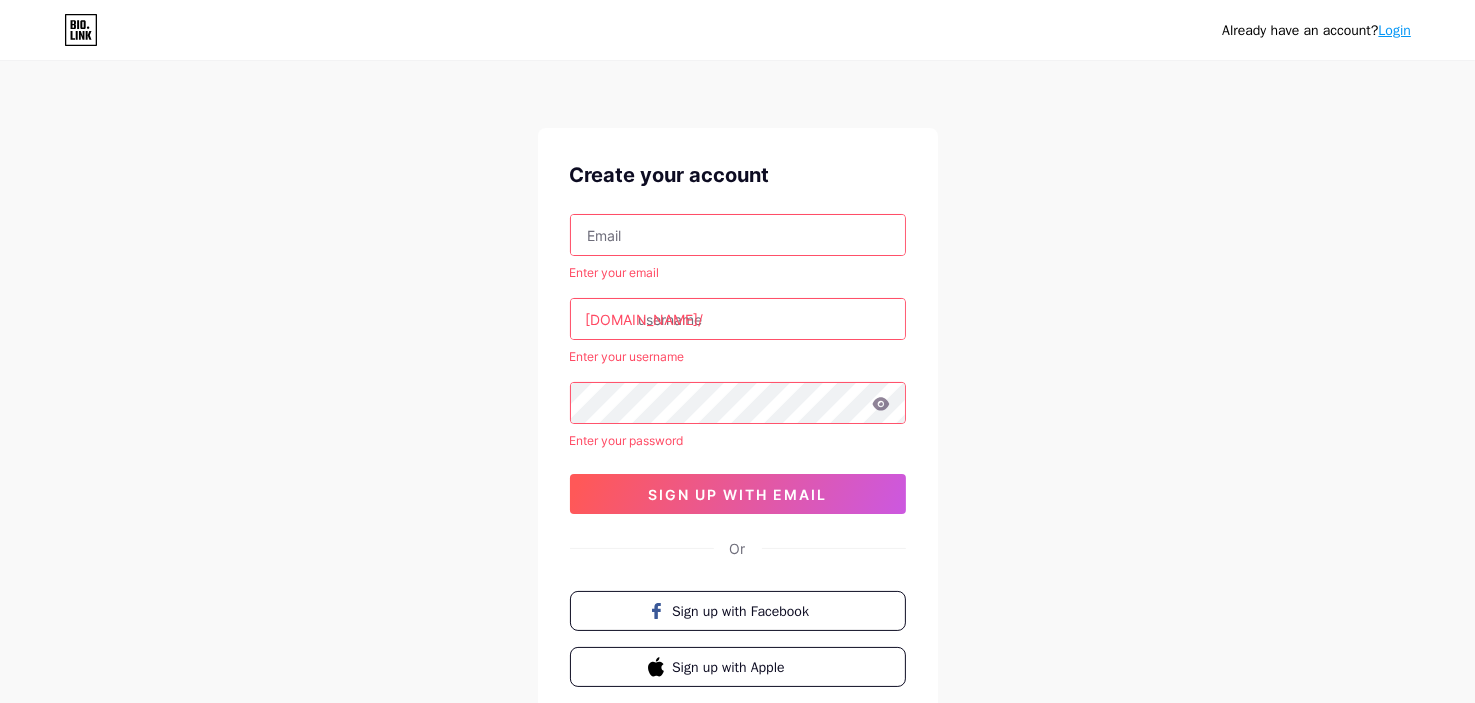 type on "[EMAIL_ADDRESS][DOMAIN_NAME]" 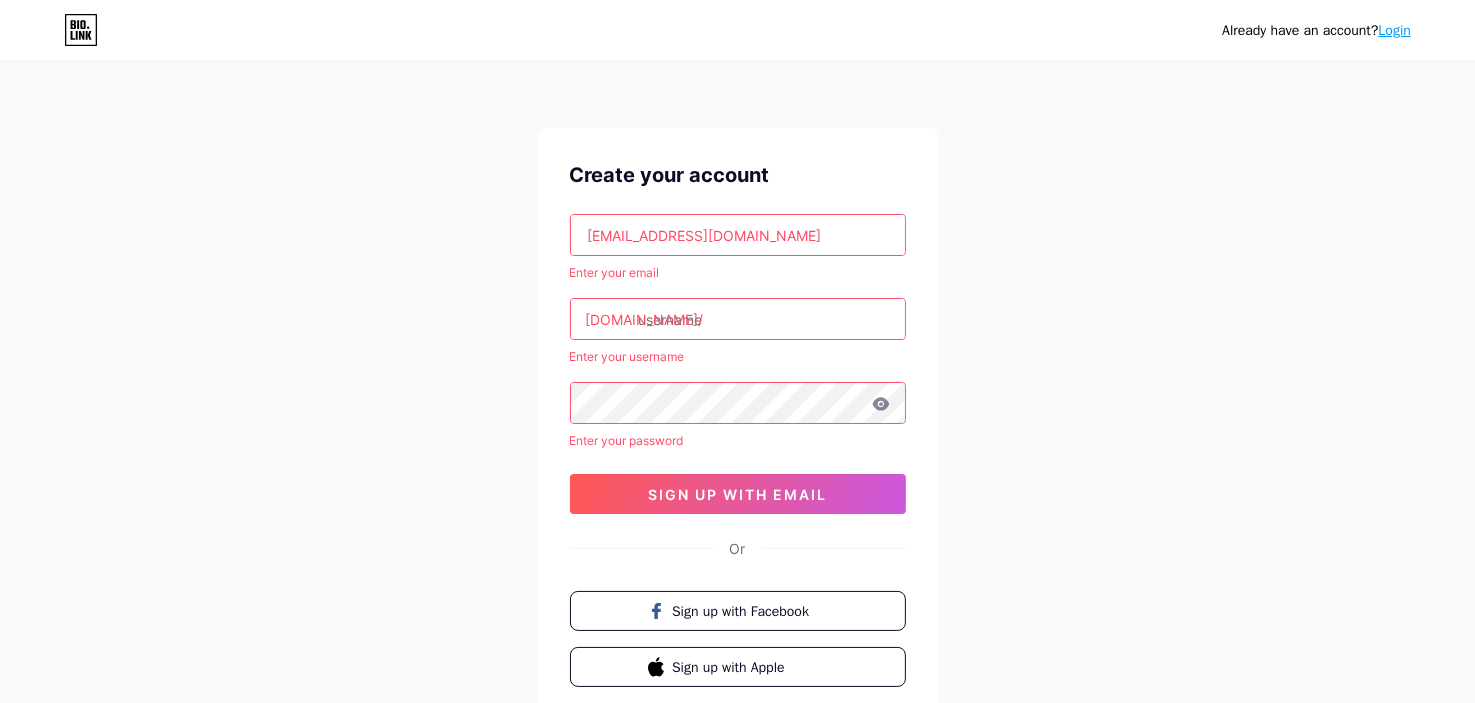 click at bounding box center [738, 319] 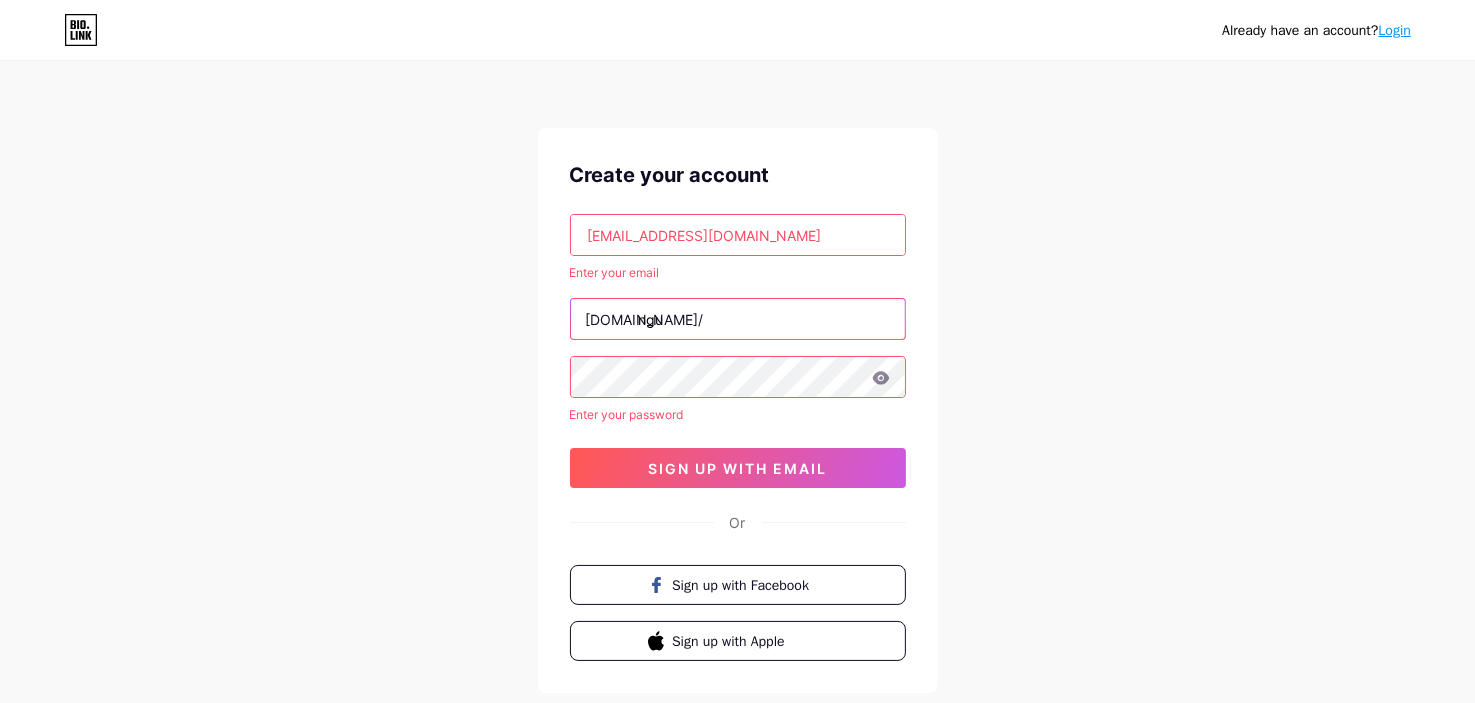 type on "ngu" 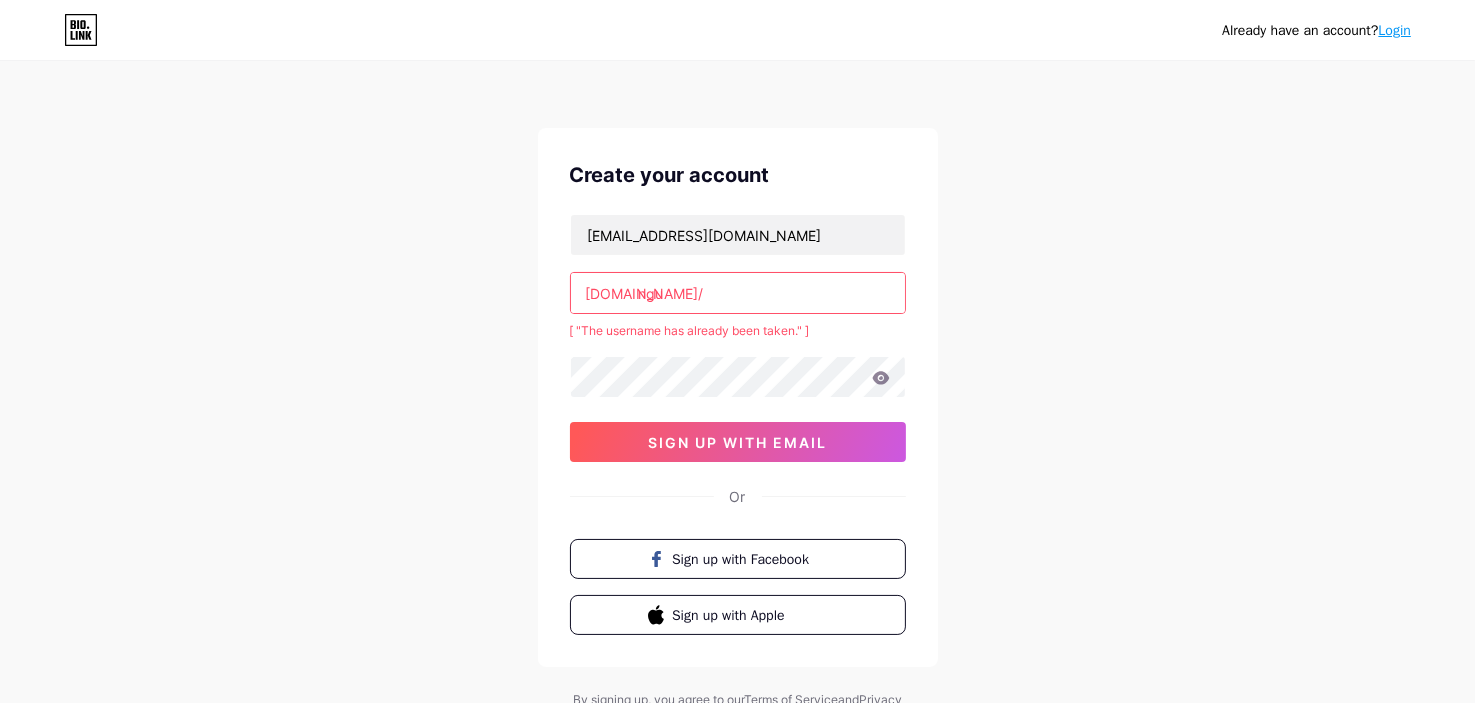 click on "ngu" at bounding box center (738, 293) 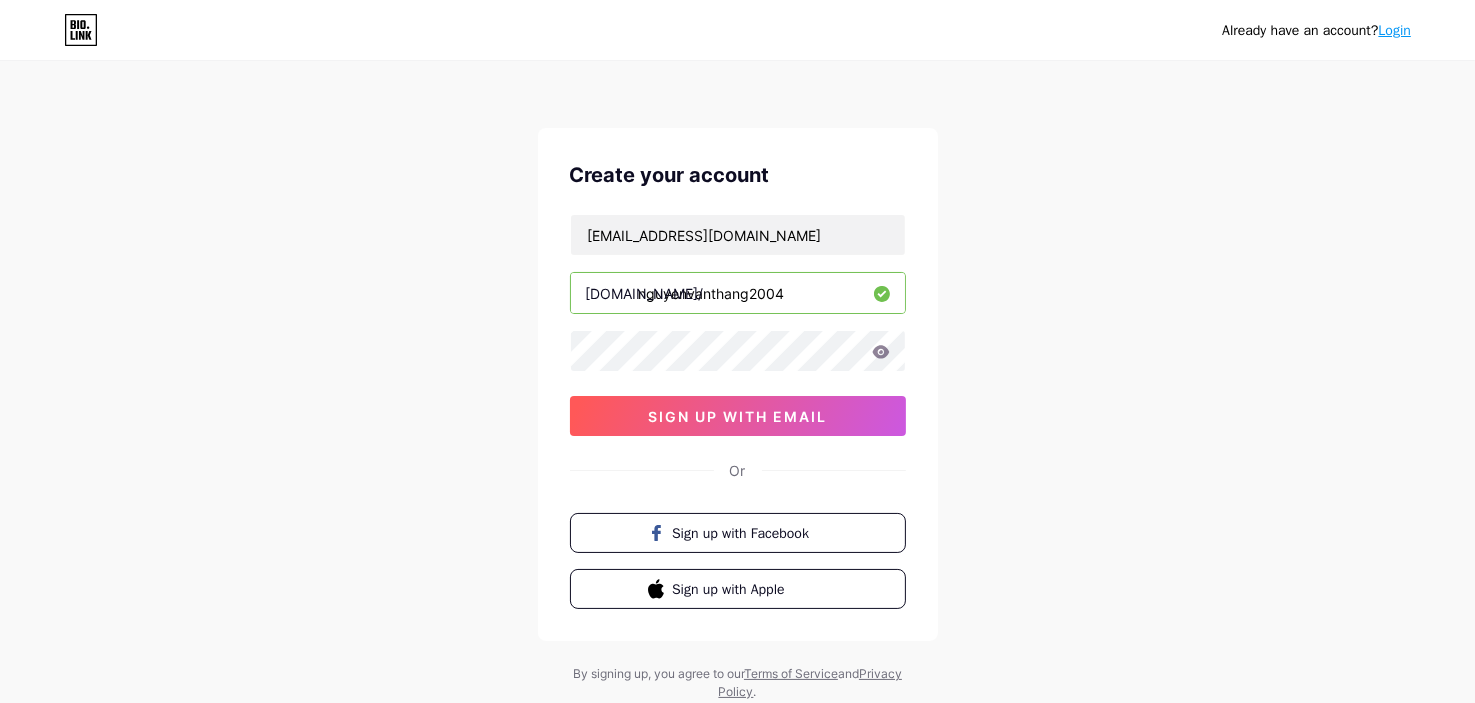 type on "nguyenvanthang2004" 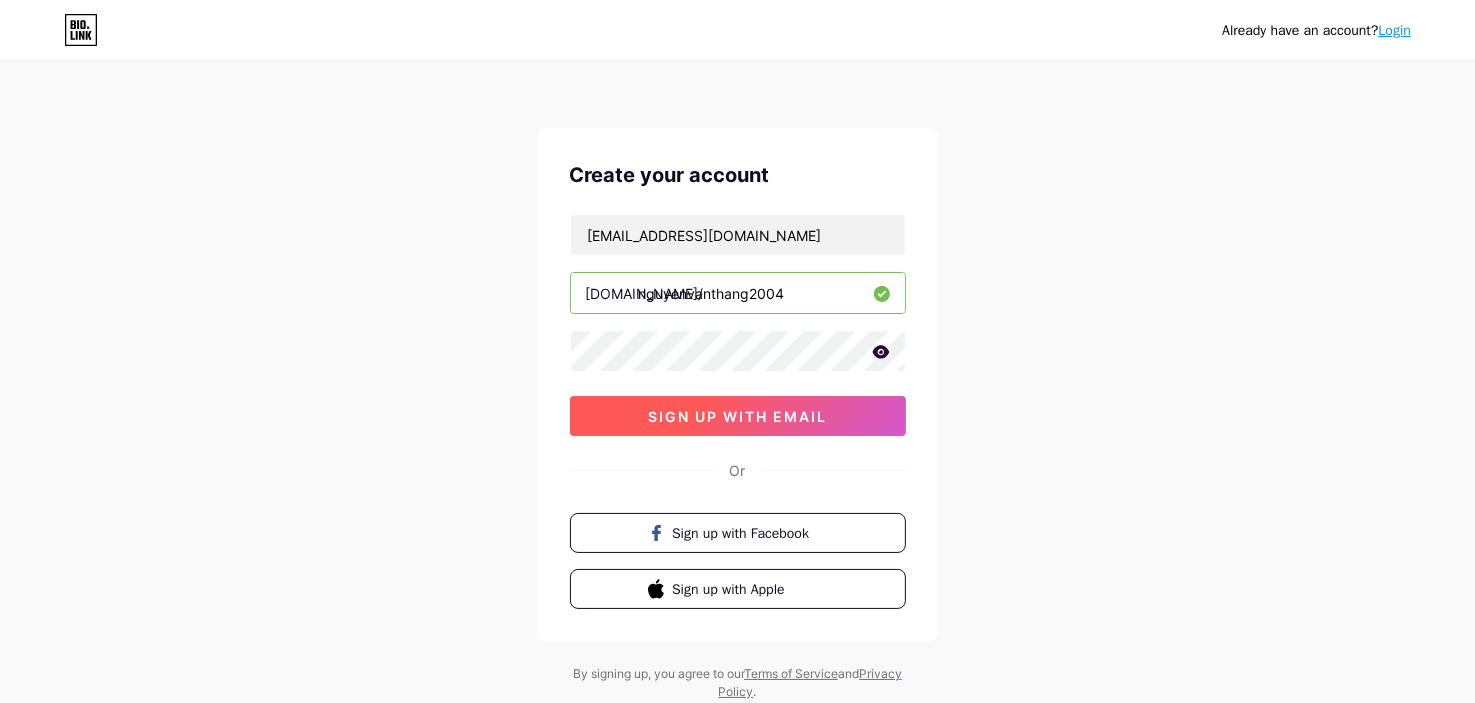 click on "sign up with email" at bounding box center (737, 416) 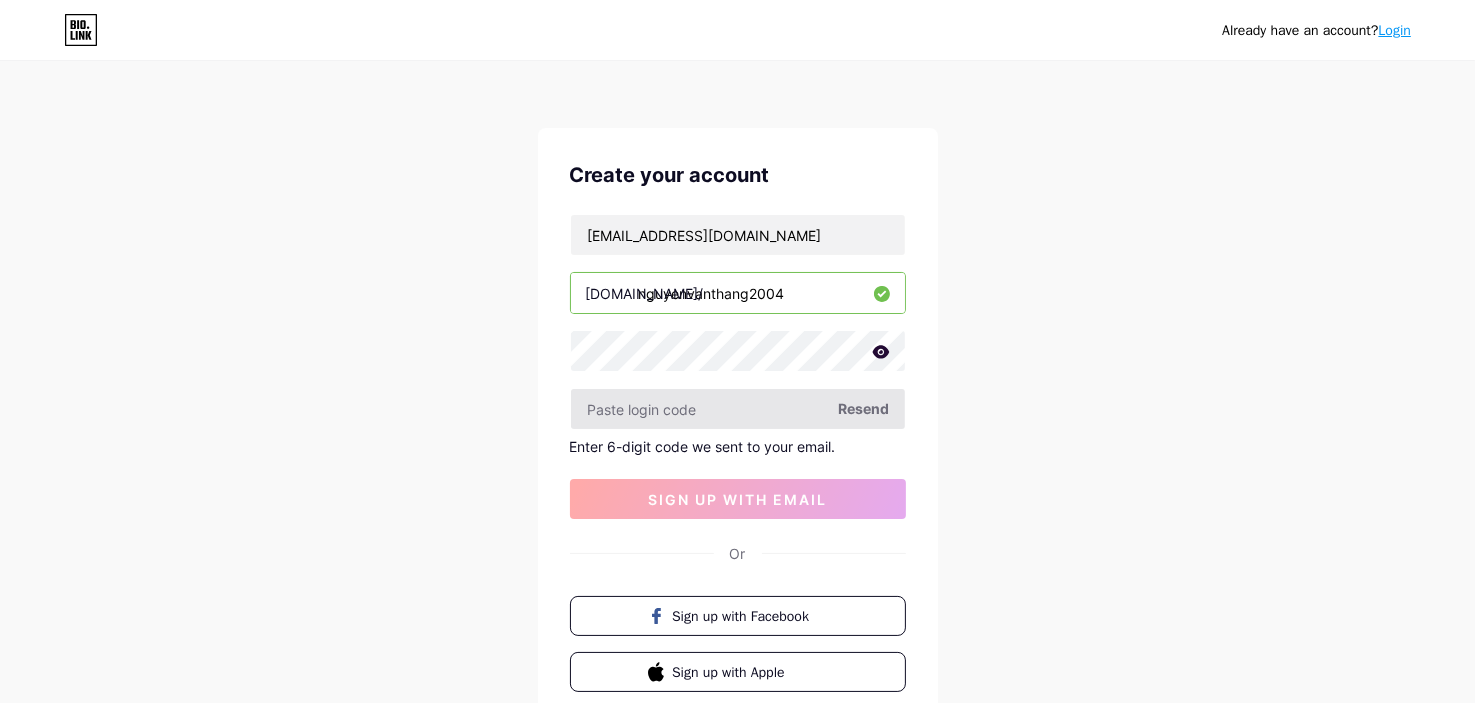 click at bounding box center (738, 409) 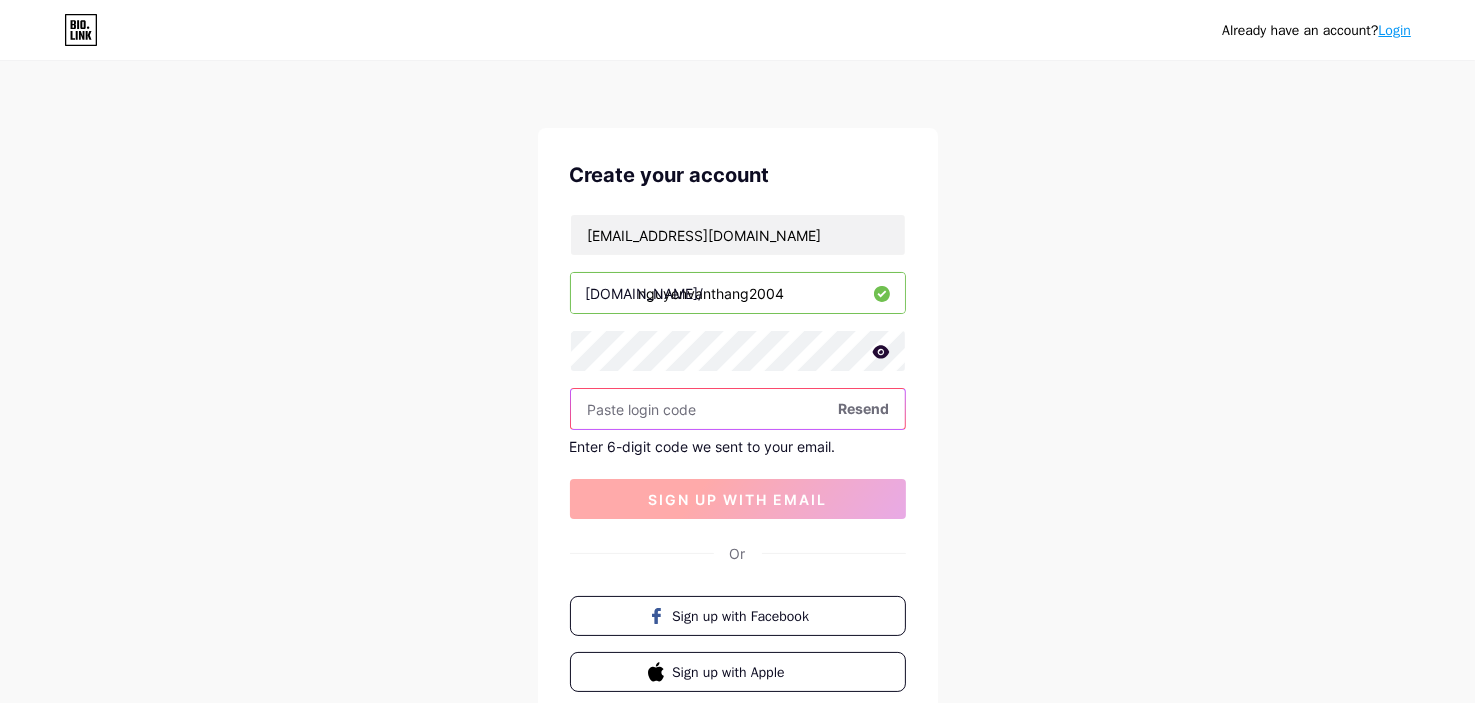 paste on "535497" 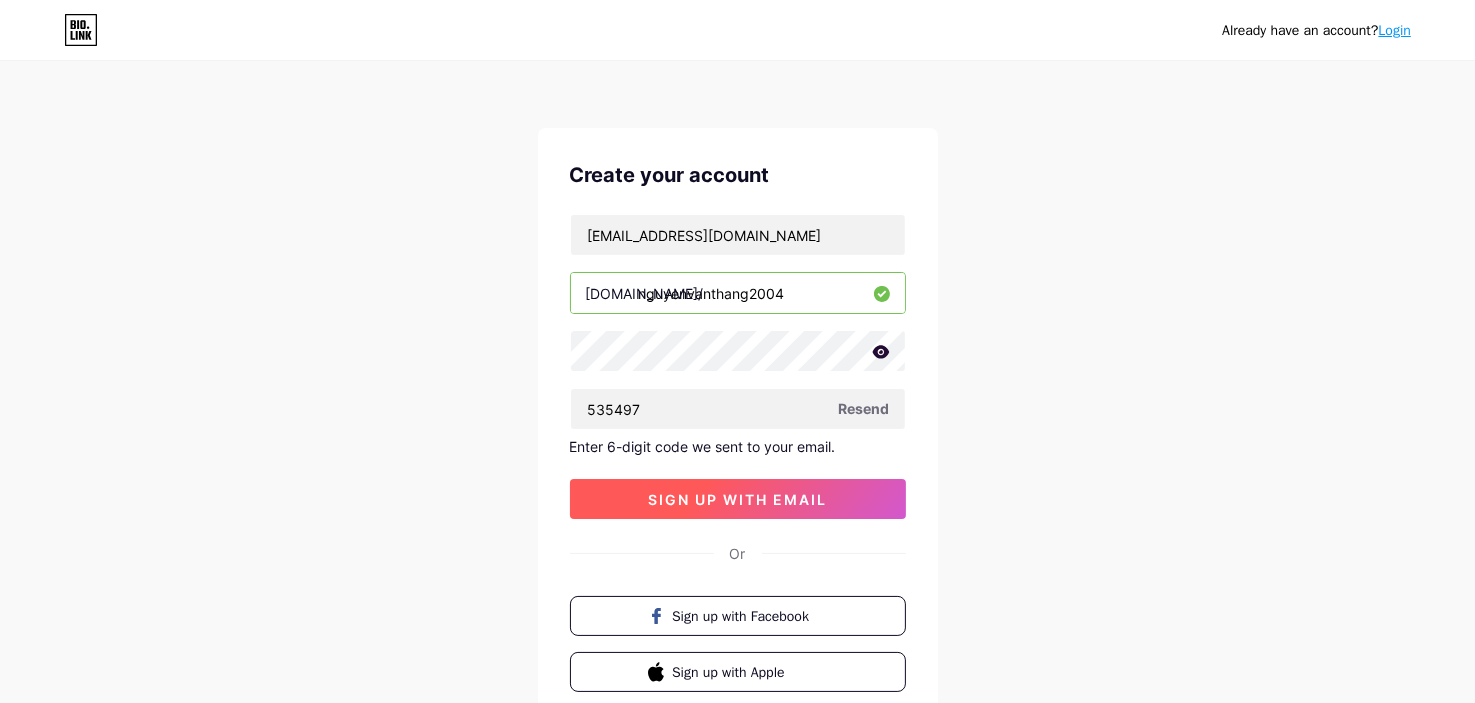 click on "sign up with email" at bounding box center [738, 499] 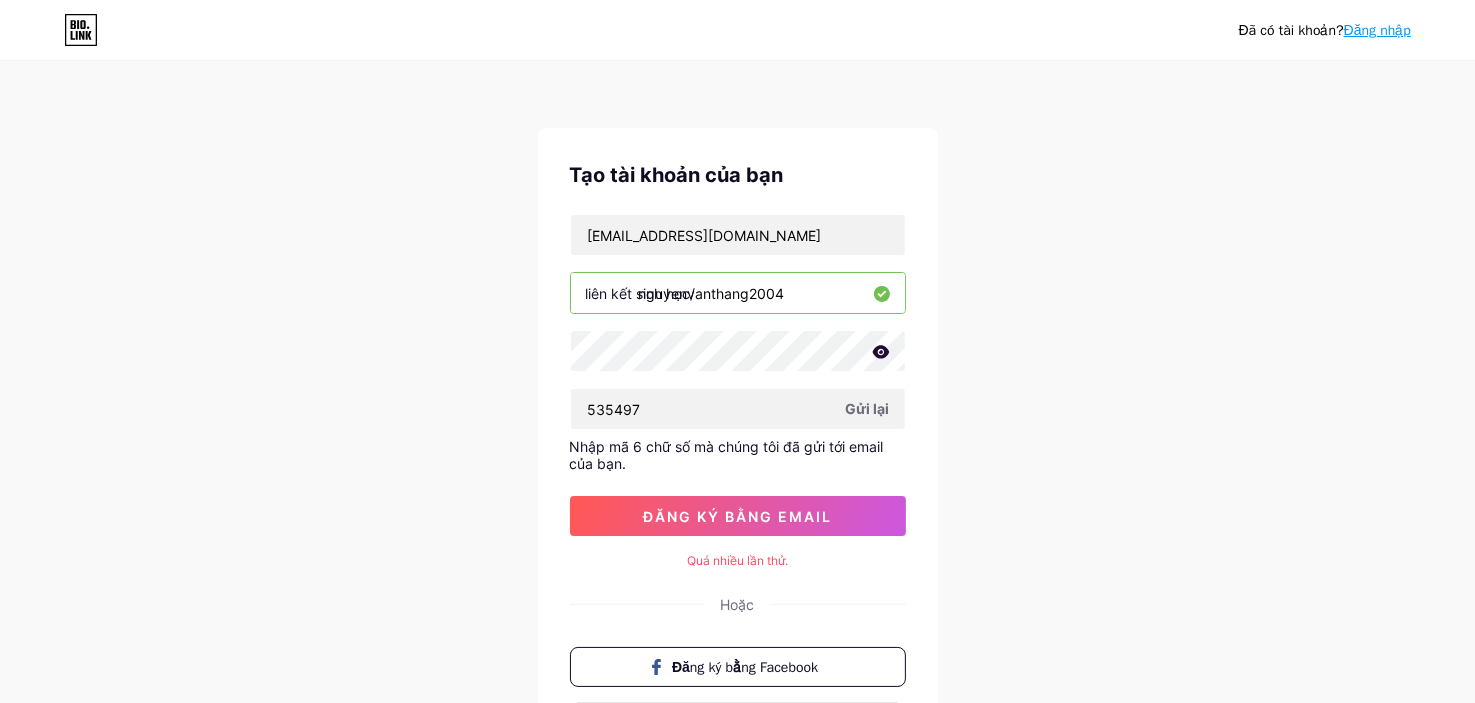 click on "Gửi lại" at bounding box center (868, 408) 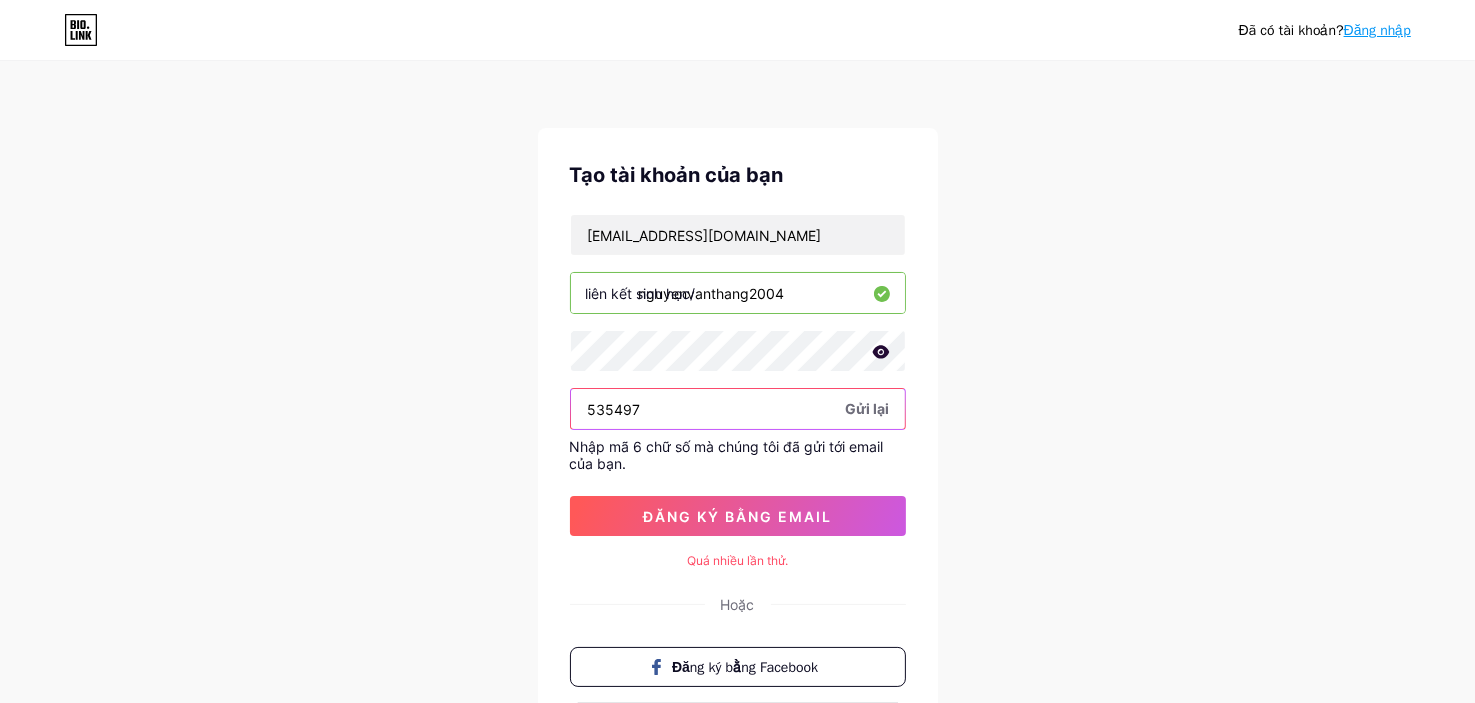 paste on "535497" 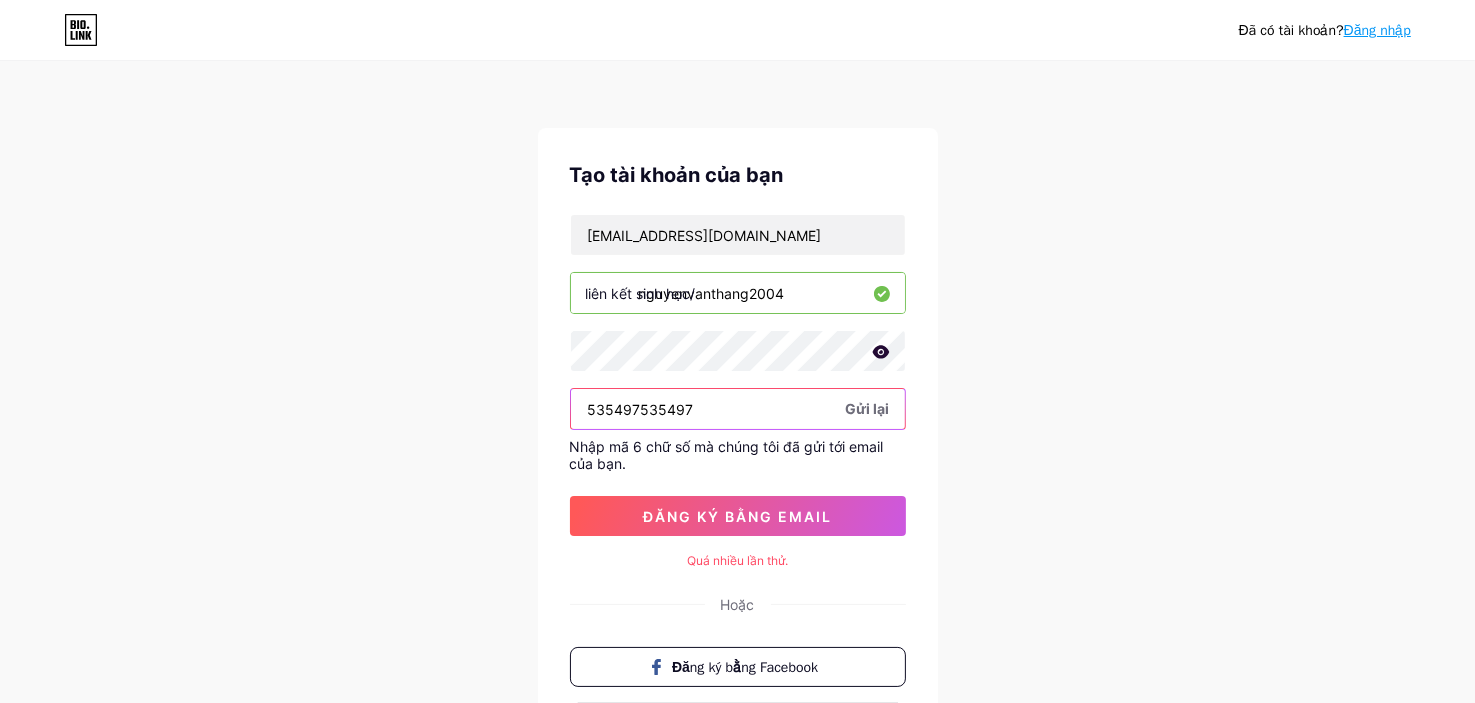 paste 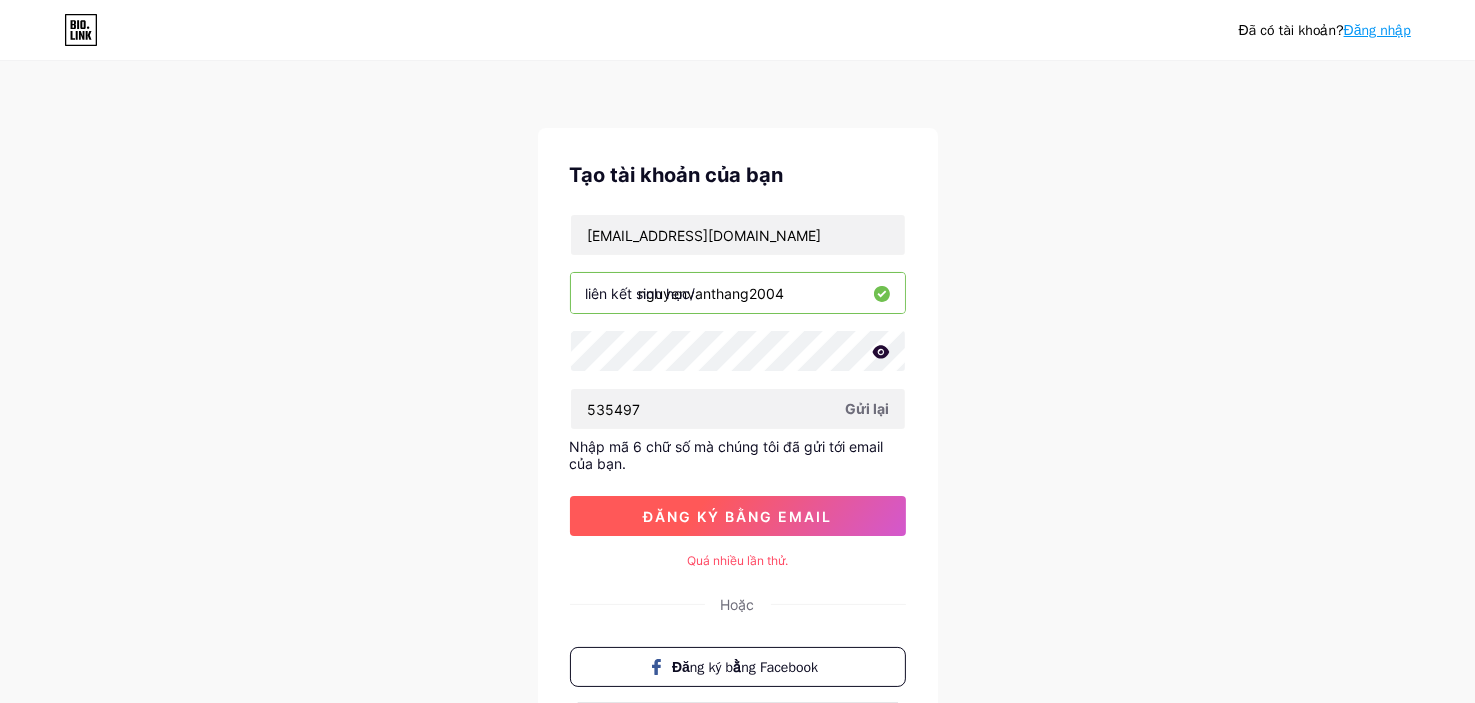 click on "đăng ký bằng email" at bounding box center [737, 516] 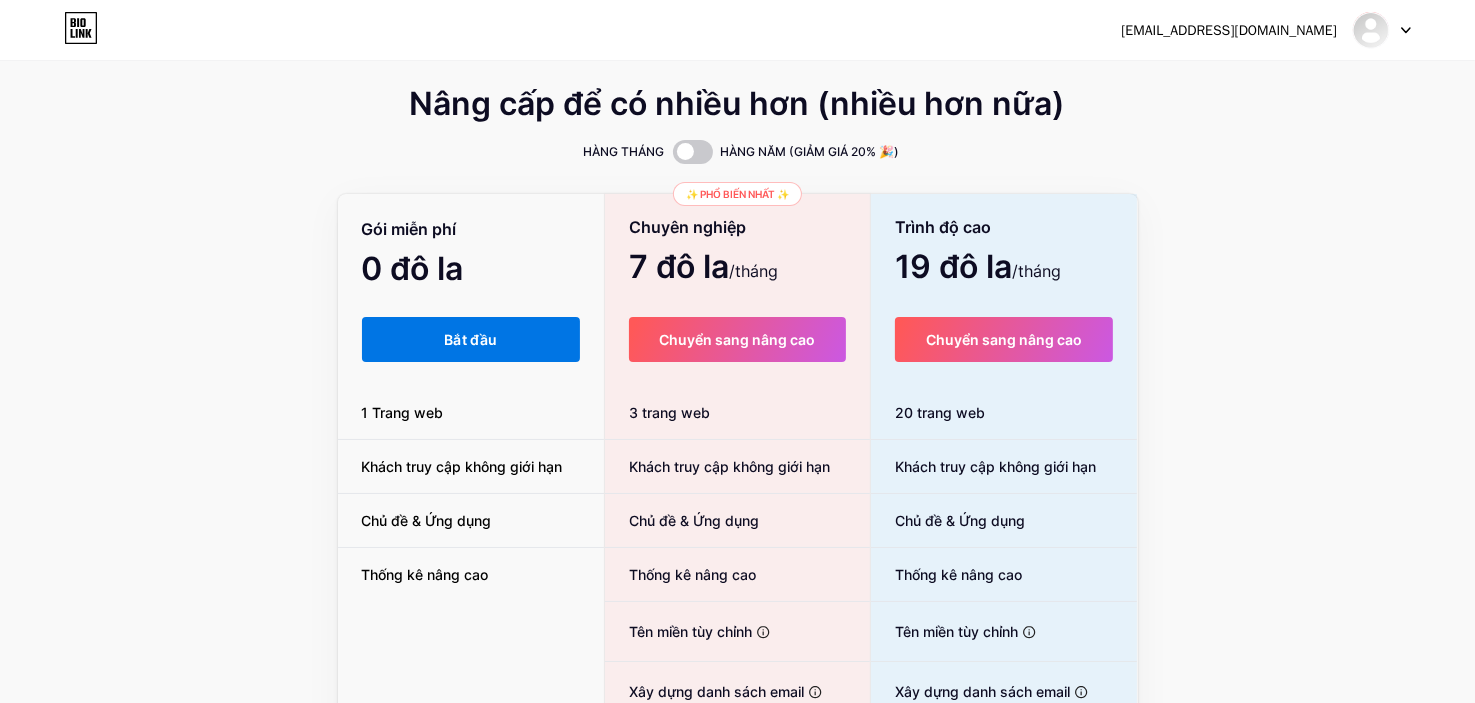 click on "Bắt đầu" at bounding box center (471, 339) 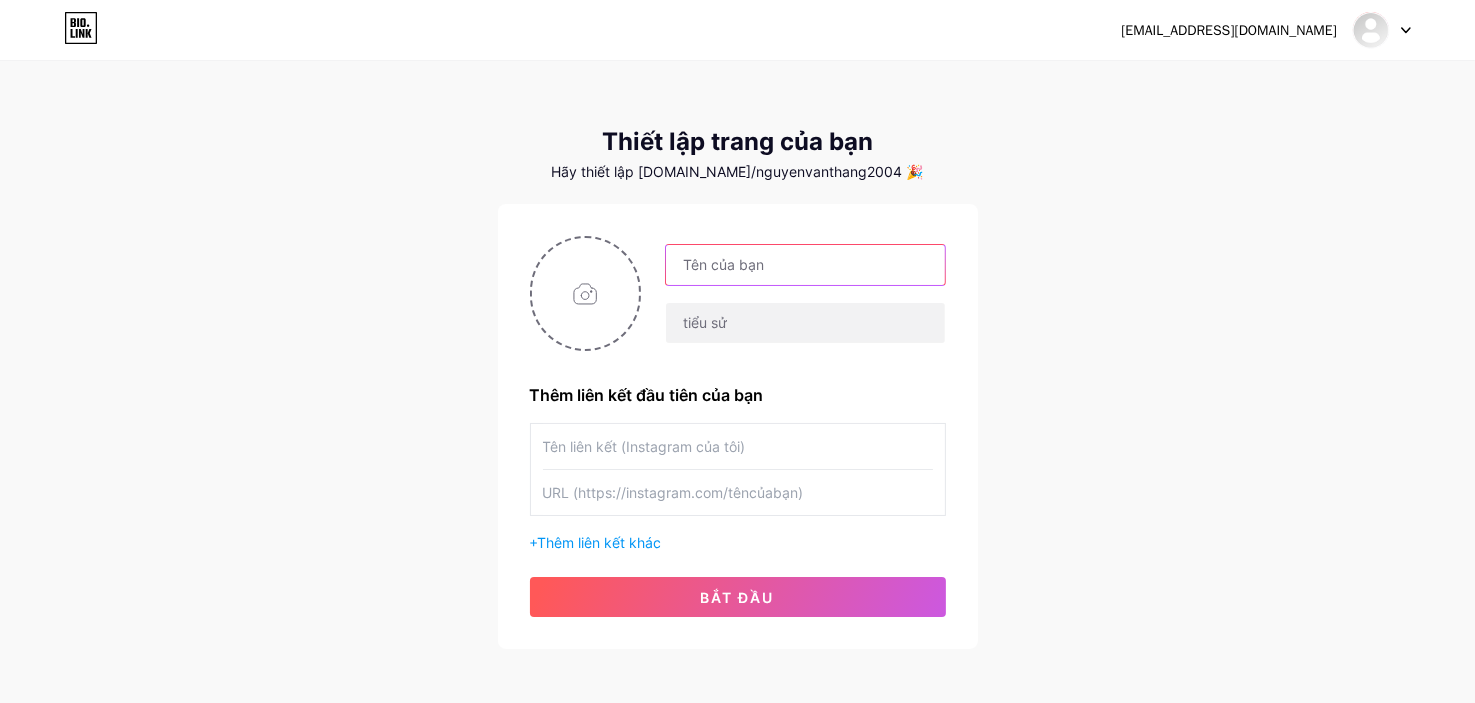 click at bounding box center [805, 265] 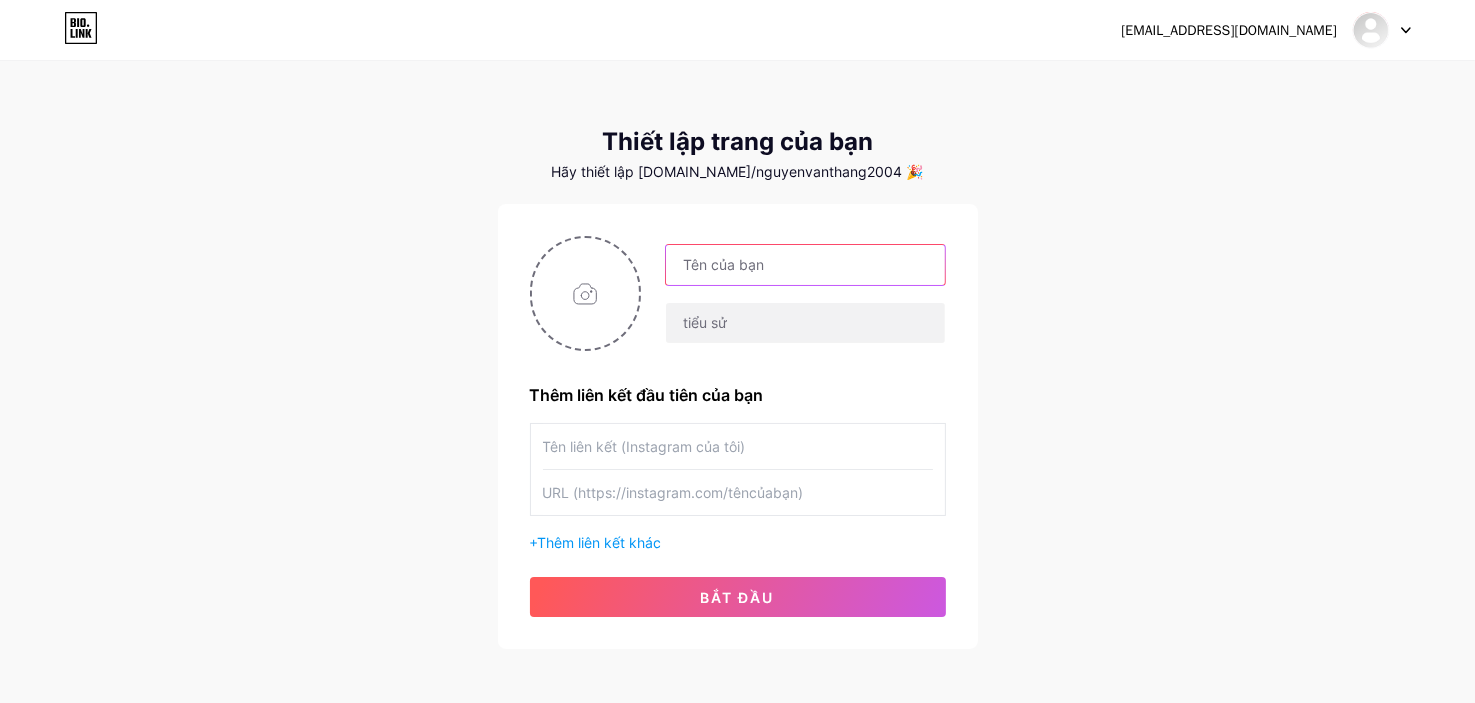 click at bounding box center [805, 265] 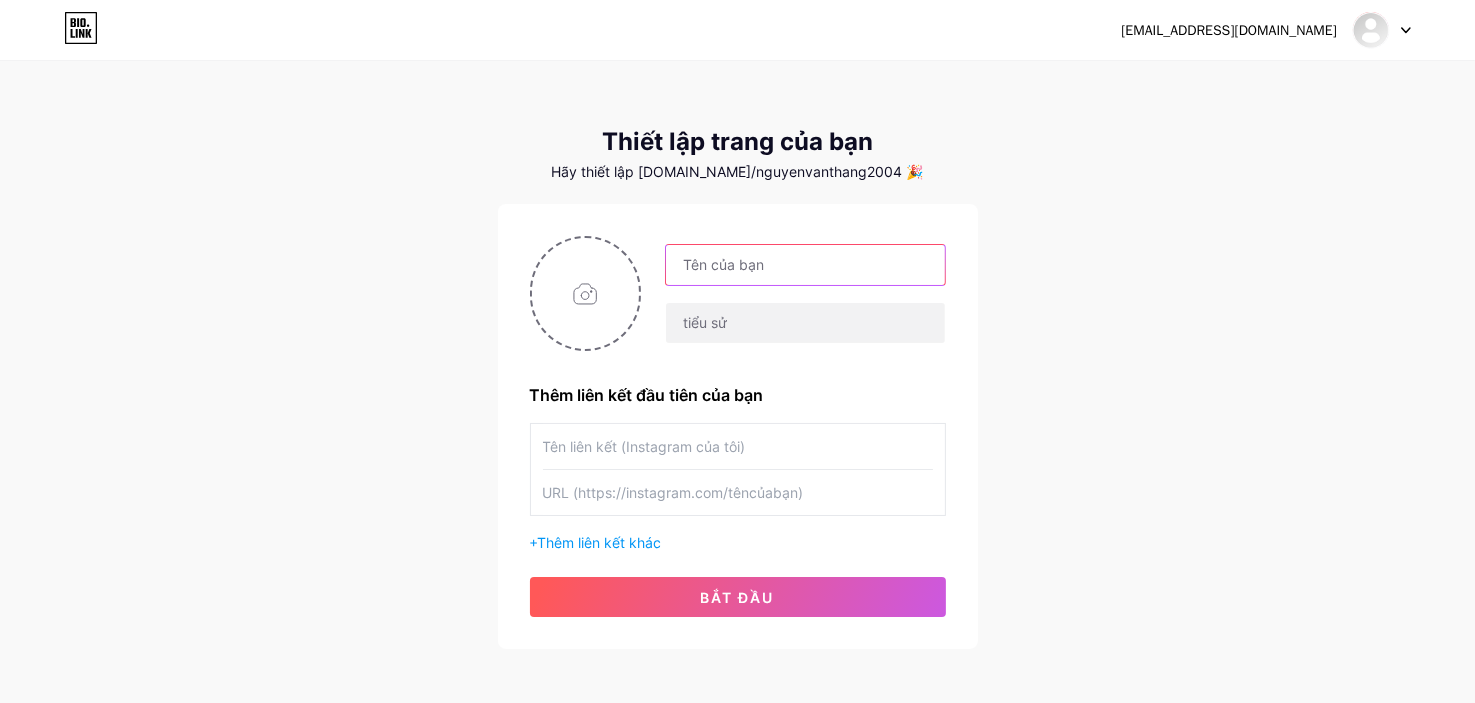 type on "N" 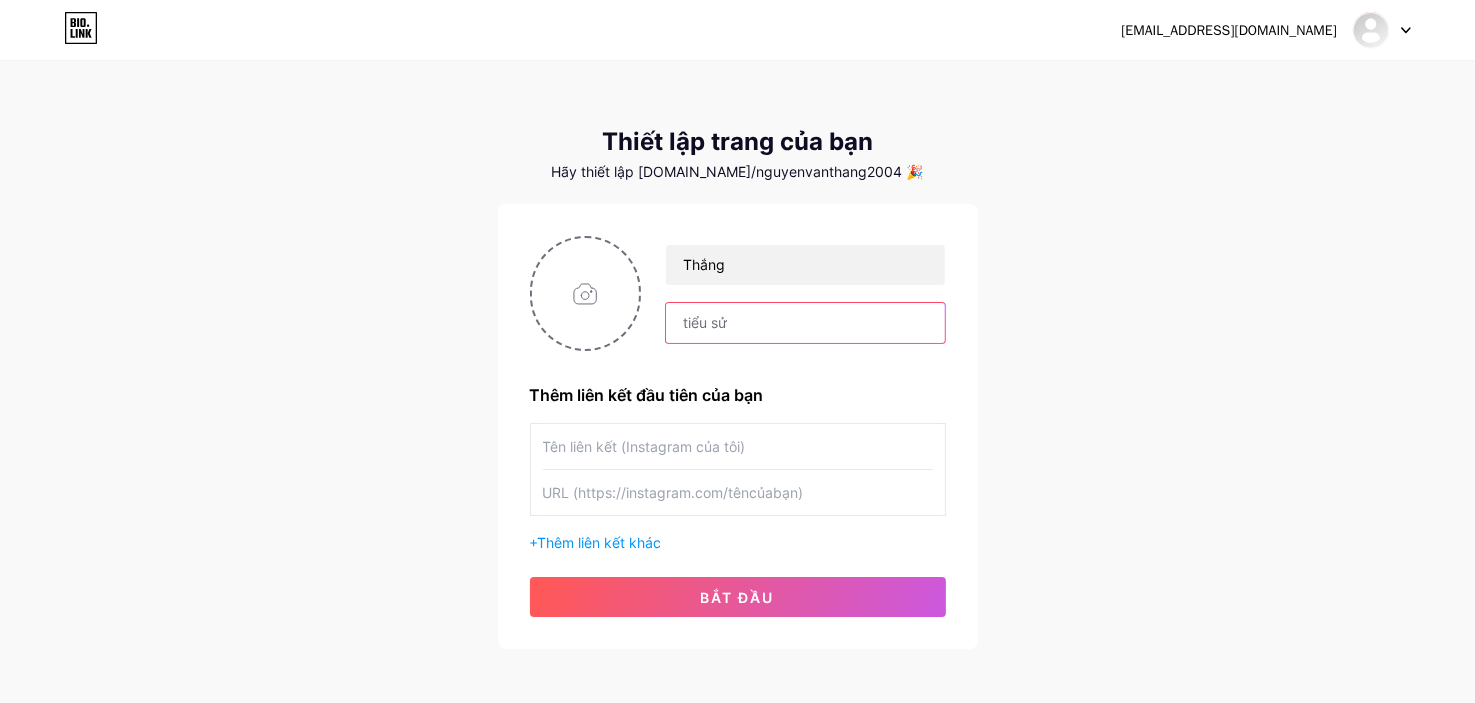 click at bounding box center (805, 323) 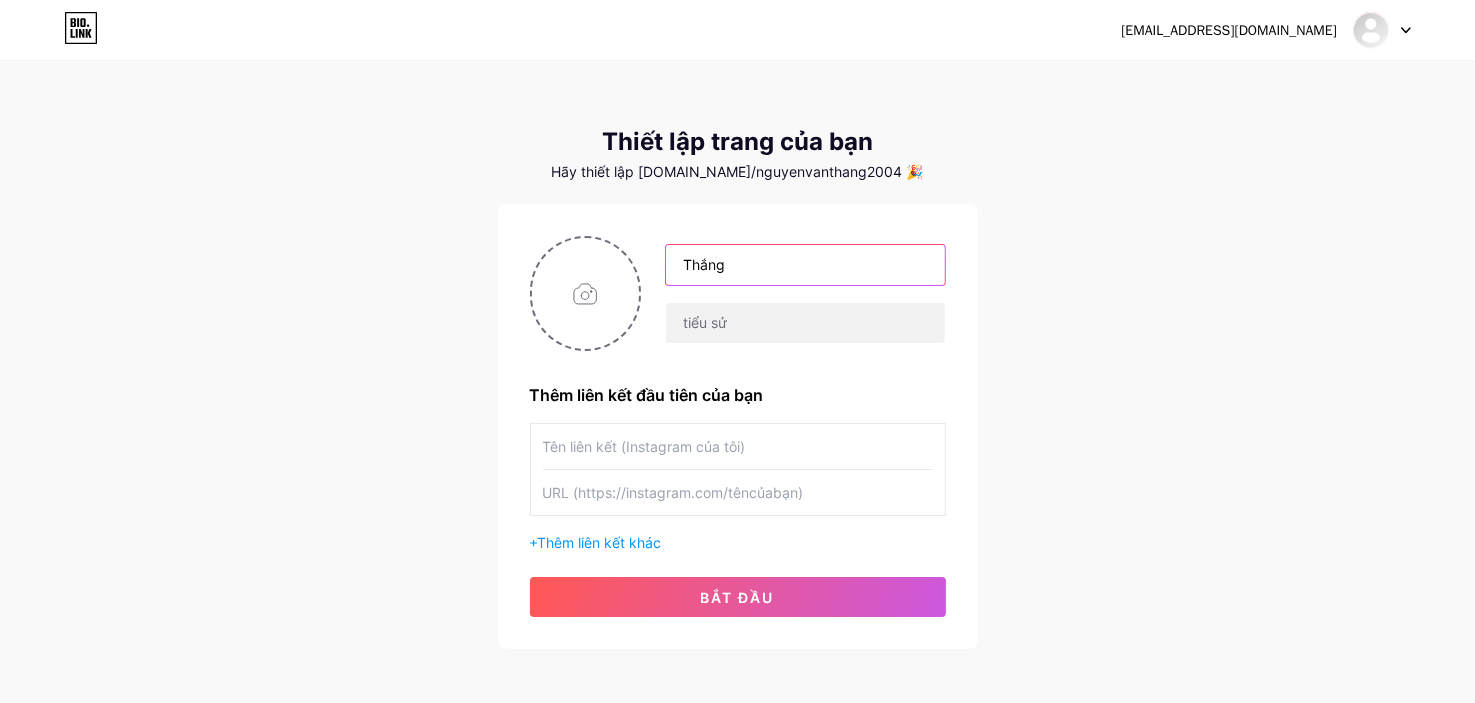 click on "Thắng" at bounding box center (805, 265) 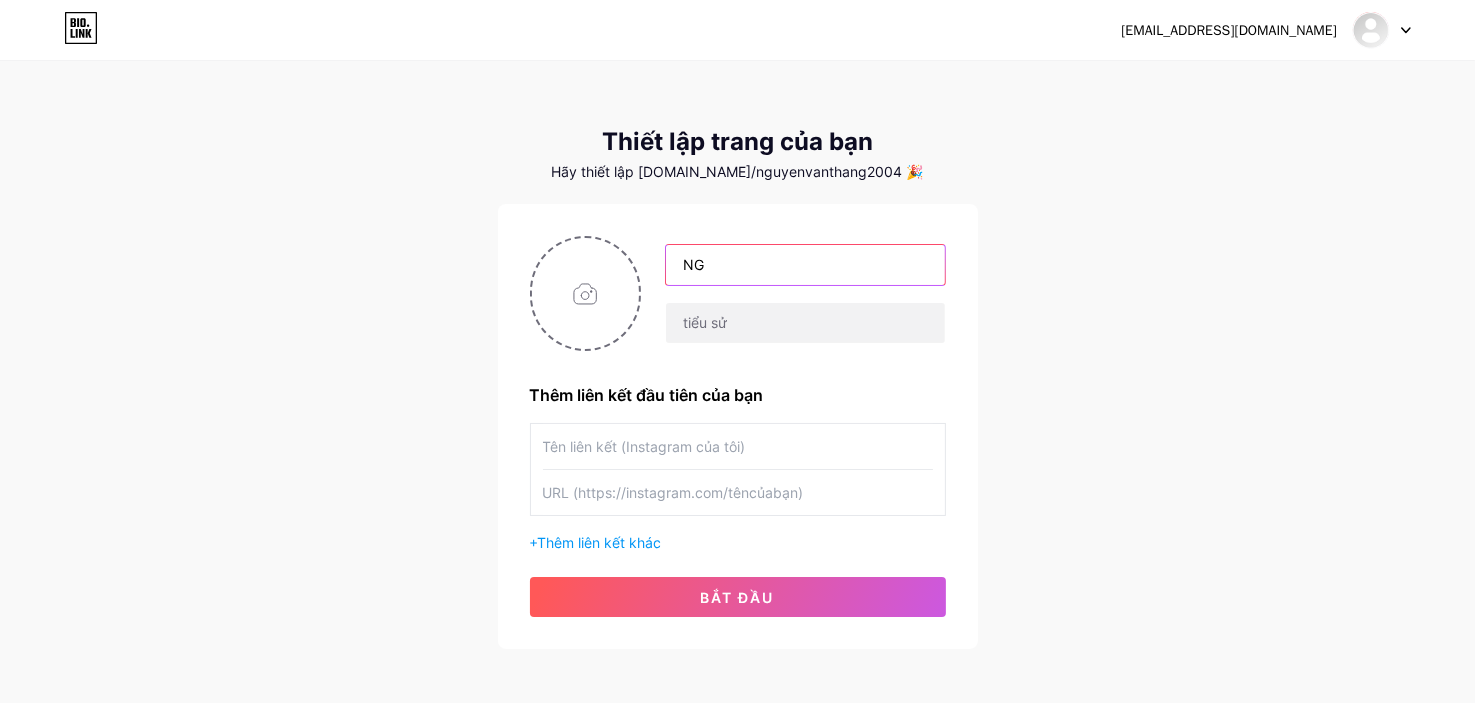 type on "N" 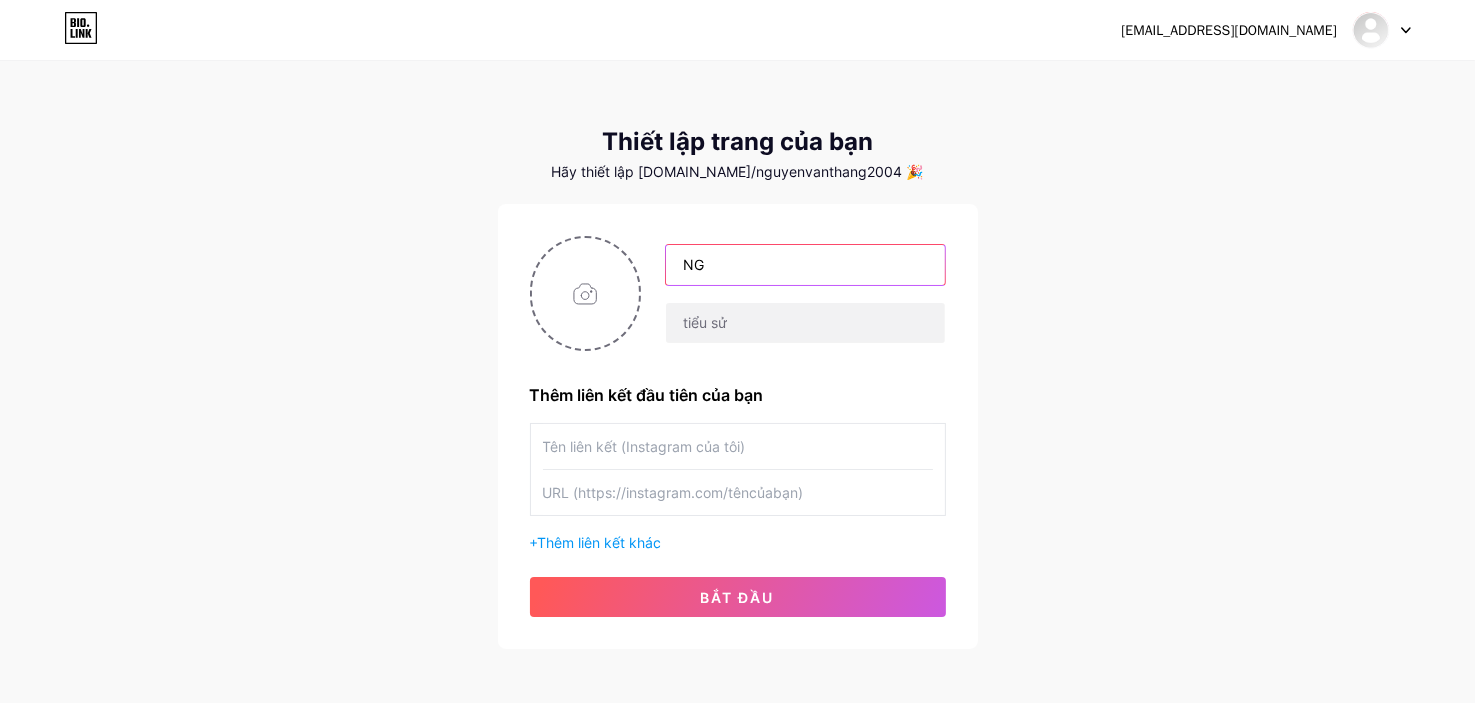 type on "N" 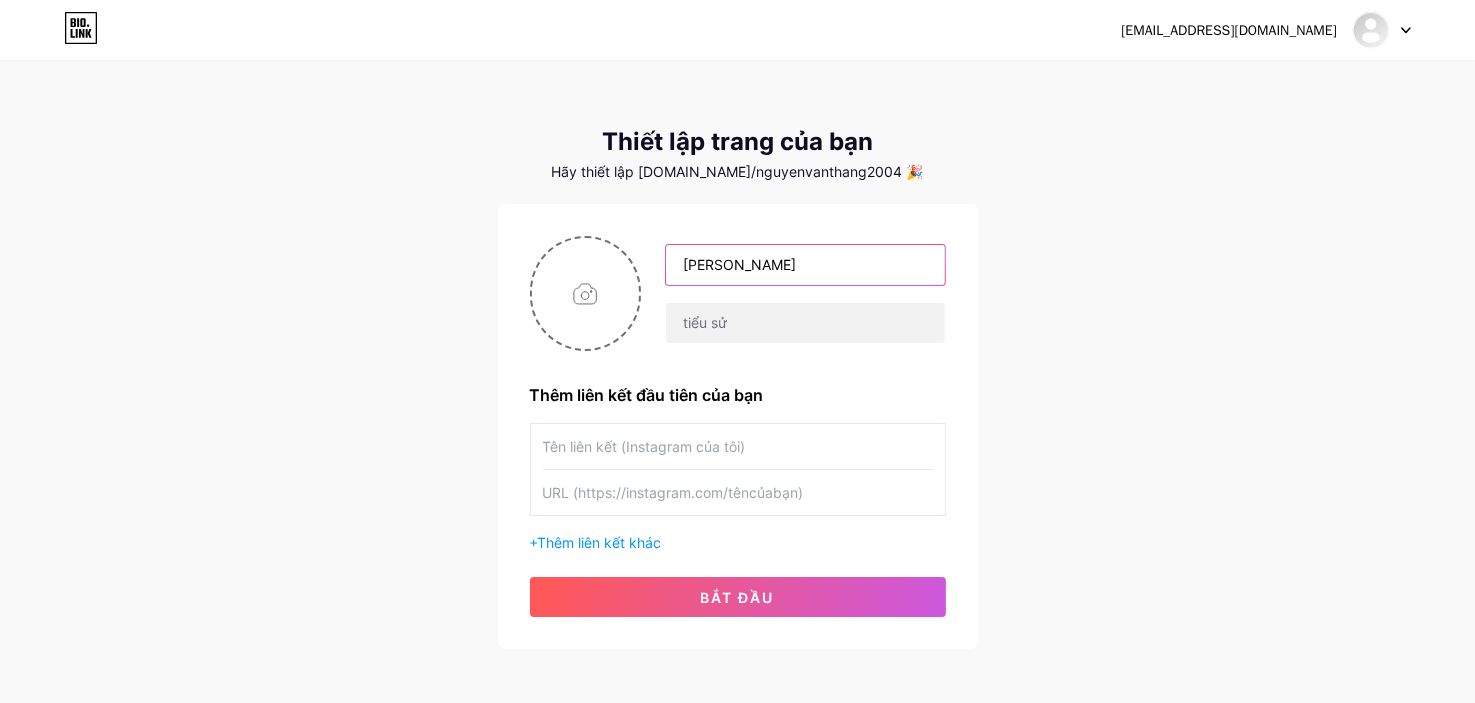 type on "[PERSON_NAME]" 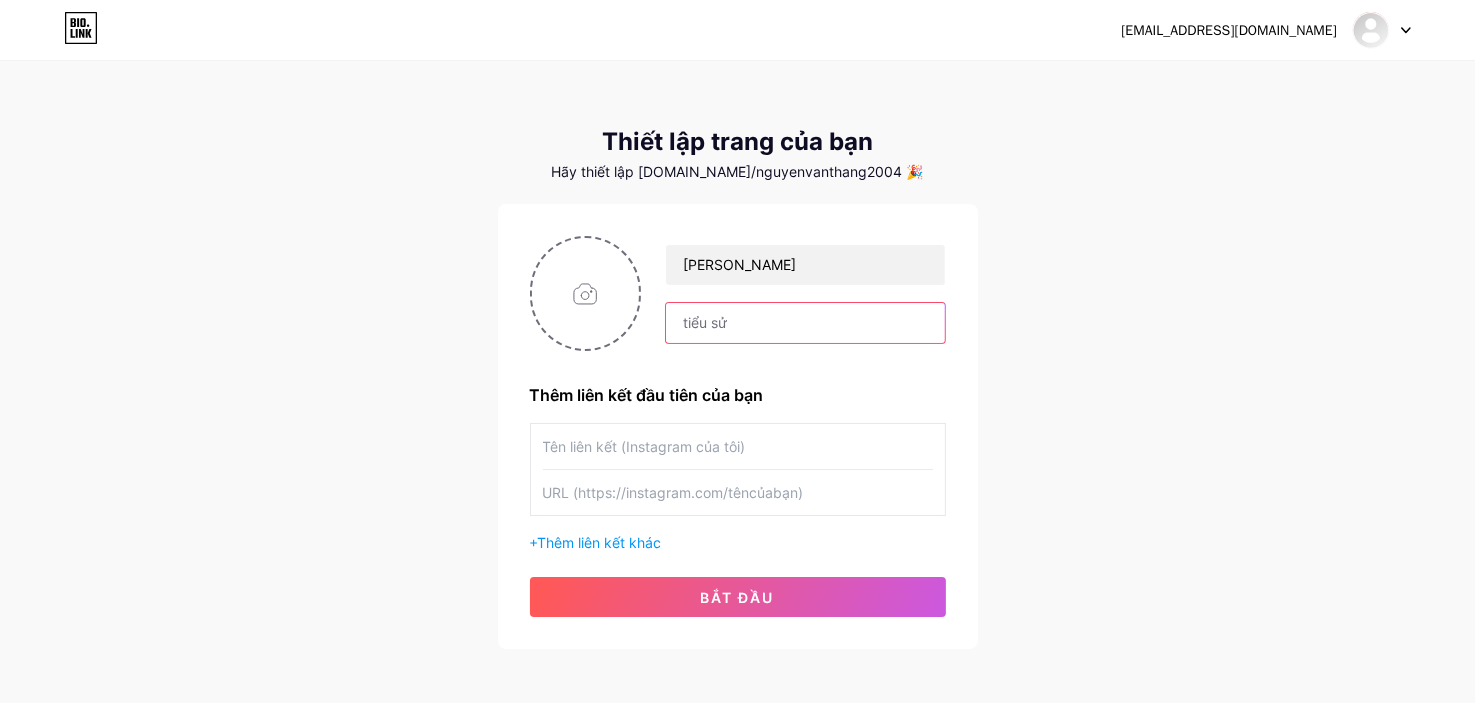 type on "t" 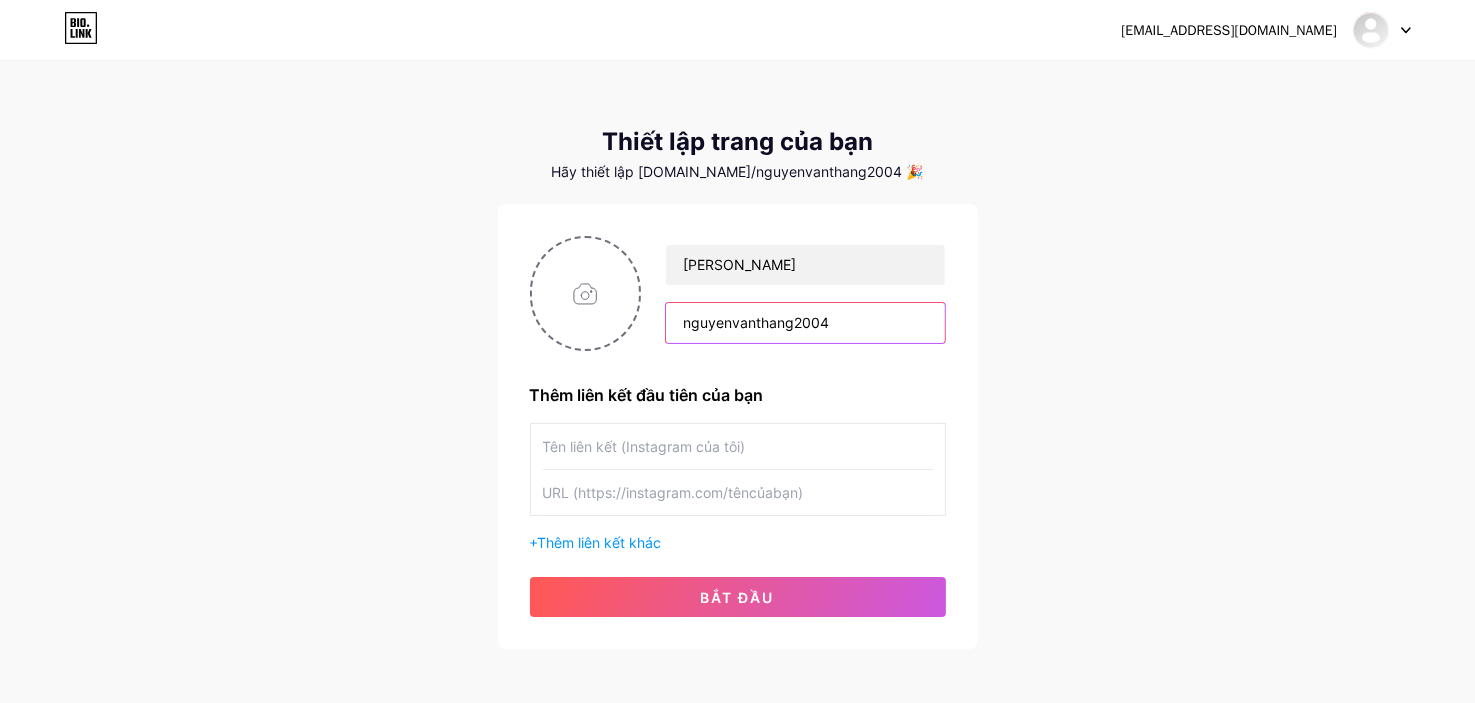 type on "nguyenvanthang2004" 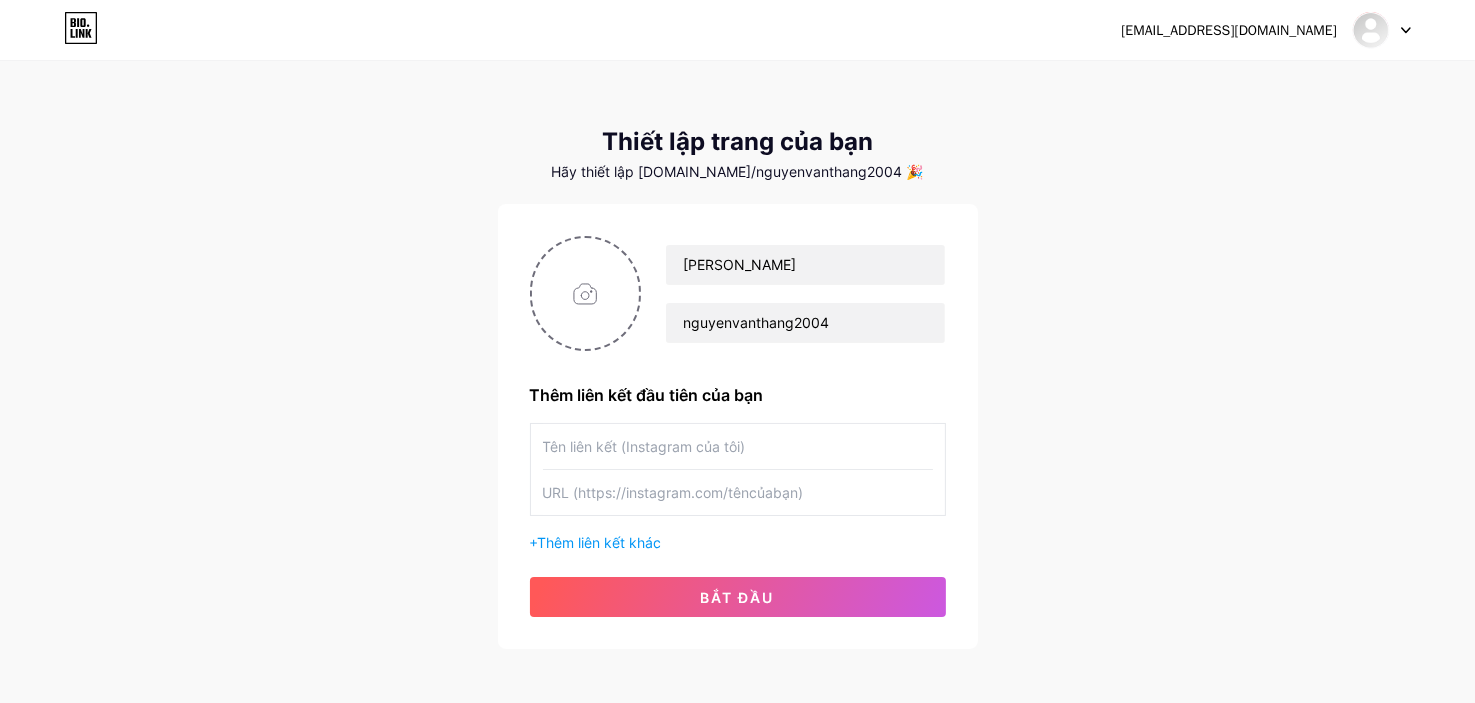 click at bounding box center (738, 446) 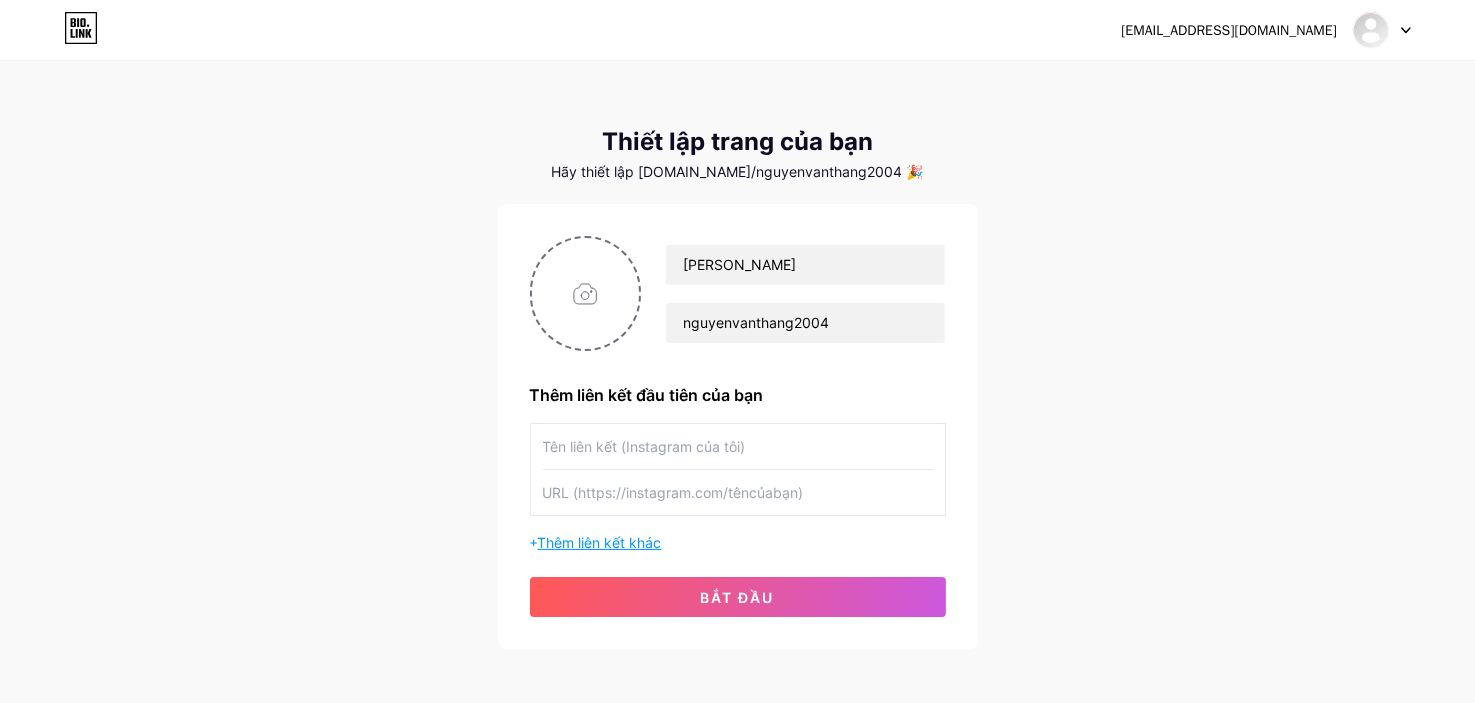 click on "Thêm liên kết khác" at bounding box center [600, 542] 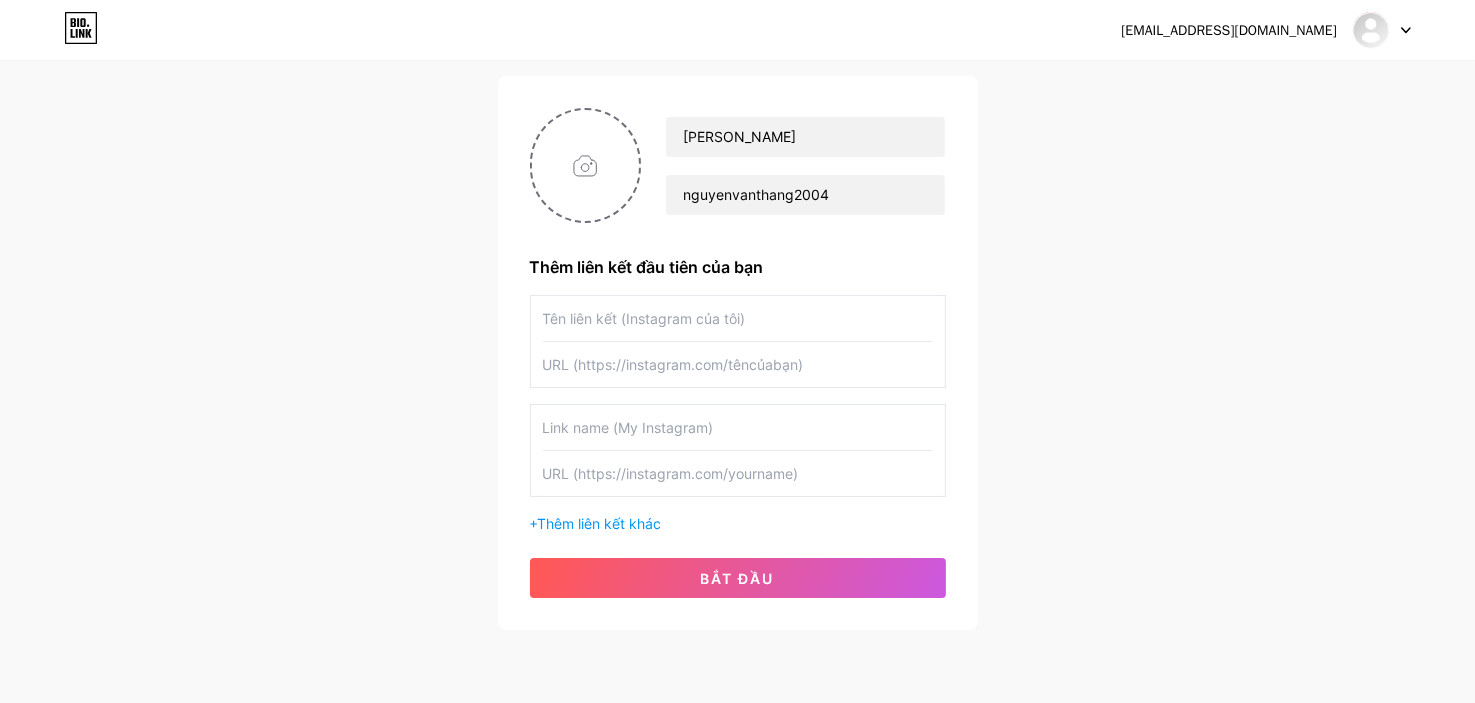 scroll, scrollTop: 166, scrollLeft: 0, axis: vertical 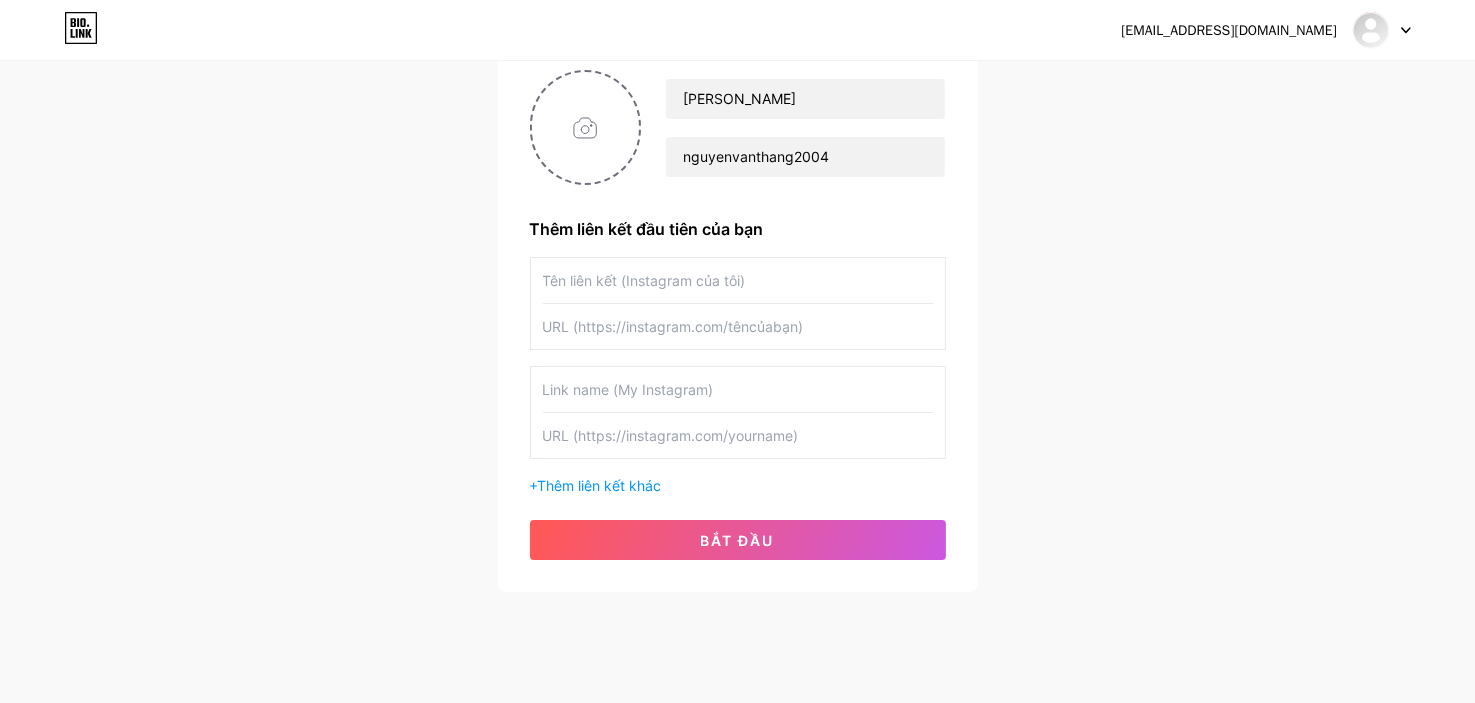 click at bounding box center (738, 389) 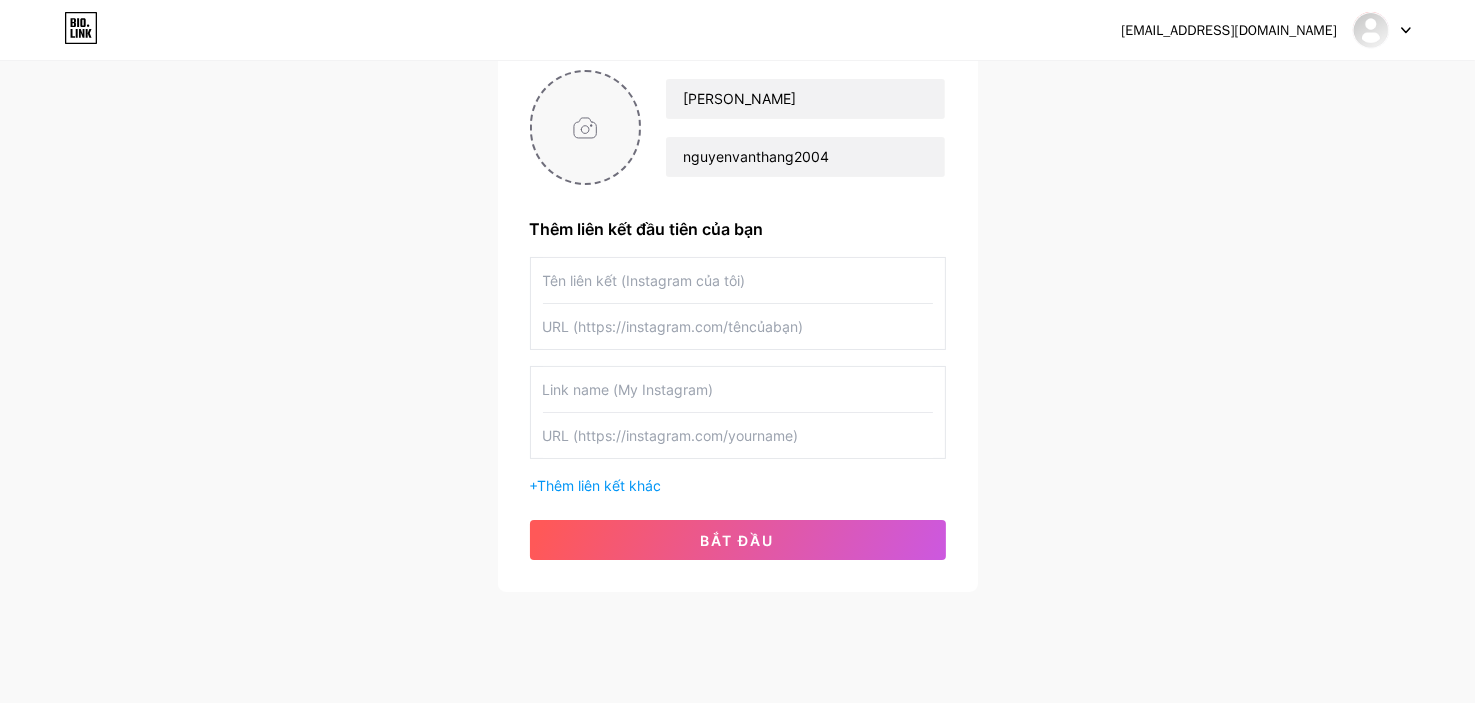 click at bounding box center [586, 127] 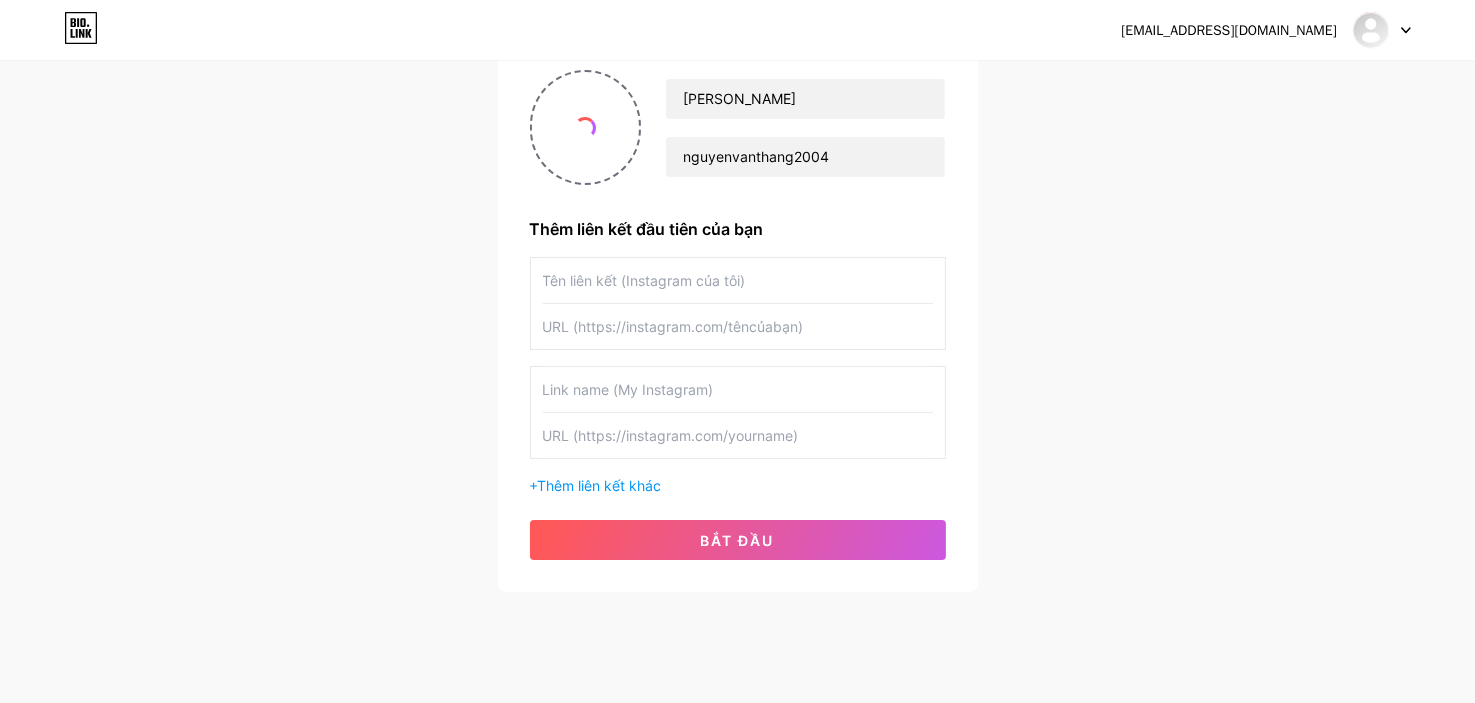 click at bounding box center [738, 435] 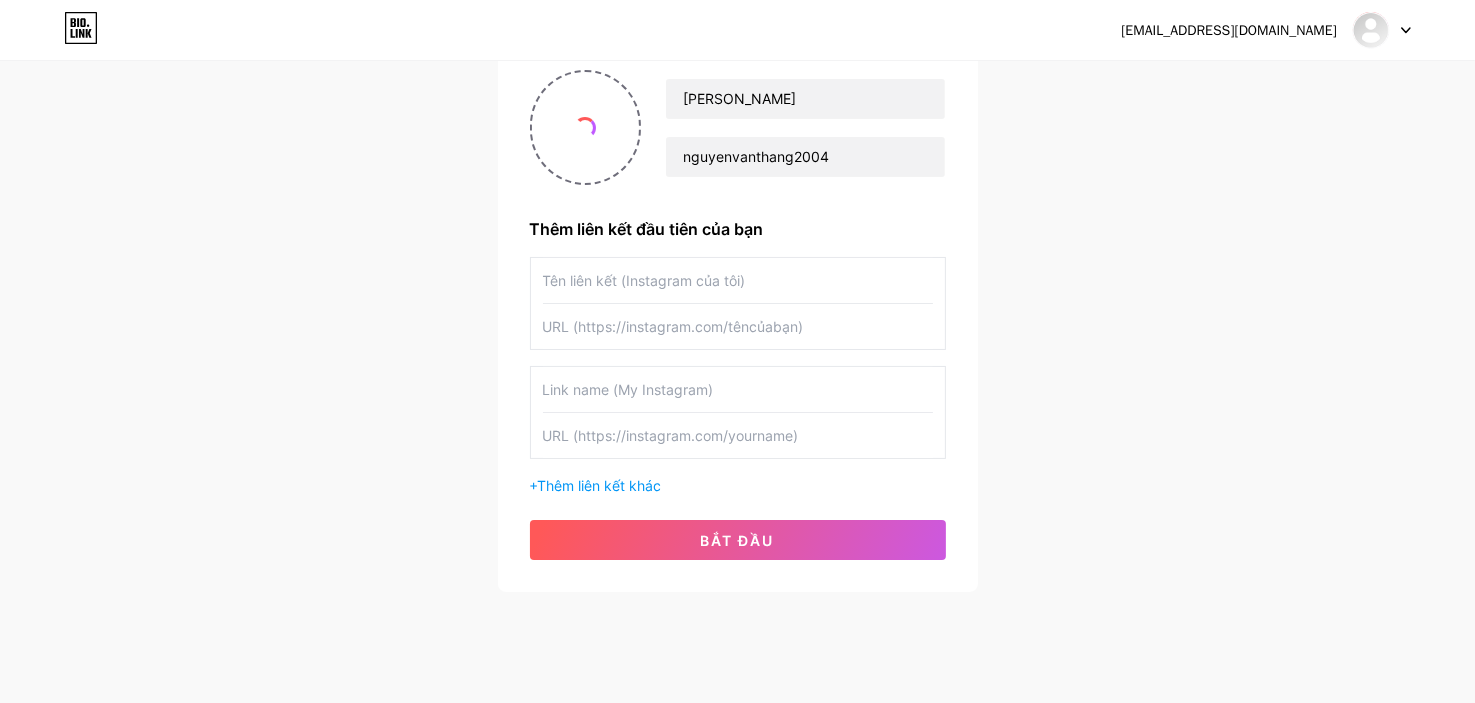 click at bounding box center (738, 389) 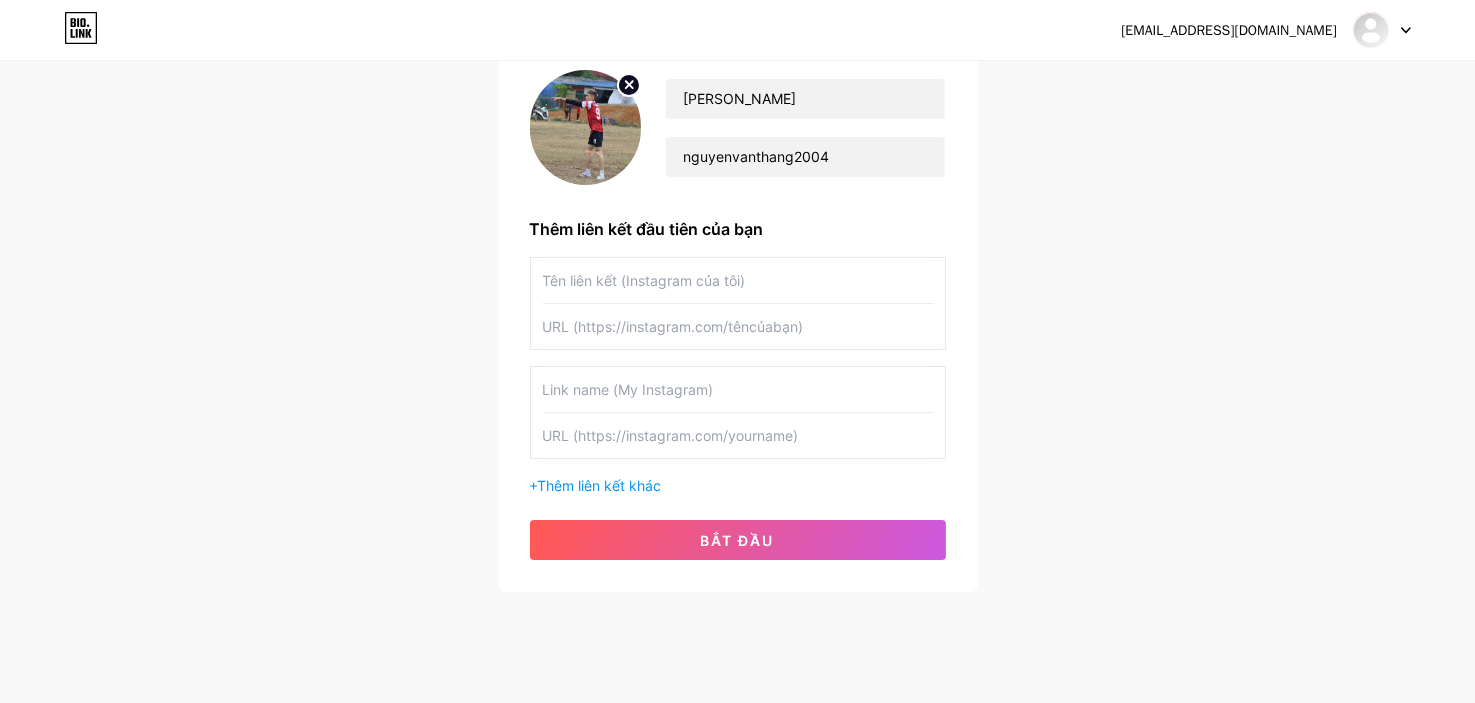 paste on "[PERSON_NAME]" 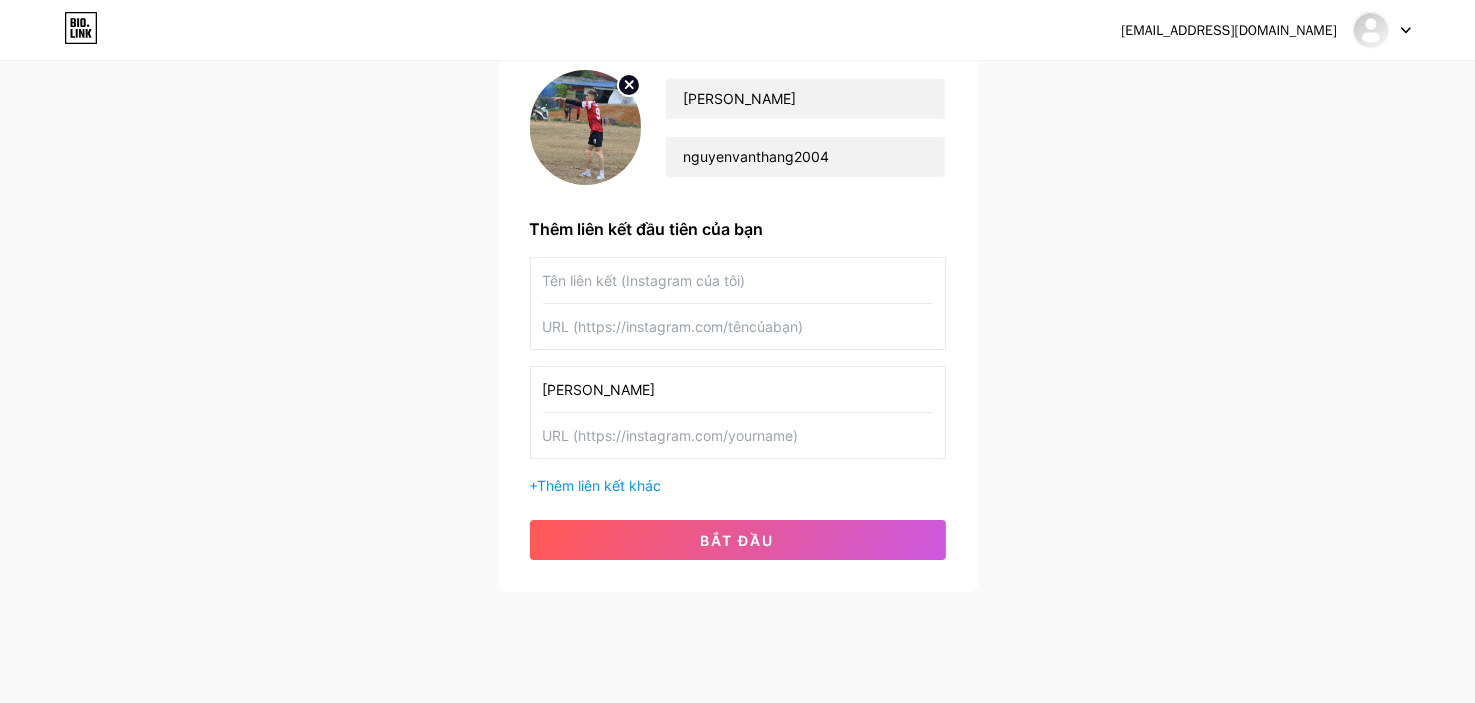 type on "[PERSON_NAME]" 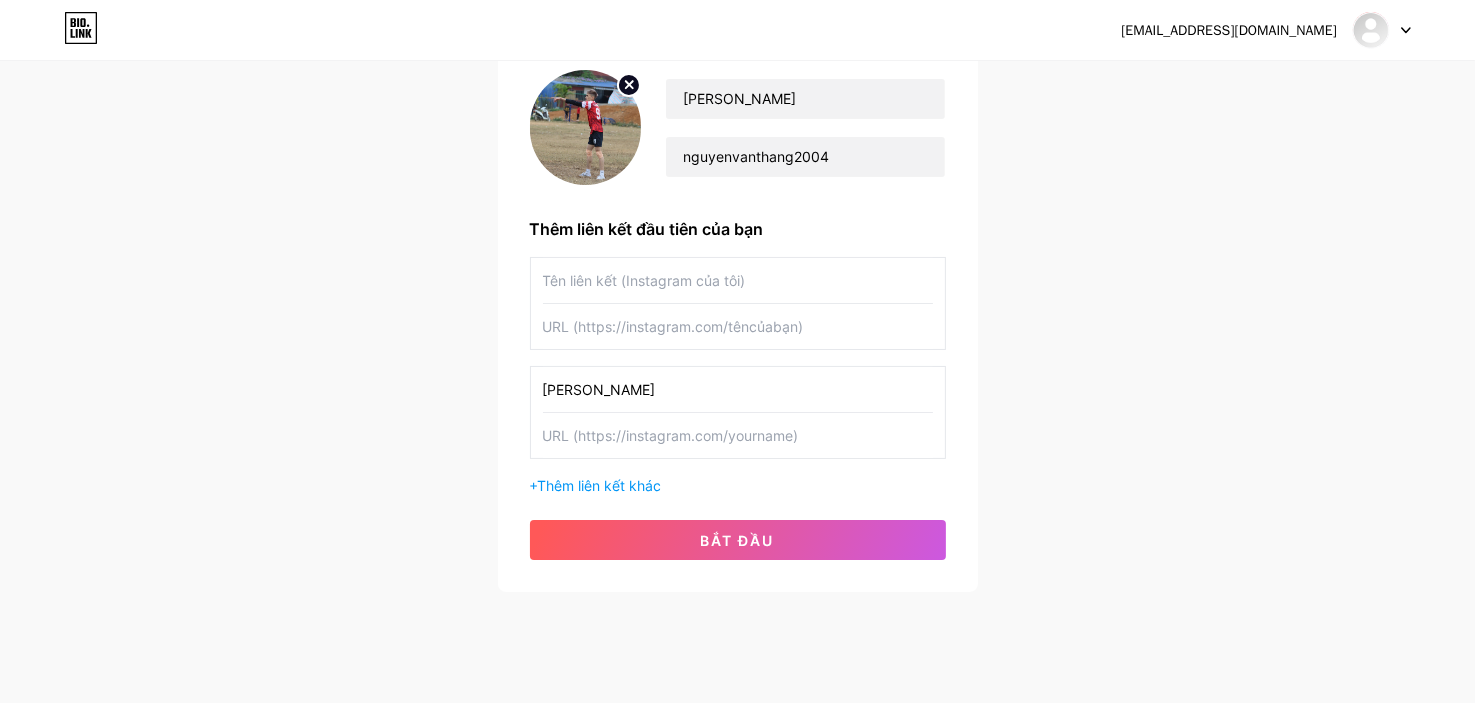 paste on "[URL][DOMAIN_NAME]" 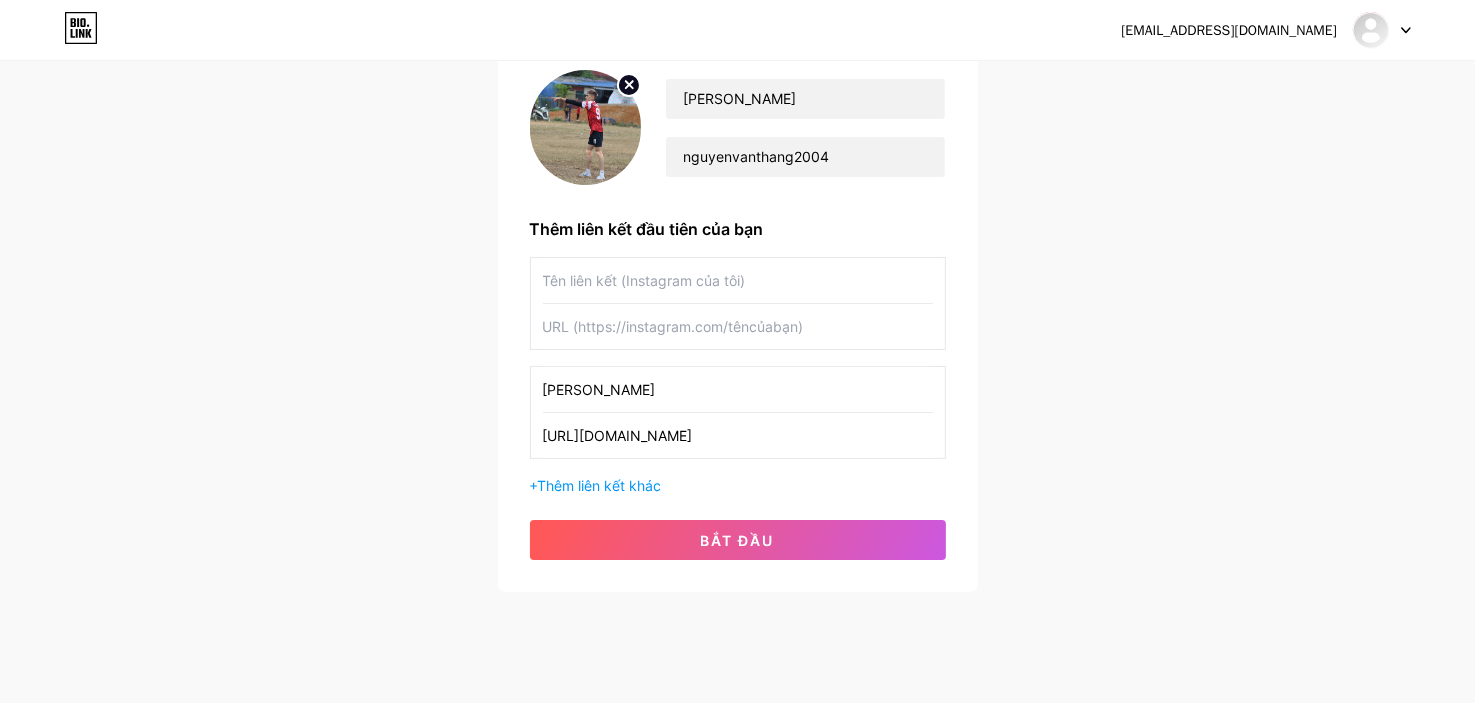 type on "[URL][DOMAIN_NAME]" 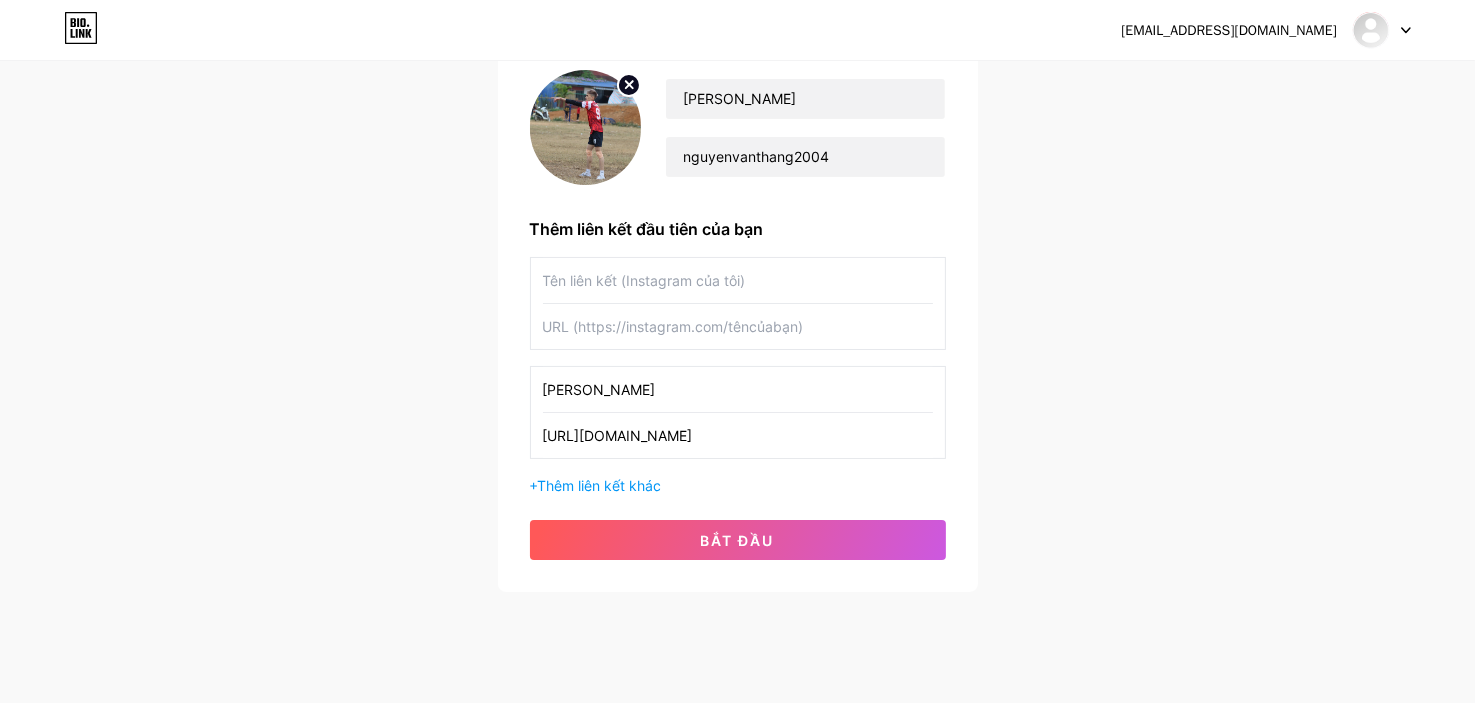 click on "+  Thêm liên kết khác" at bounding box center (738, 485) 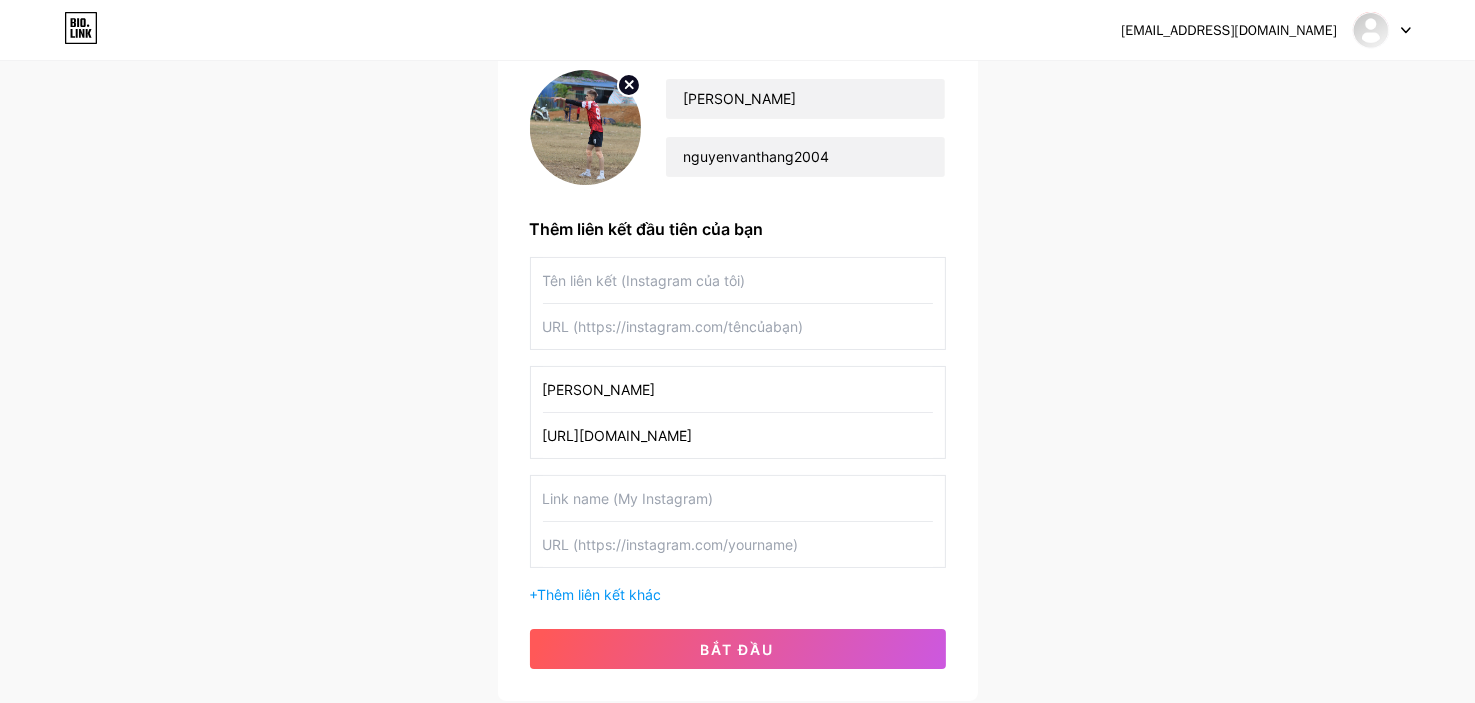click at bounding box center (738, 544) 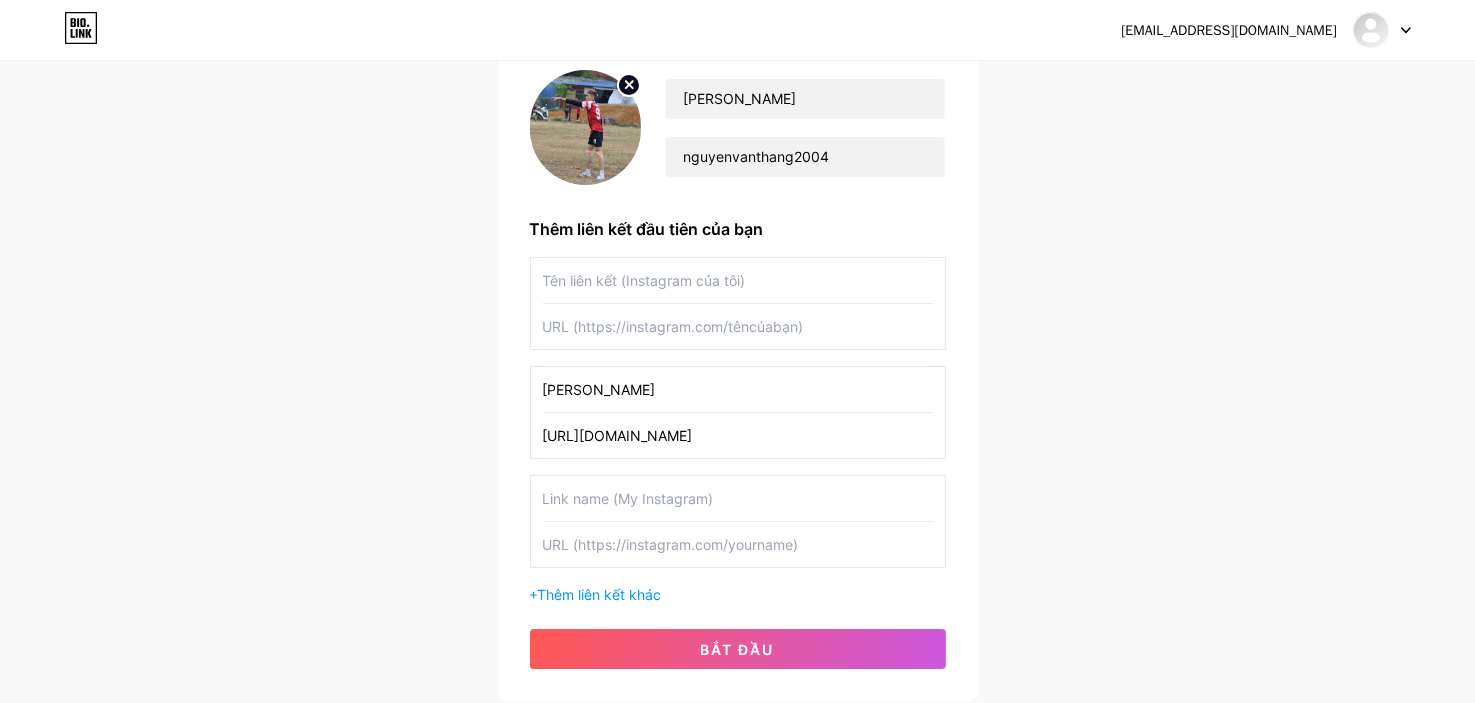 click at bounding box center (738, 544) 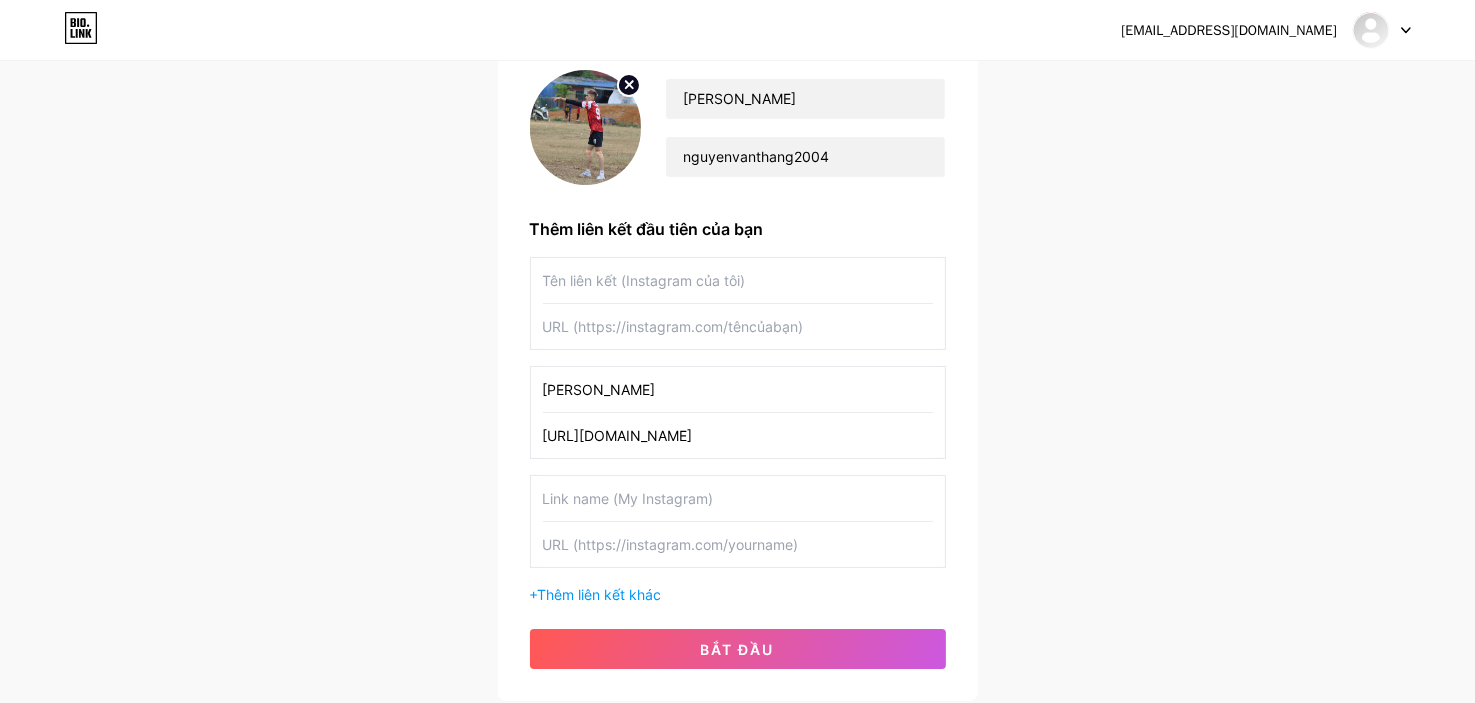 paste on "[URL][DOMAIN_NAME]" 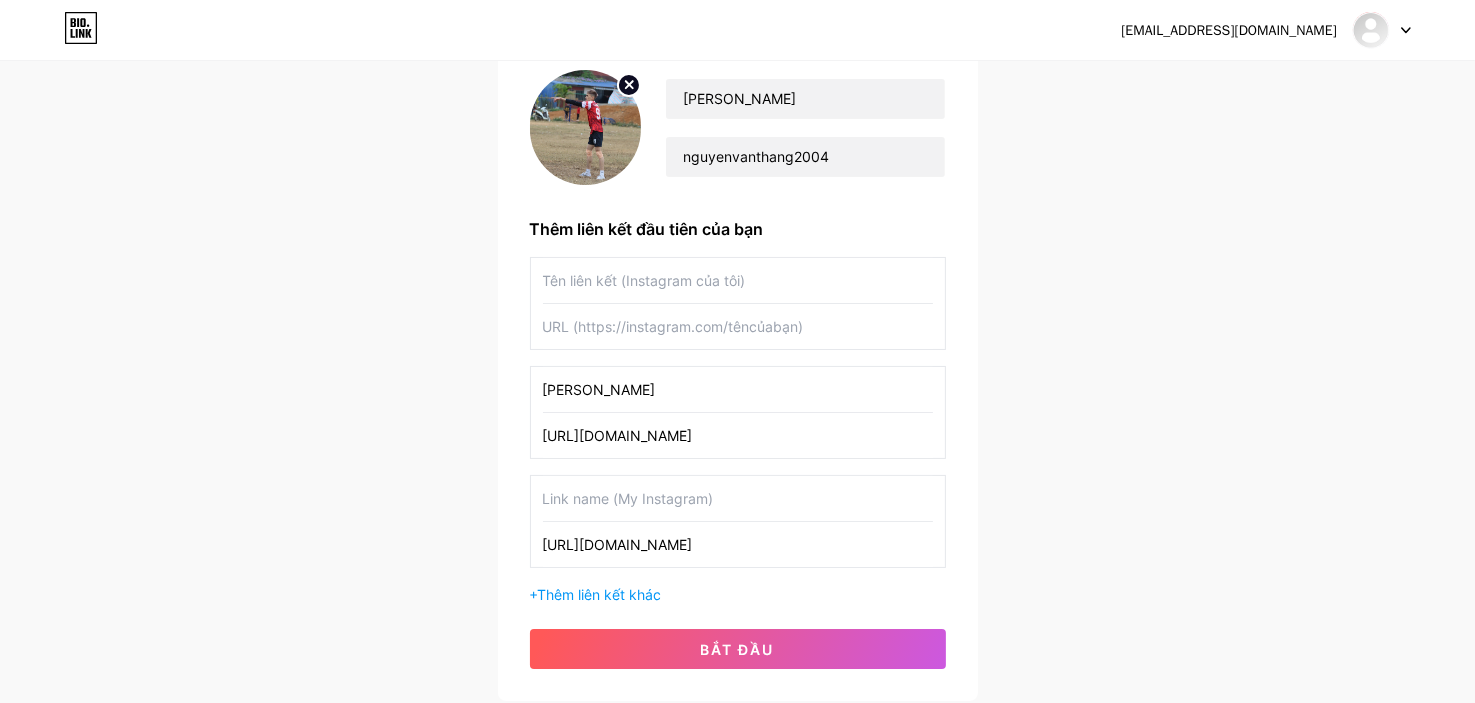 type on "[URL][DOMAIN_NAME]" 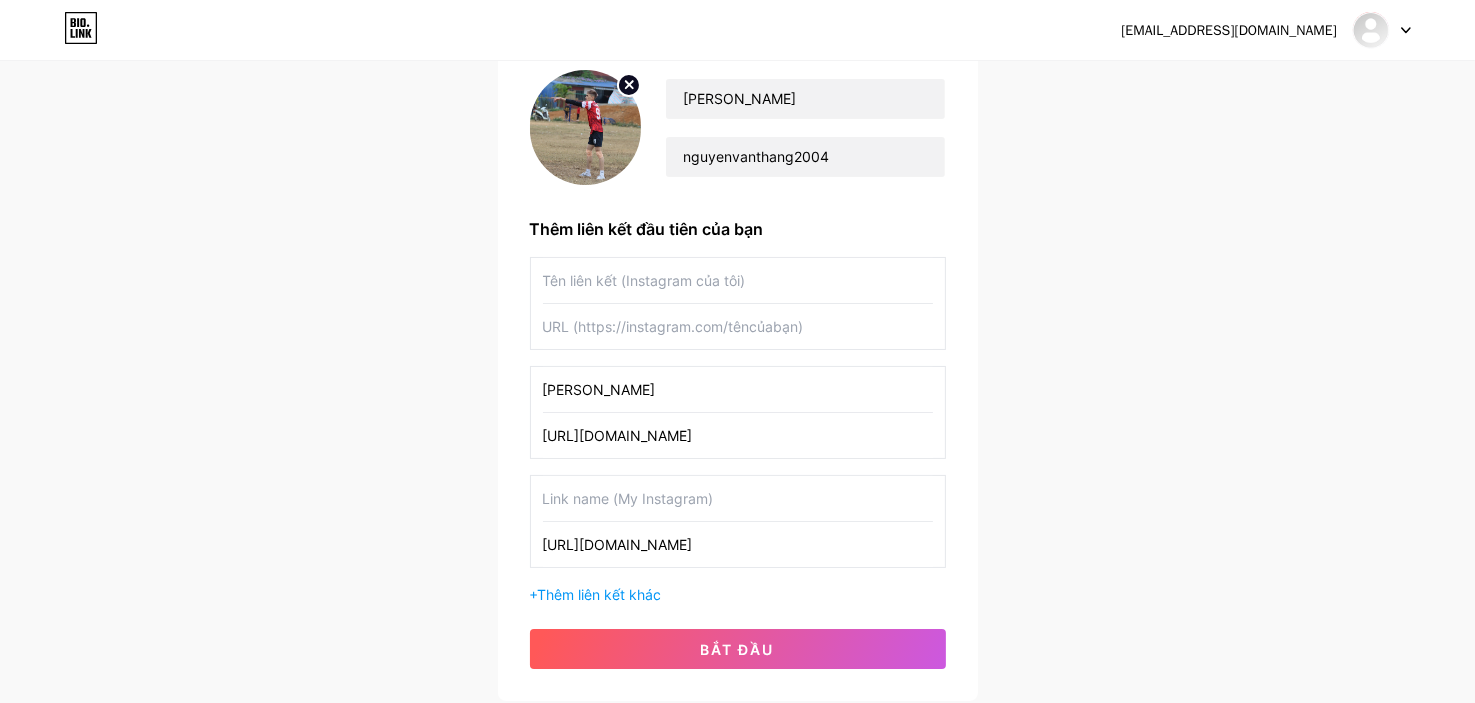 click at bounding box center (738, 498) 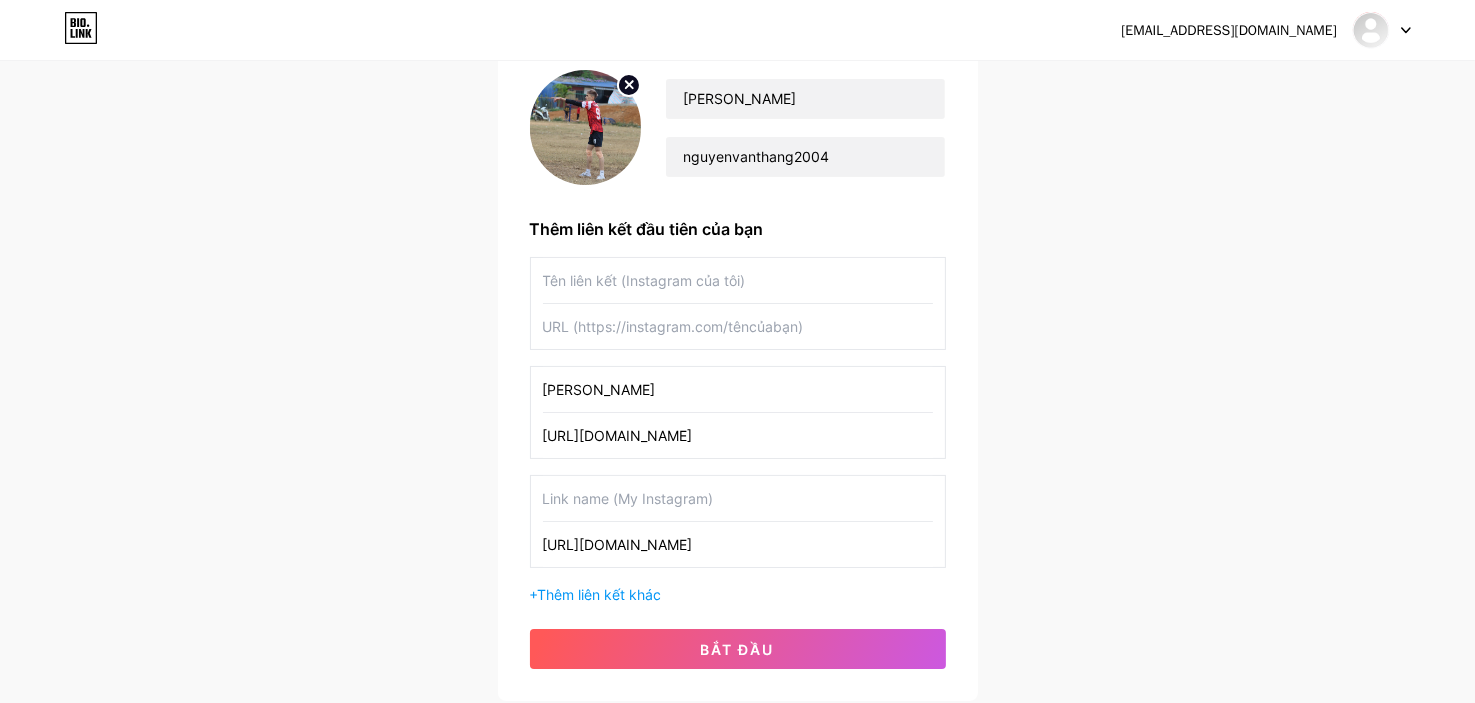 paste on "Thắng Gió Tai 🍎🦅🐤" 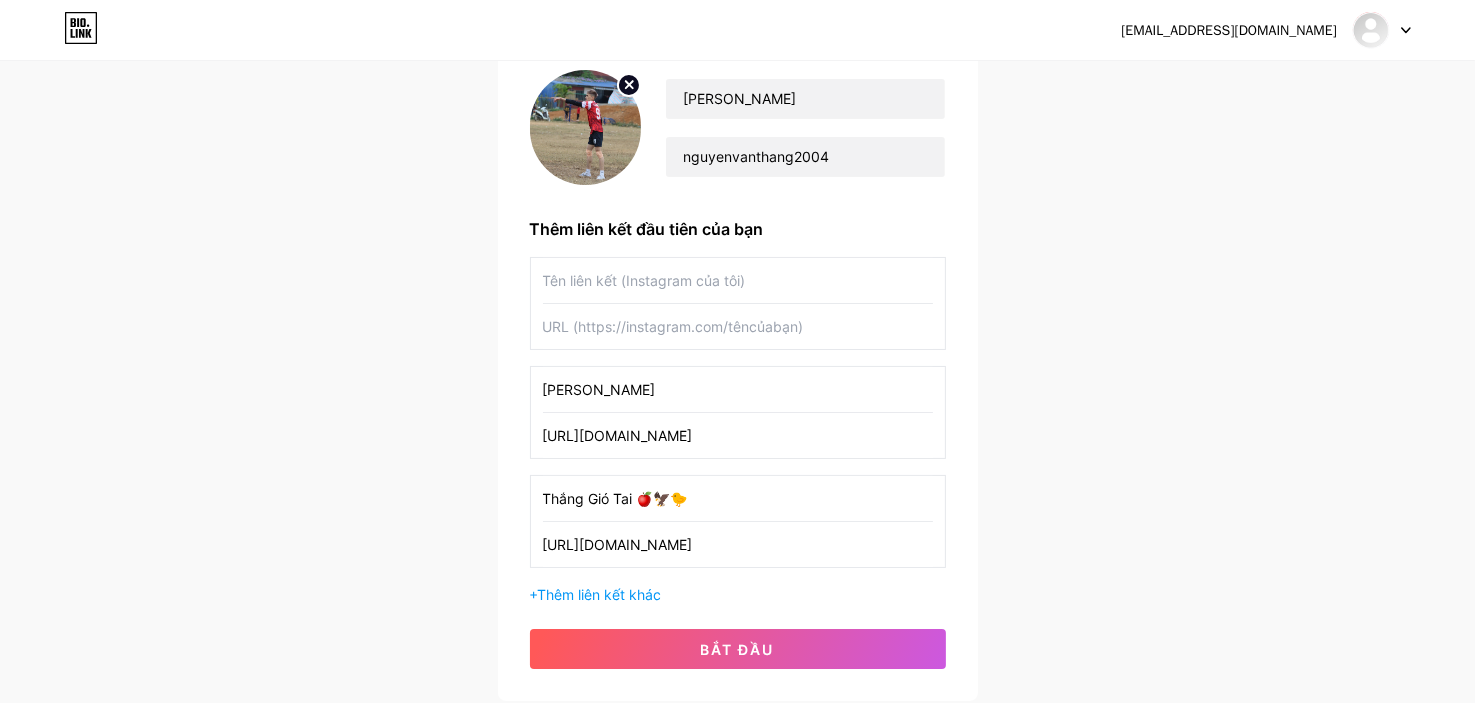 type on "Thắng Gió Tai 🍎🦅🐤" 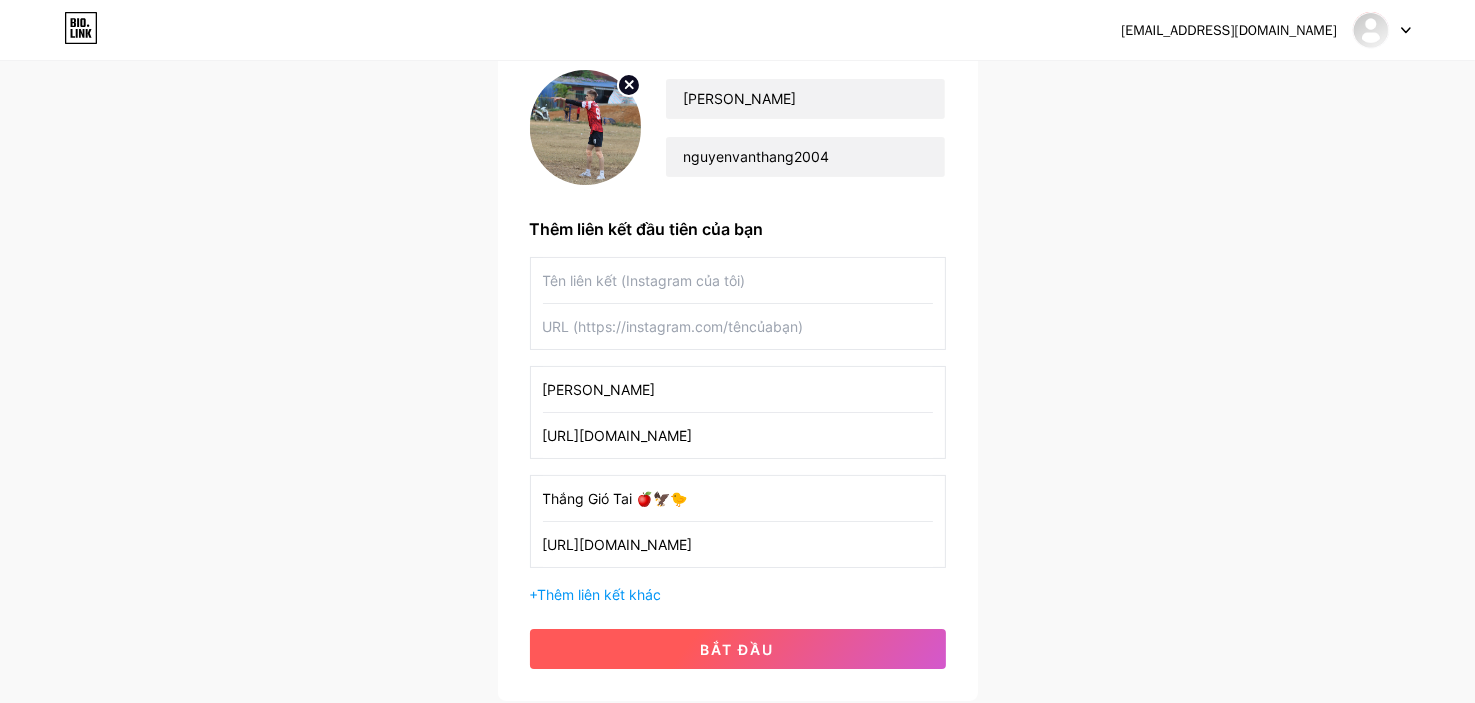 click on "bắt đầu" at bounding box center [738, 649] 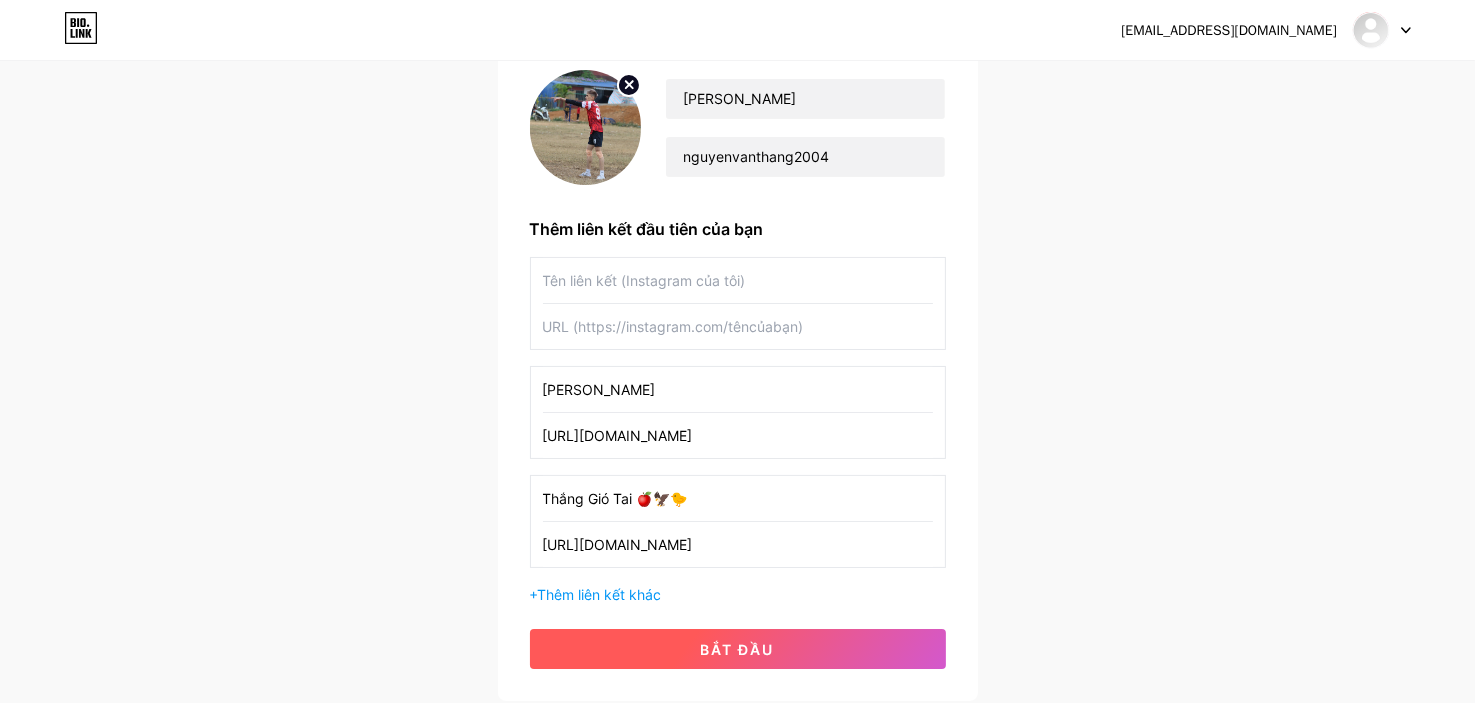type on "[URL][DOMAIN_NAME]" 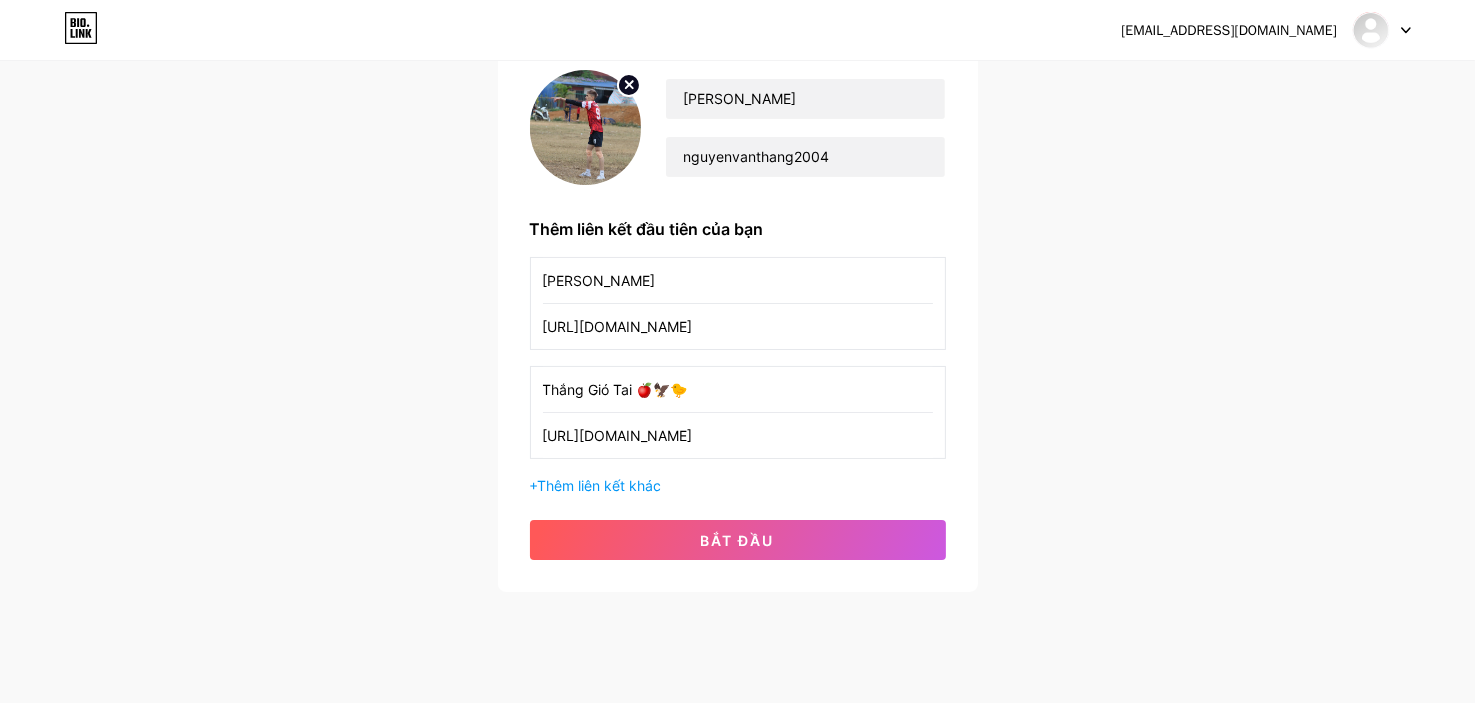 scroll, scrollTop: 0, scrollLeft: 0, axis: both 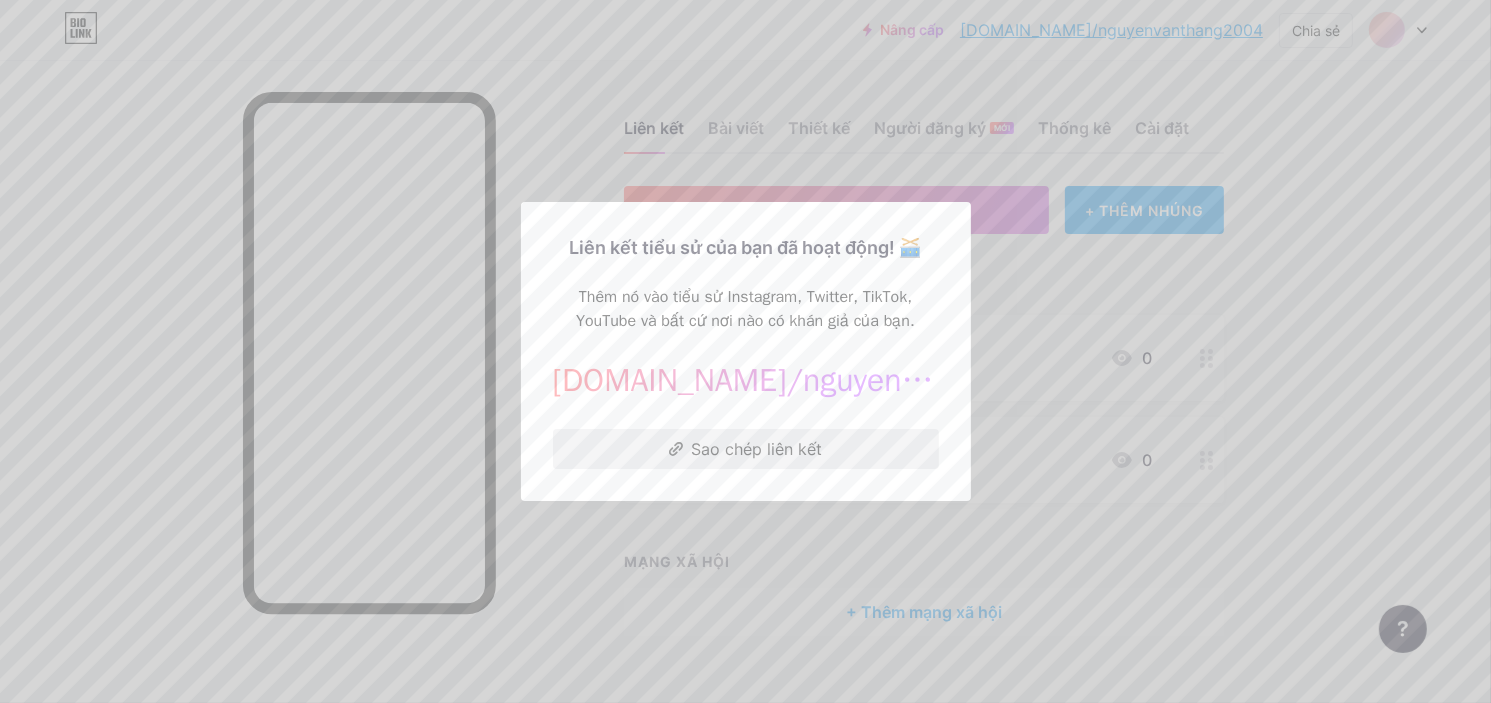click on "Sao chép liên kết" at bounding box center (757, 449) 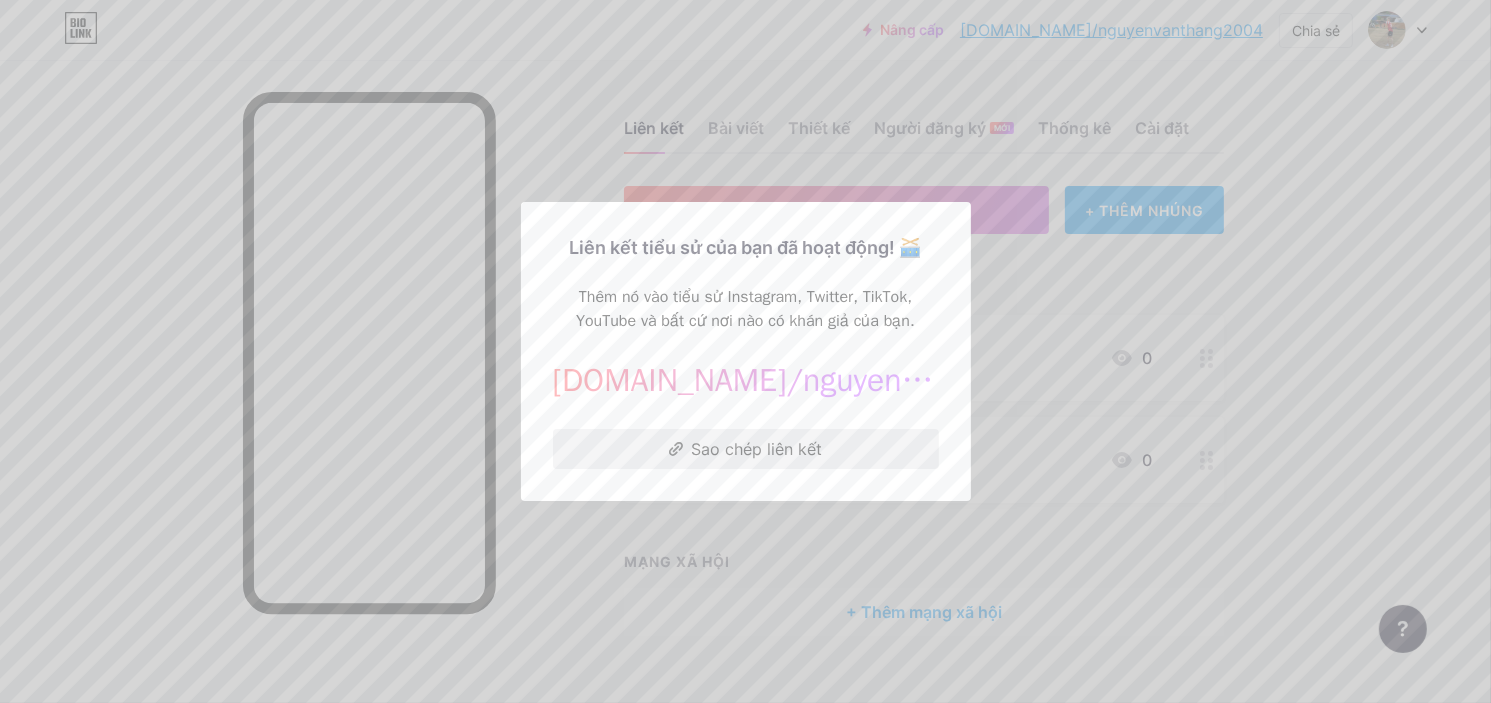 click on "Sao chép liên kết" at bounding box center [757, 449] 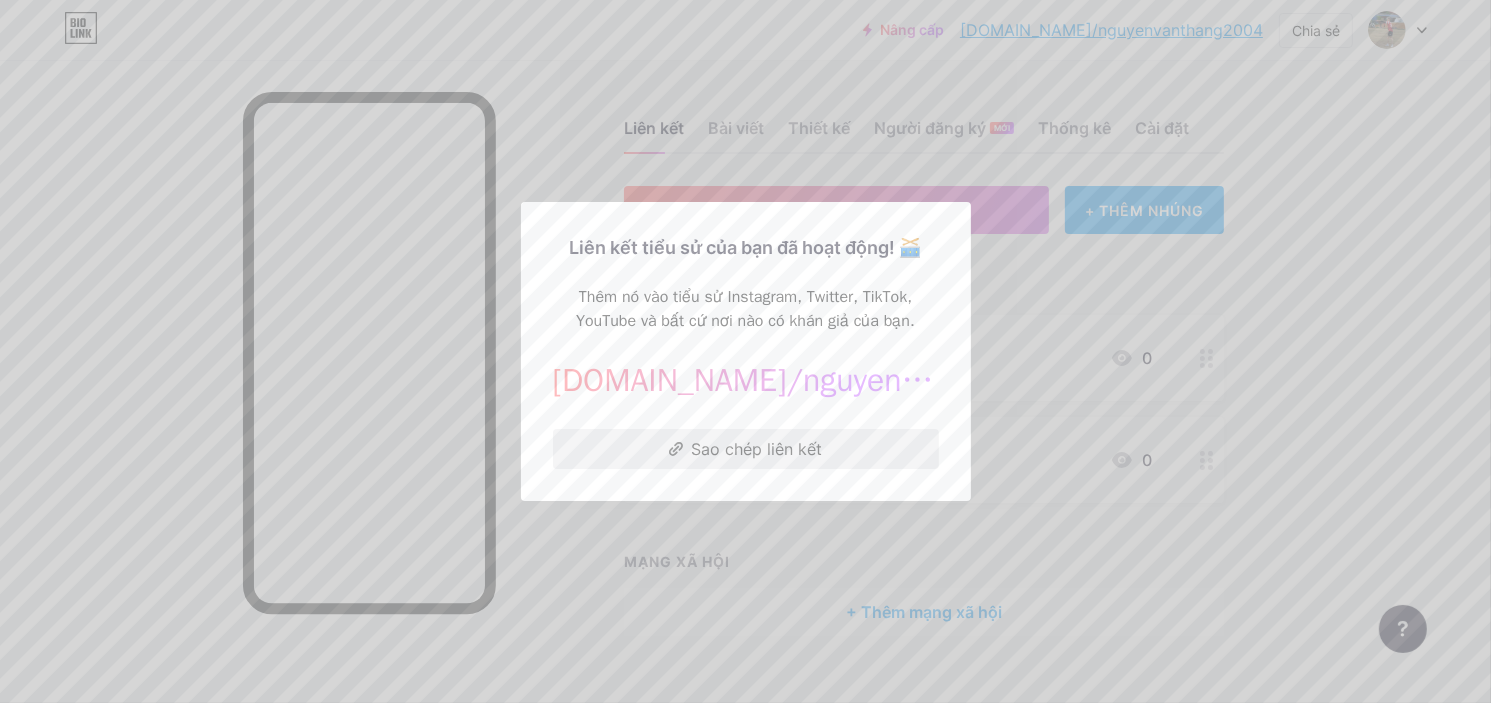 click on "Sao chép liên kết" at bounding box center (757, 449) 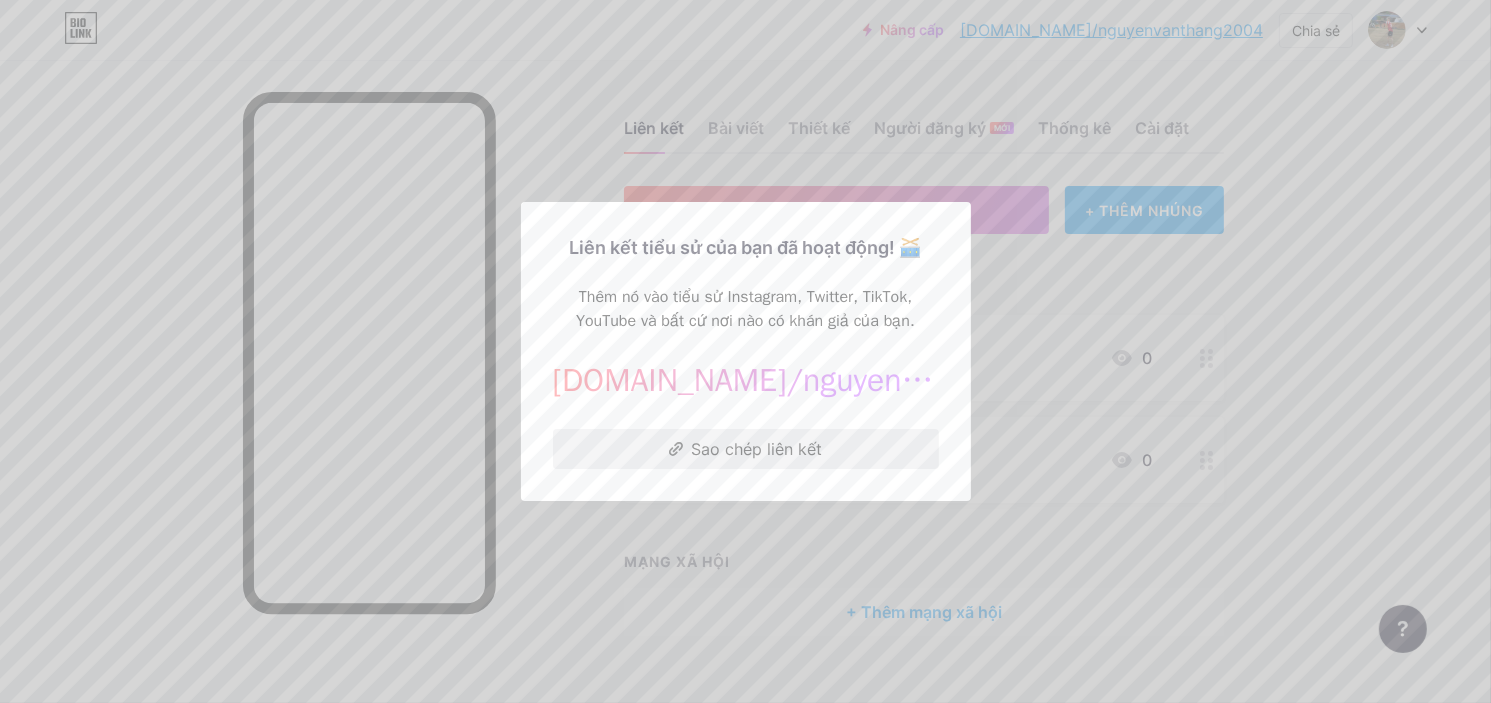 click on "Sao chép liên kết" at bounding box center (757, 449) 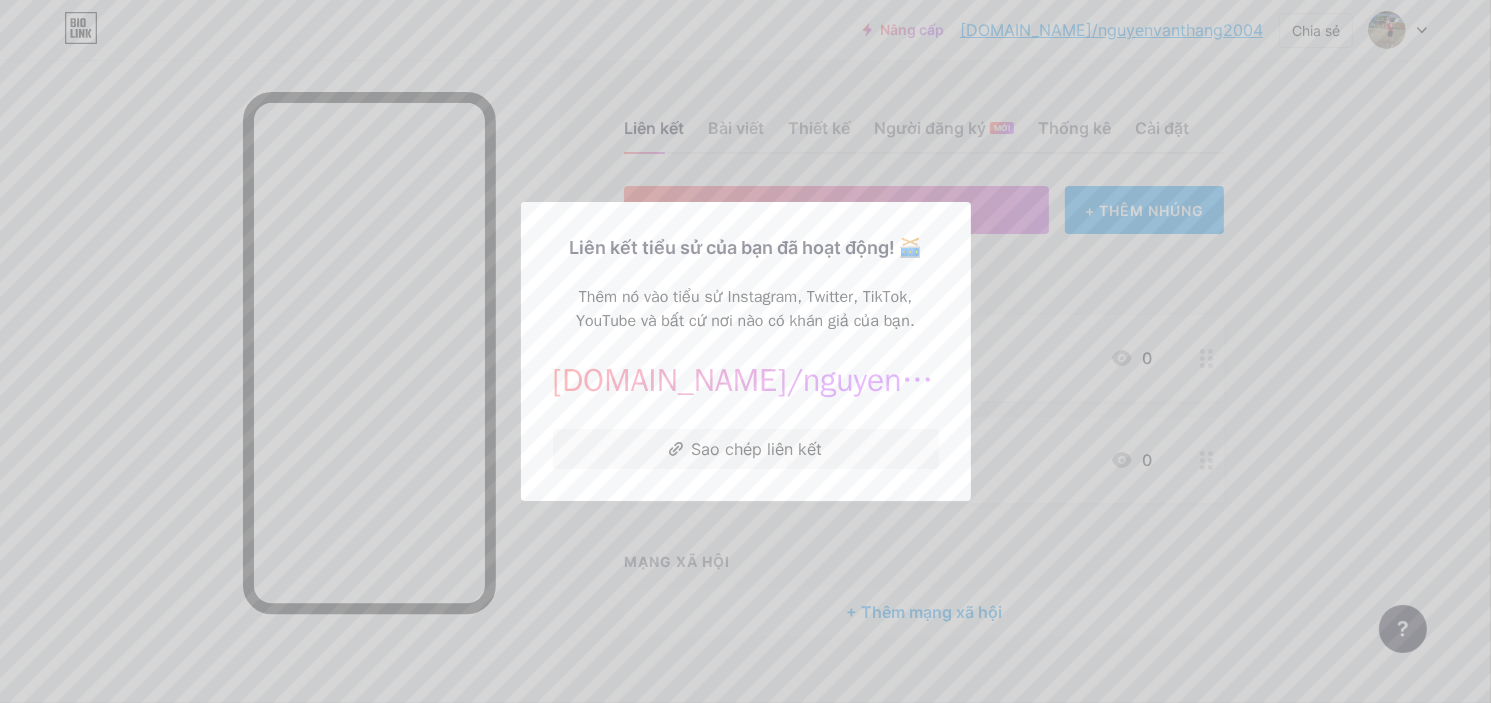 click at bounding box center (745, 351) 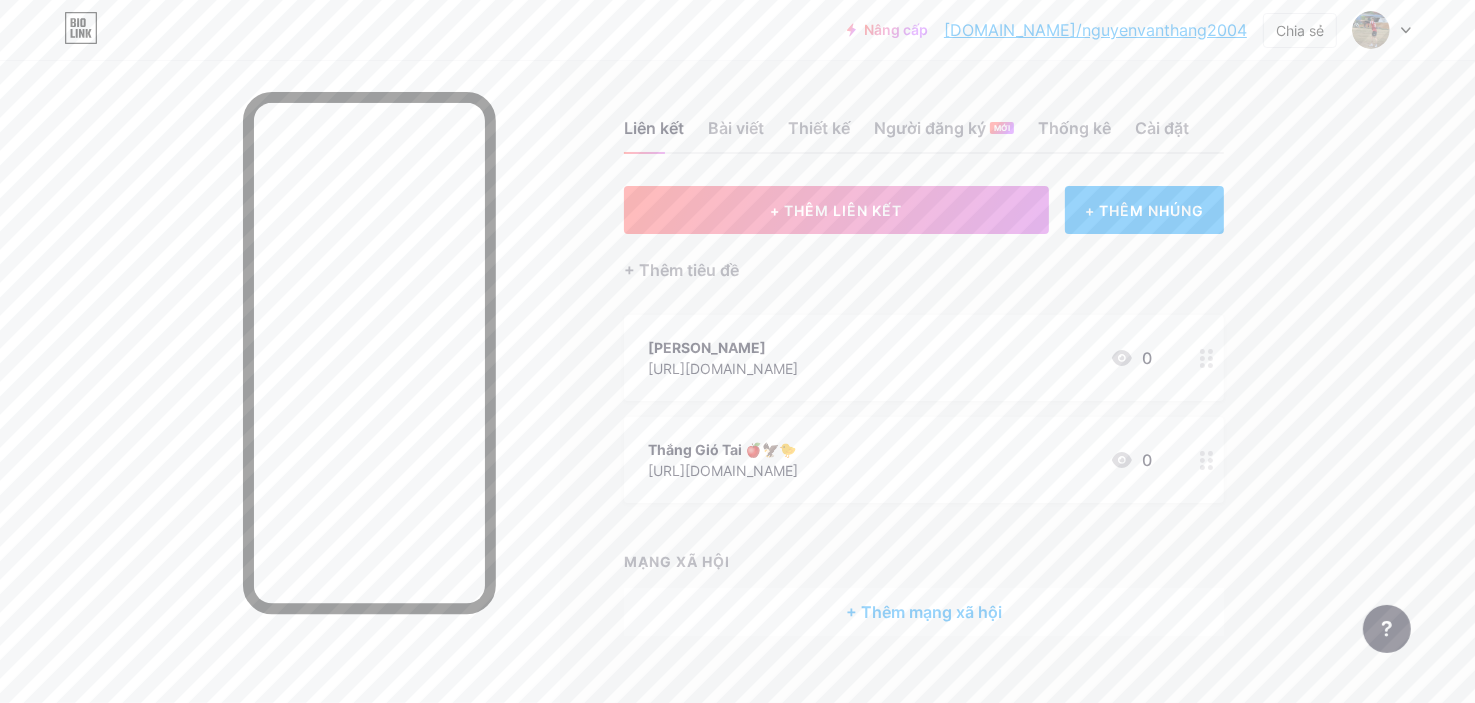 click on "Liên kết
Bài viết
Thiết kế
Người đăng ký
MỚI
Thống kê
Cài đặt" at bounding box center [924, 119] 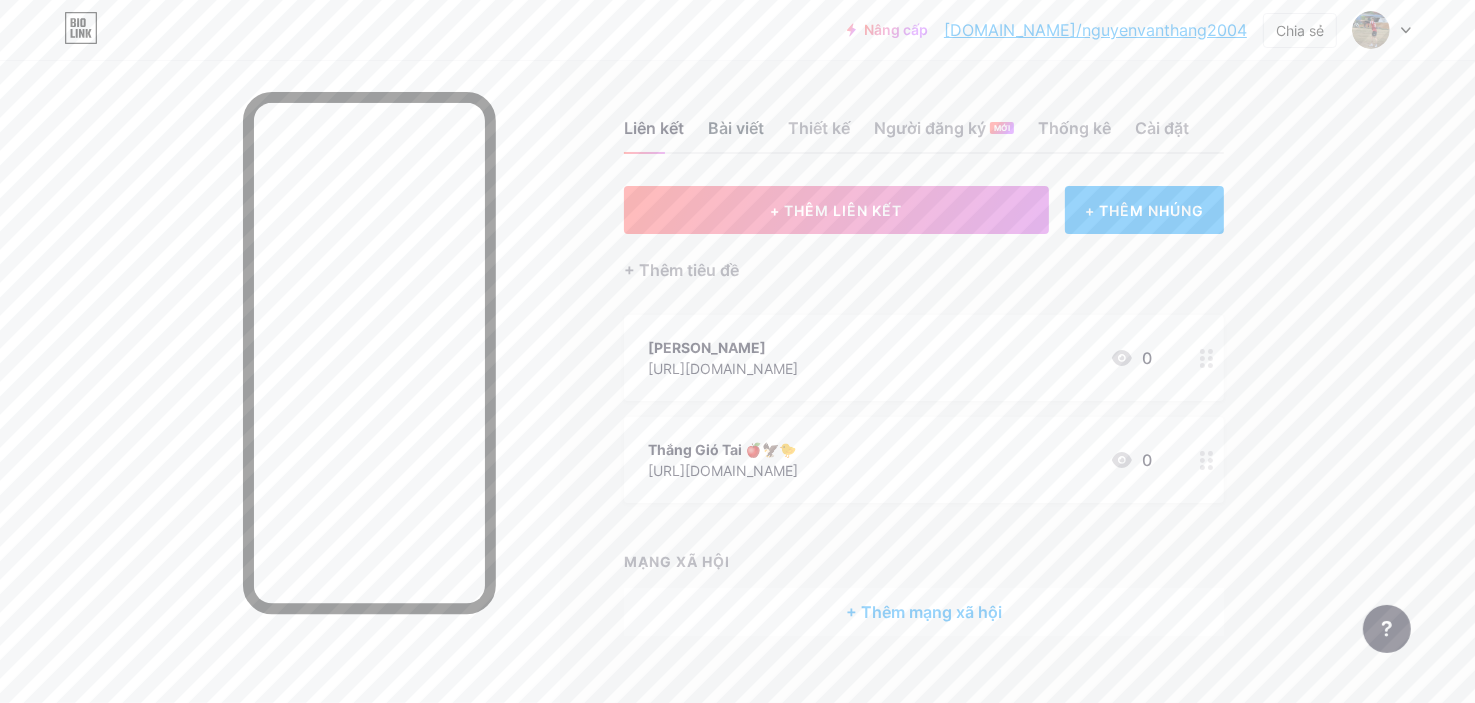 click on "Bài viết" at bounding box center (736, 128) 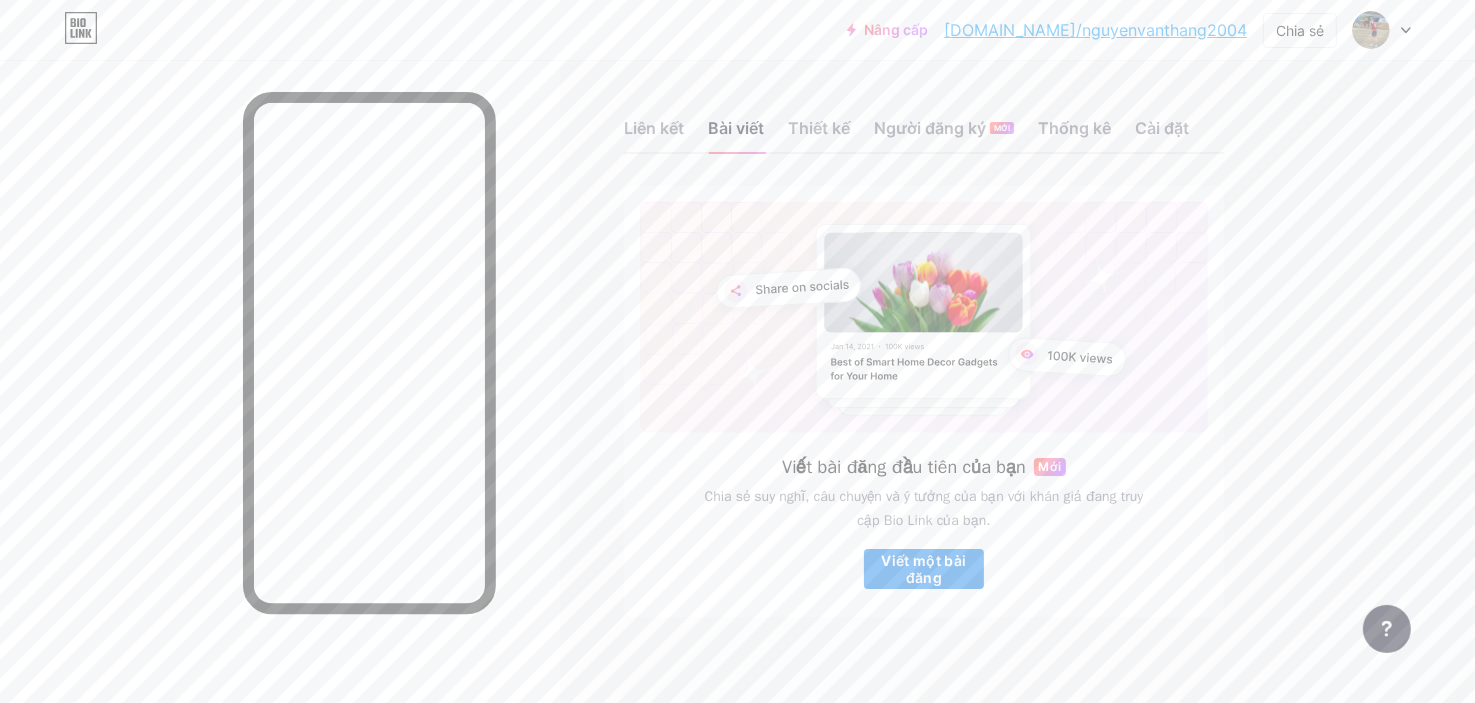 click on "Viết một bài đăng" at bounding box center [923, 569] 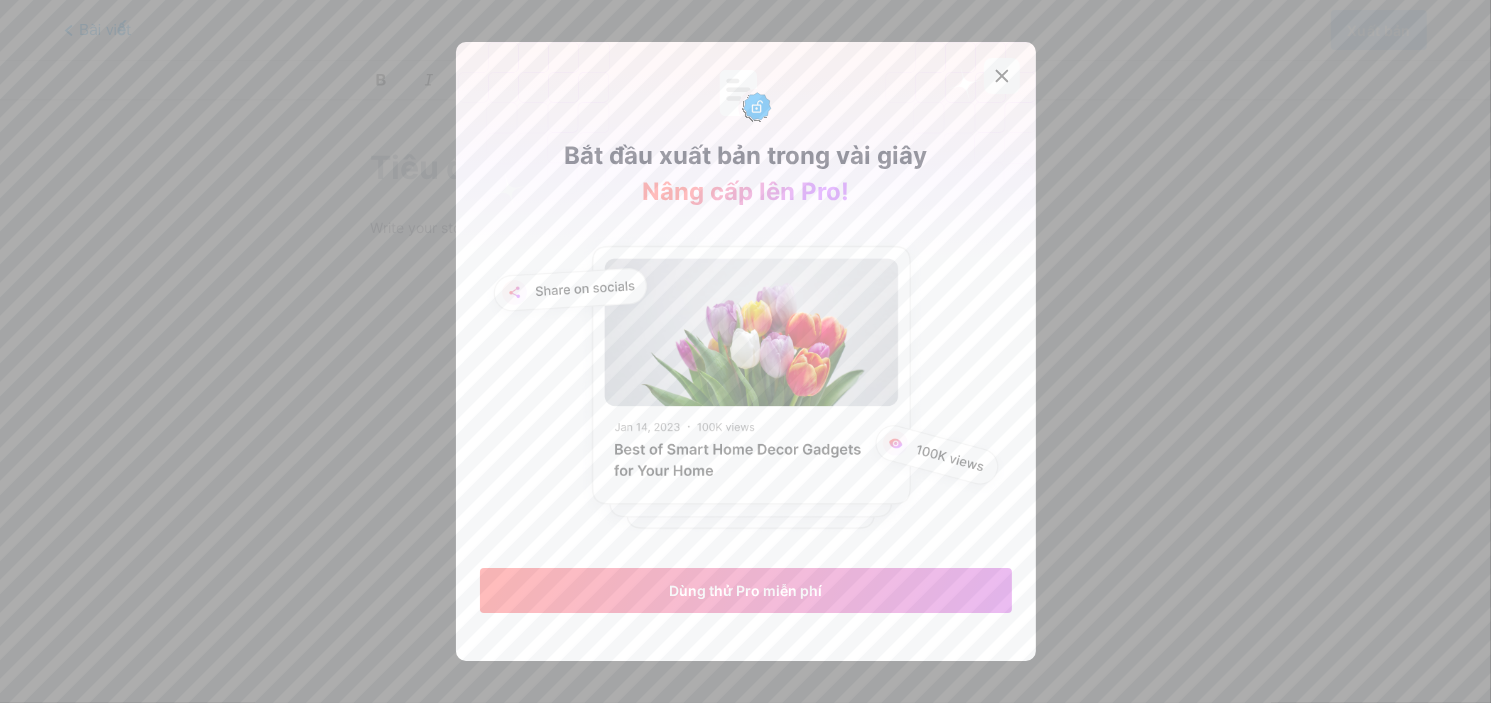 click at bounding box center [1002, 76] 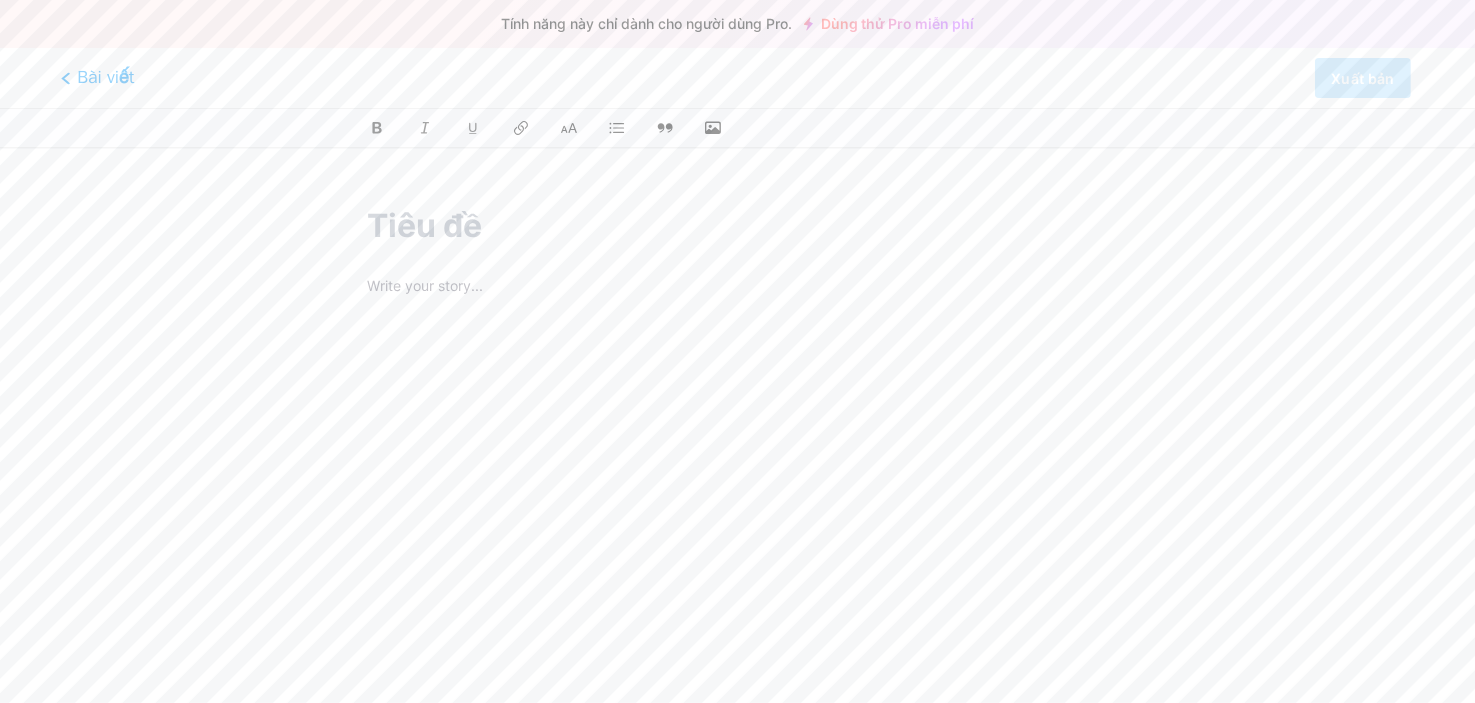 click on "Bài viết" at bounding box center (98, 78) 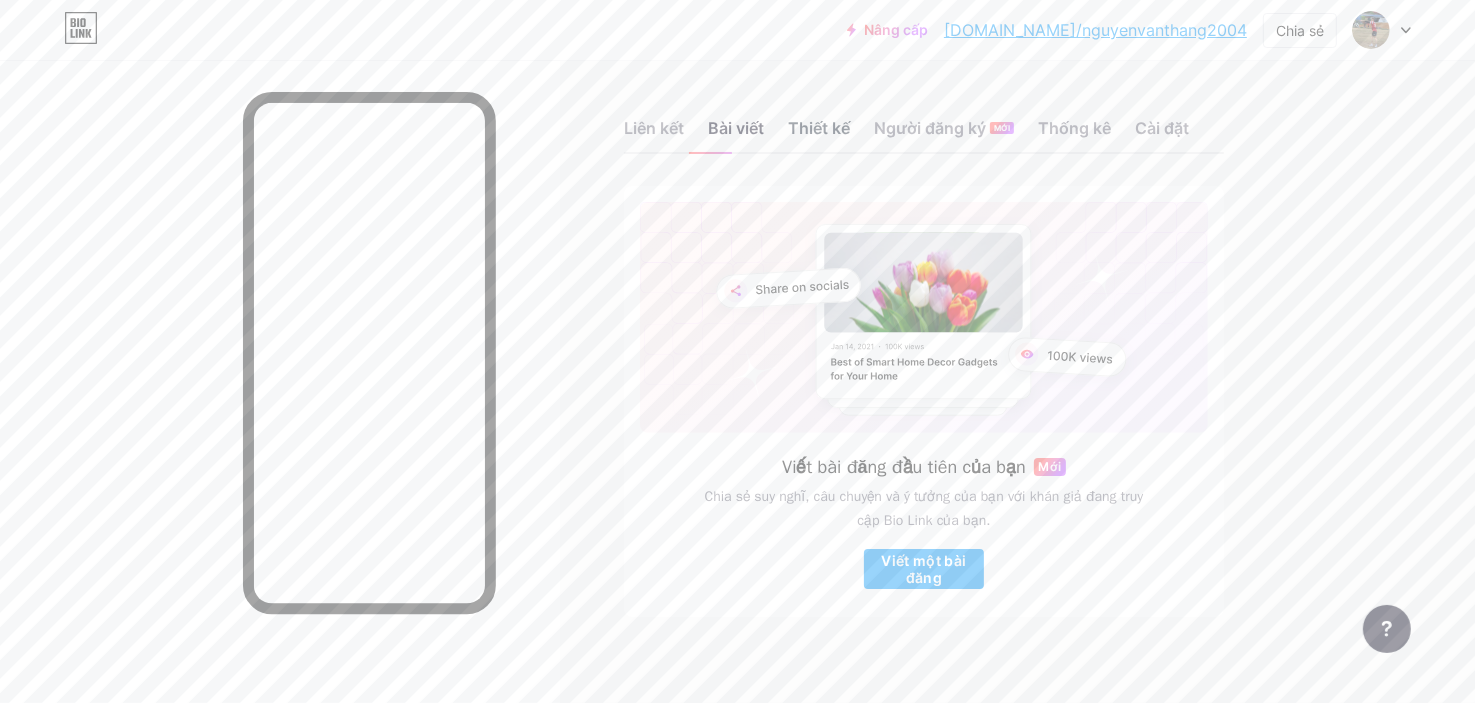 click on "Thiết kế" at bounding box center (819, 134) 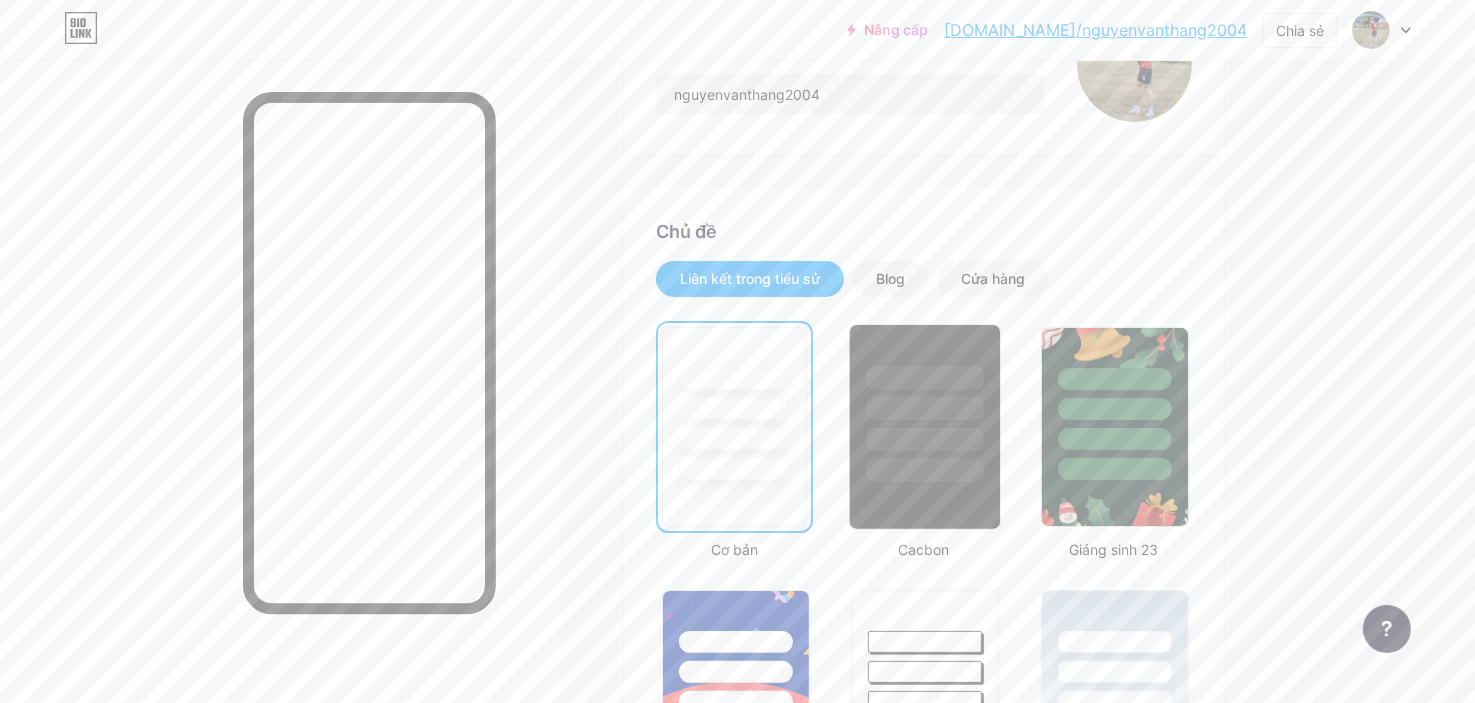 scroll, scrollTop: 333, scrollLeft: 0, axis: vertical 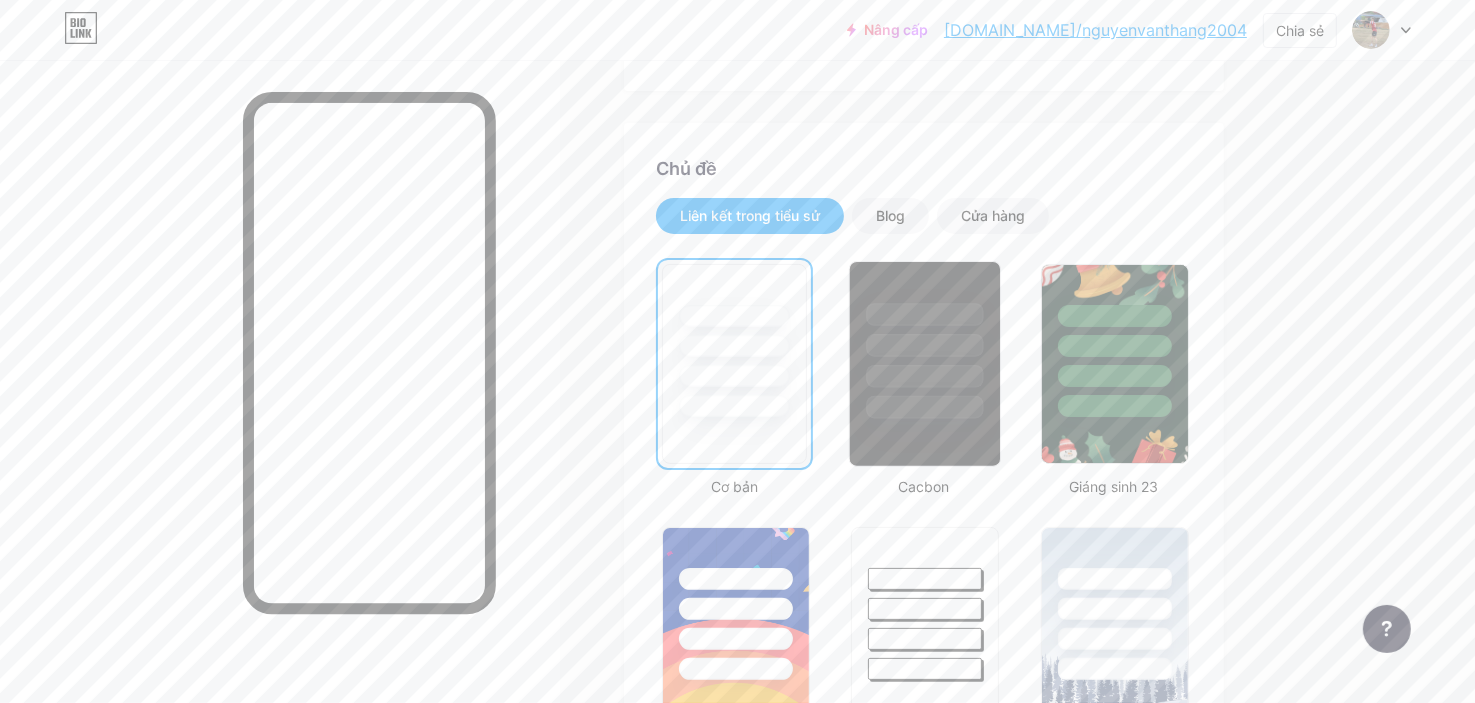 click at bounding box center [925, 376] 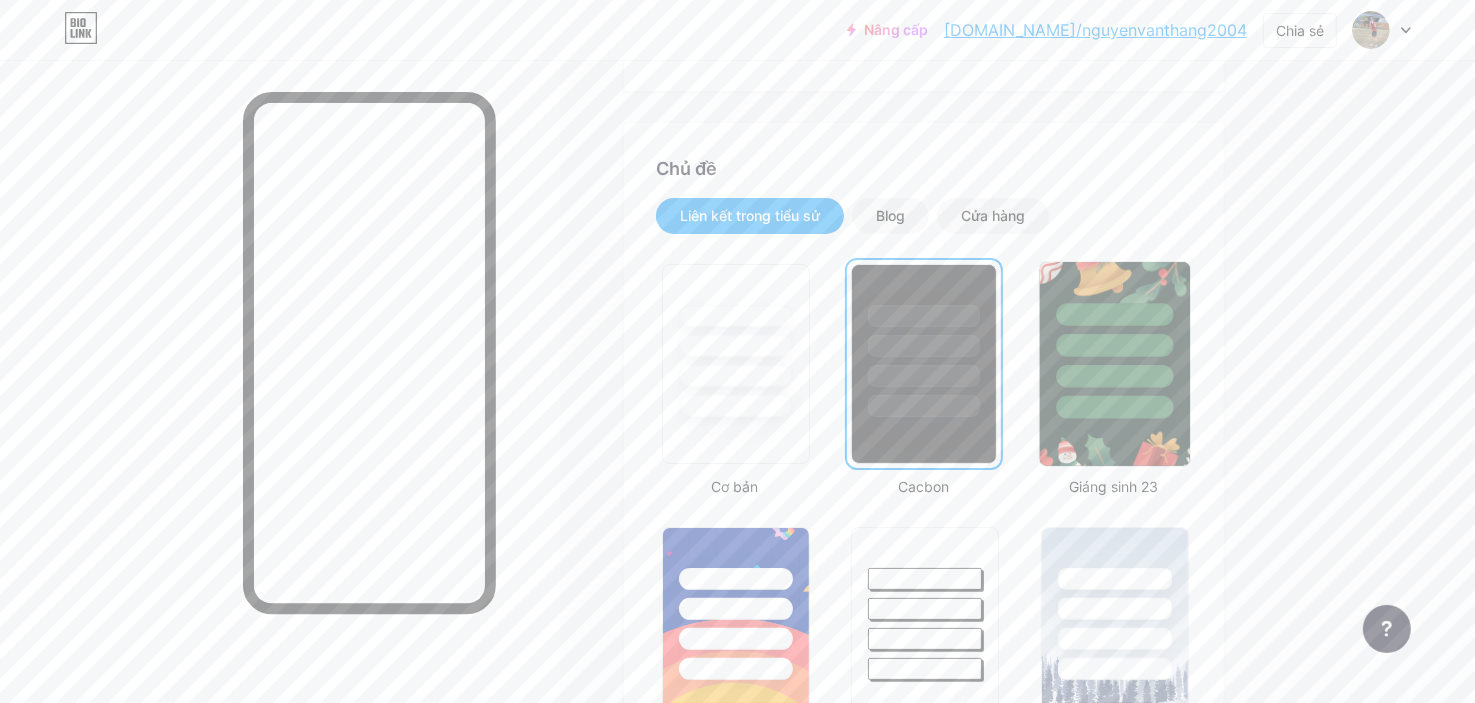 click at bounding box center (1114, 340) 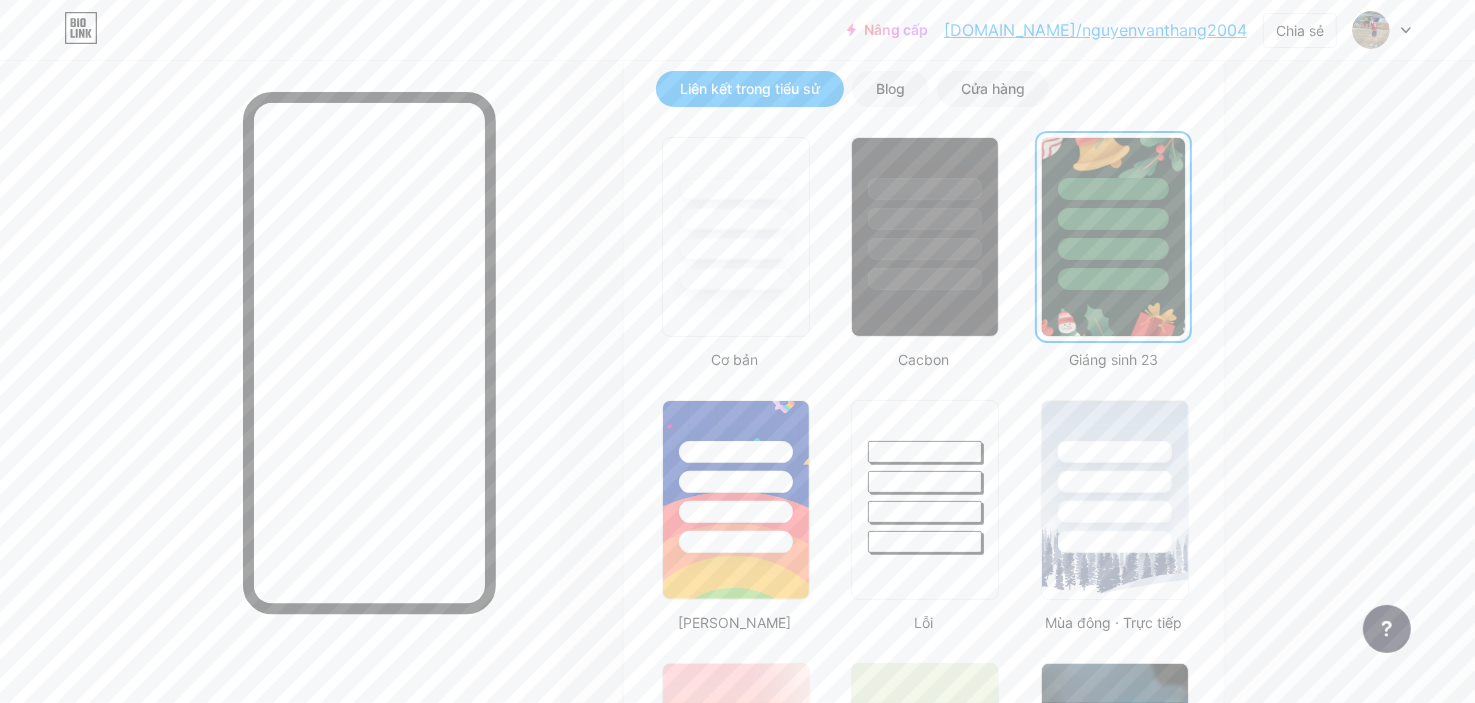 scroll, scrollTop: 500, scrollLeft: 0, axis: vertical 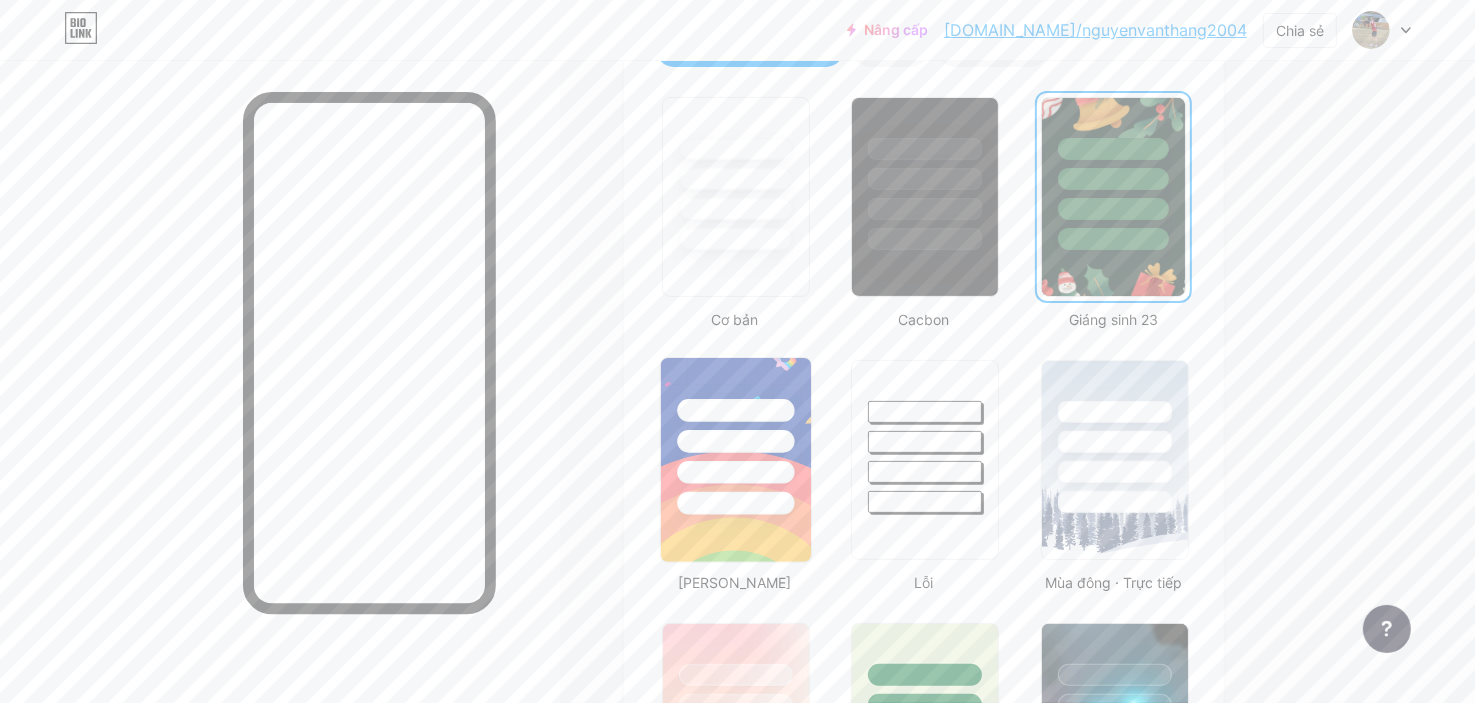 click at bounding box center (735, 472) 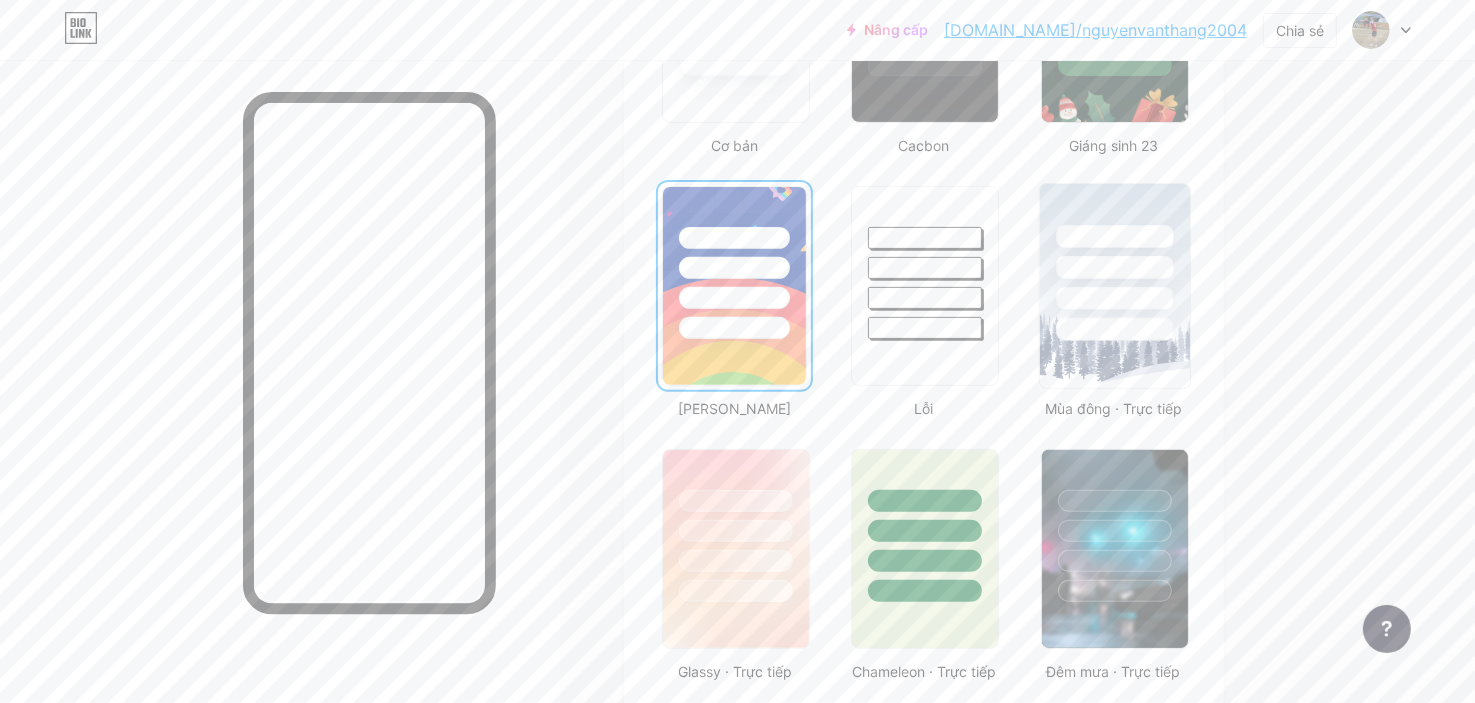 scroll, scrollTop: 833, scrollLeft: 0, axis: vertical 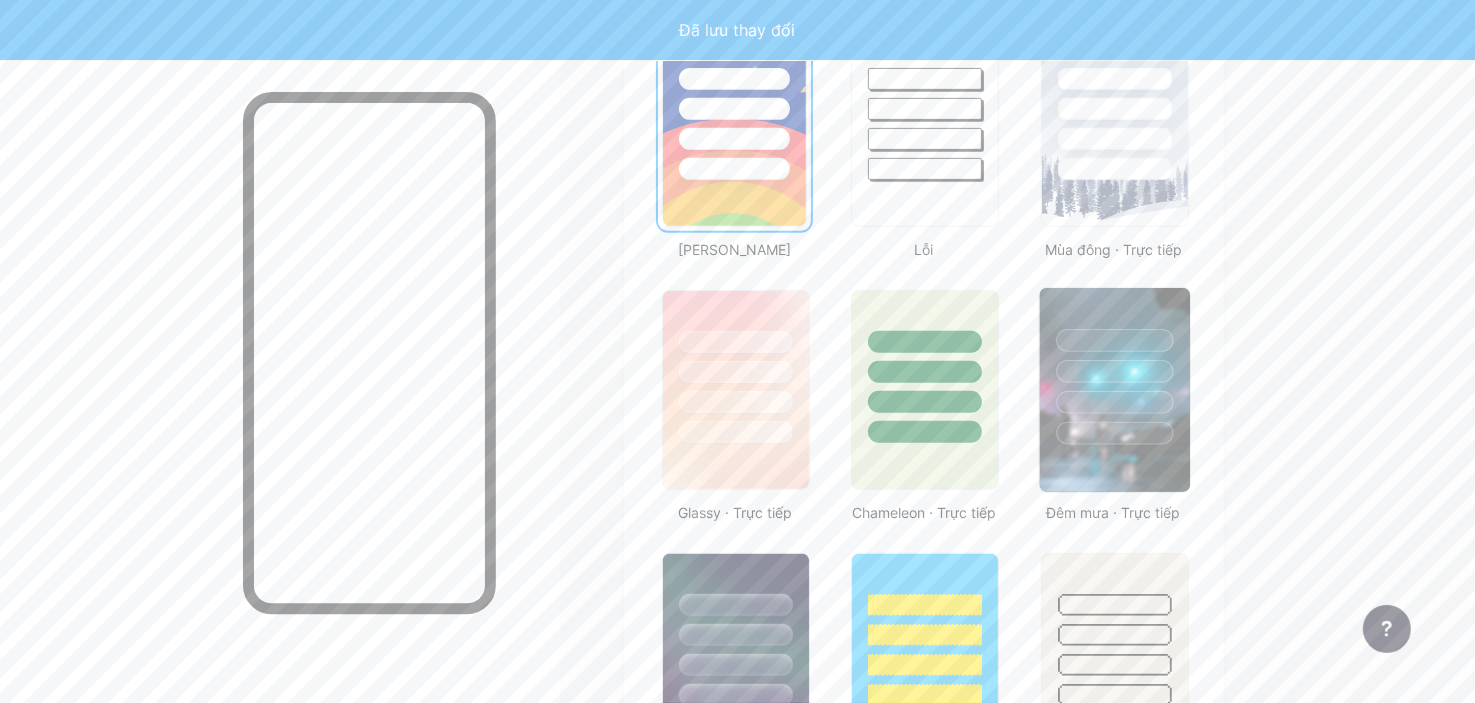 click at bounding box center (1114, 433) 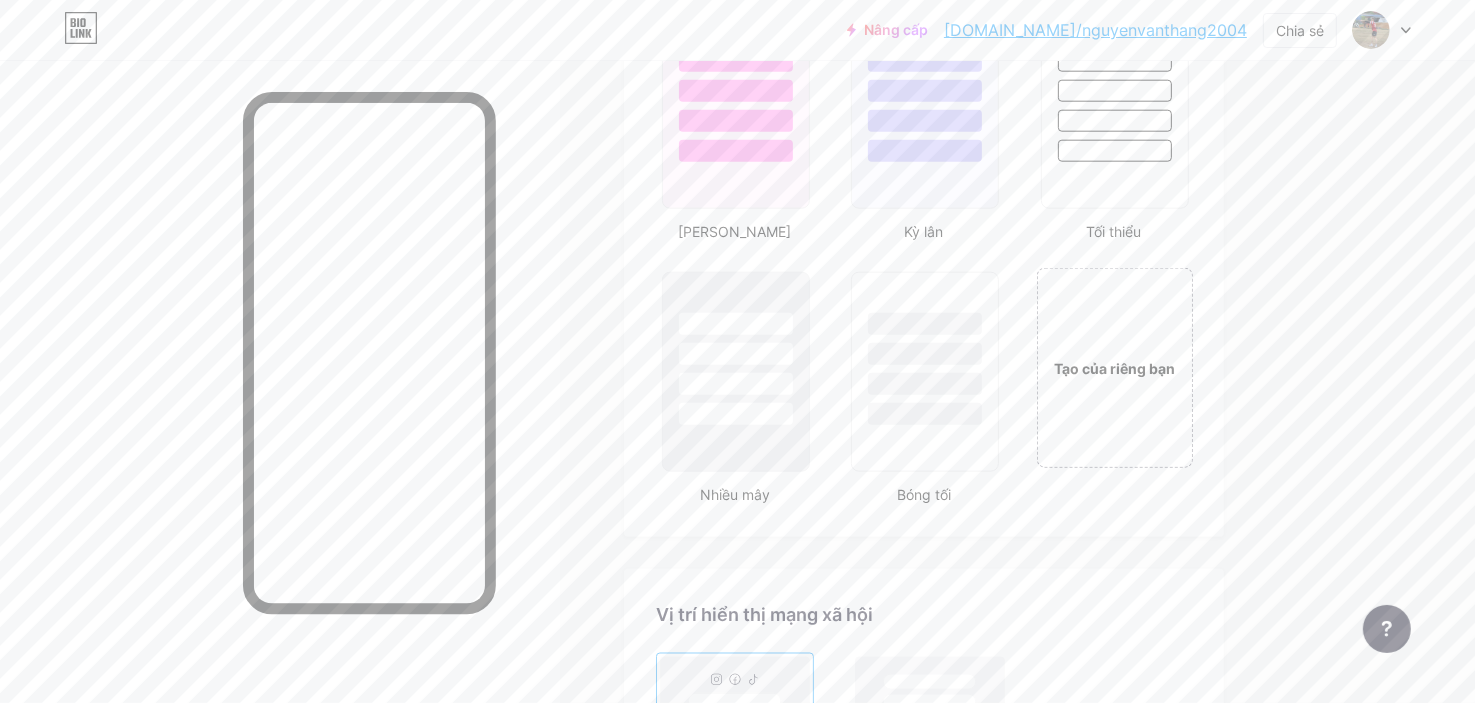 scroll, scrollTop: 2686, scrollLeft: 0, axis: vertical 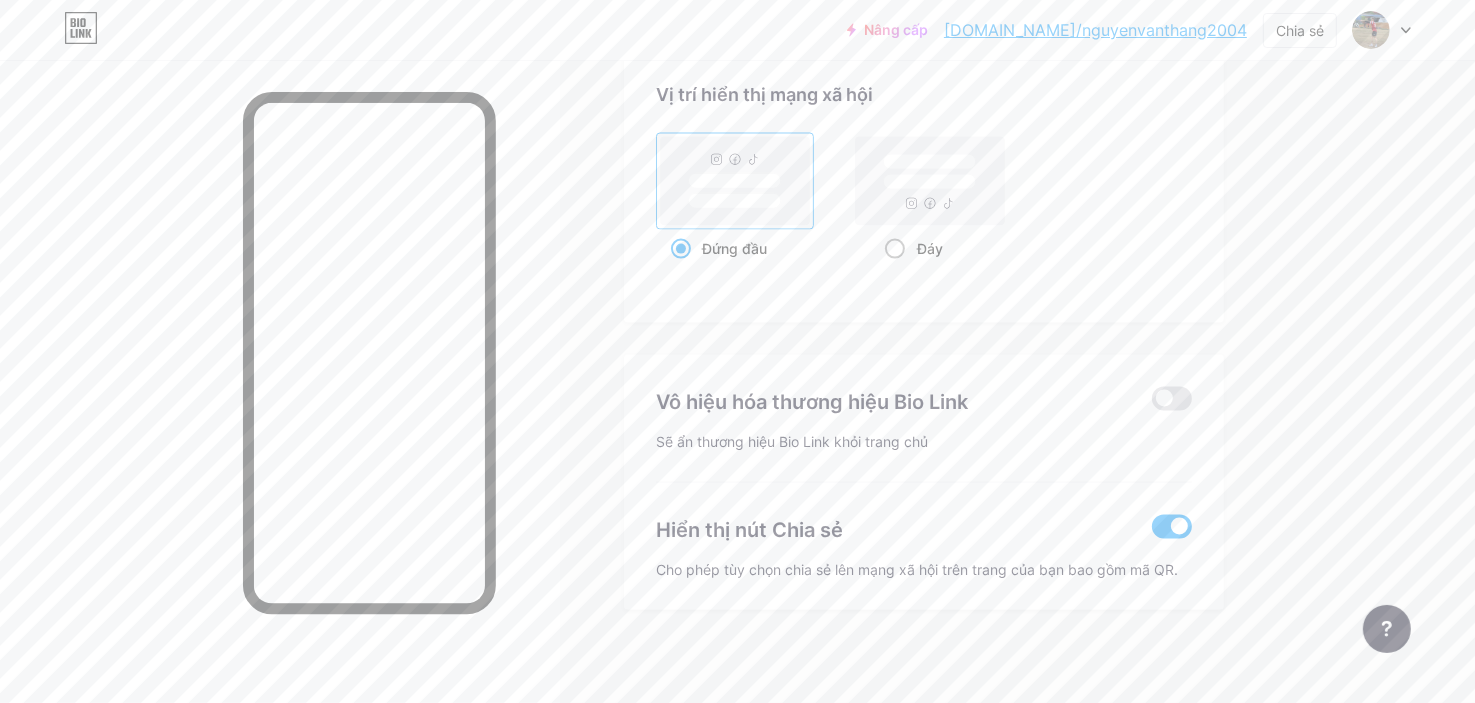 click 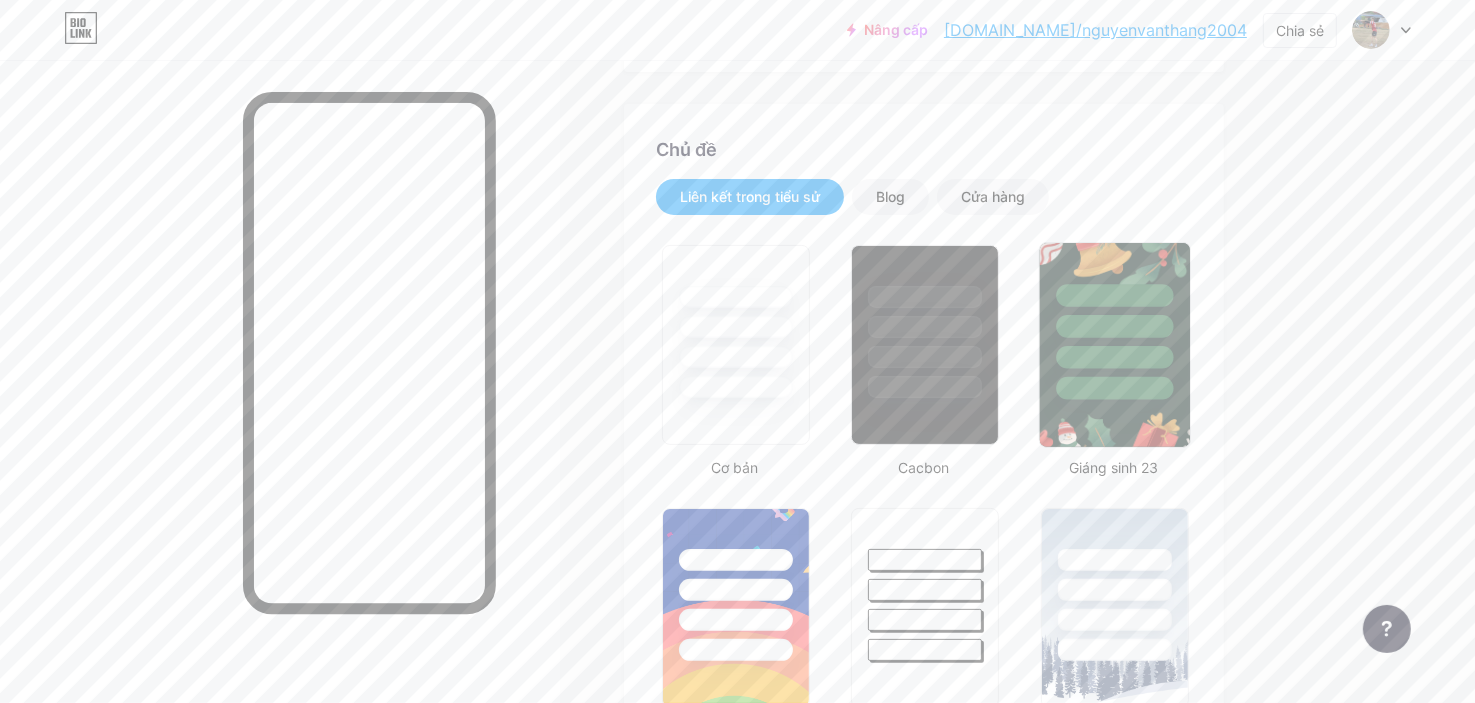 scroll, scrollTop: 0, scrollLeft: 0, axis: both 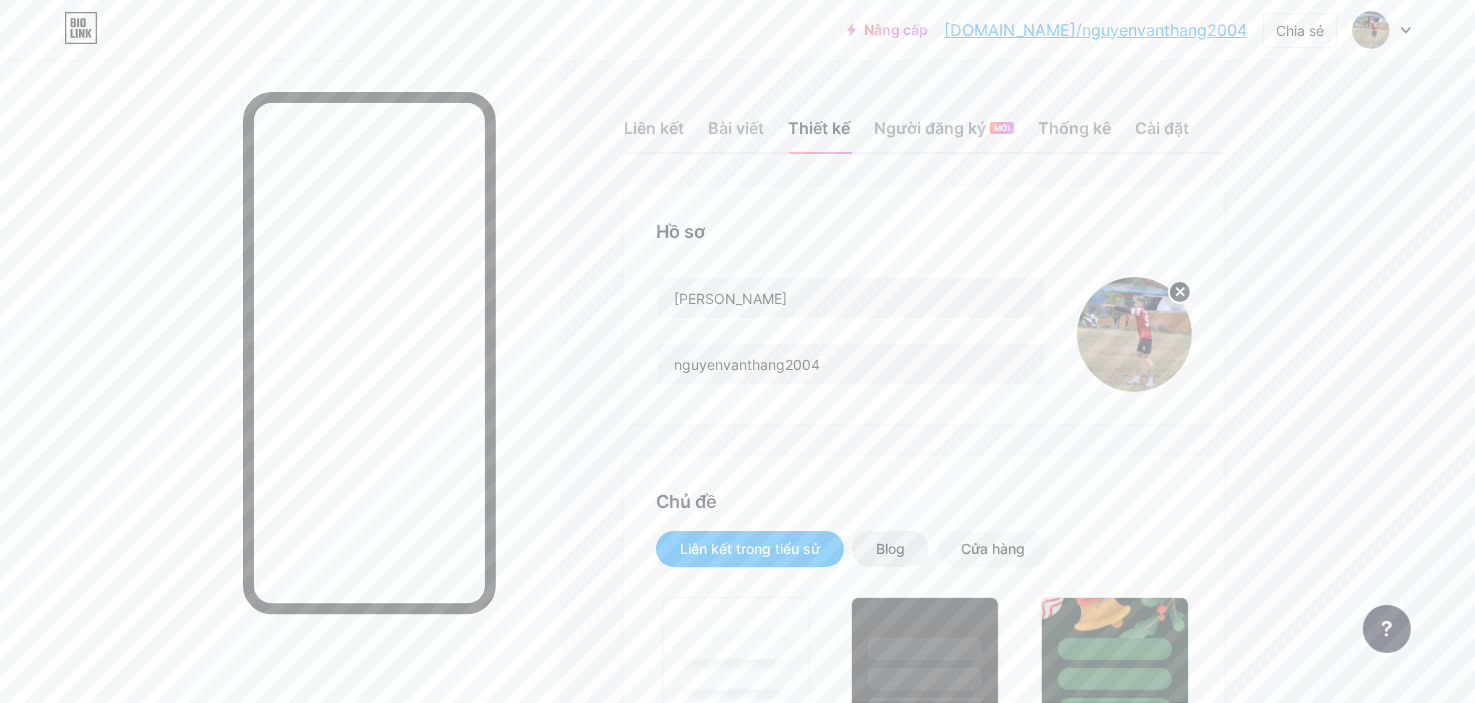 click on "Blog" at bounding box center (890, 549) 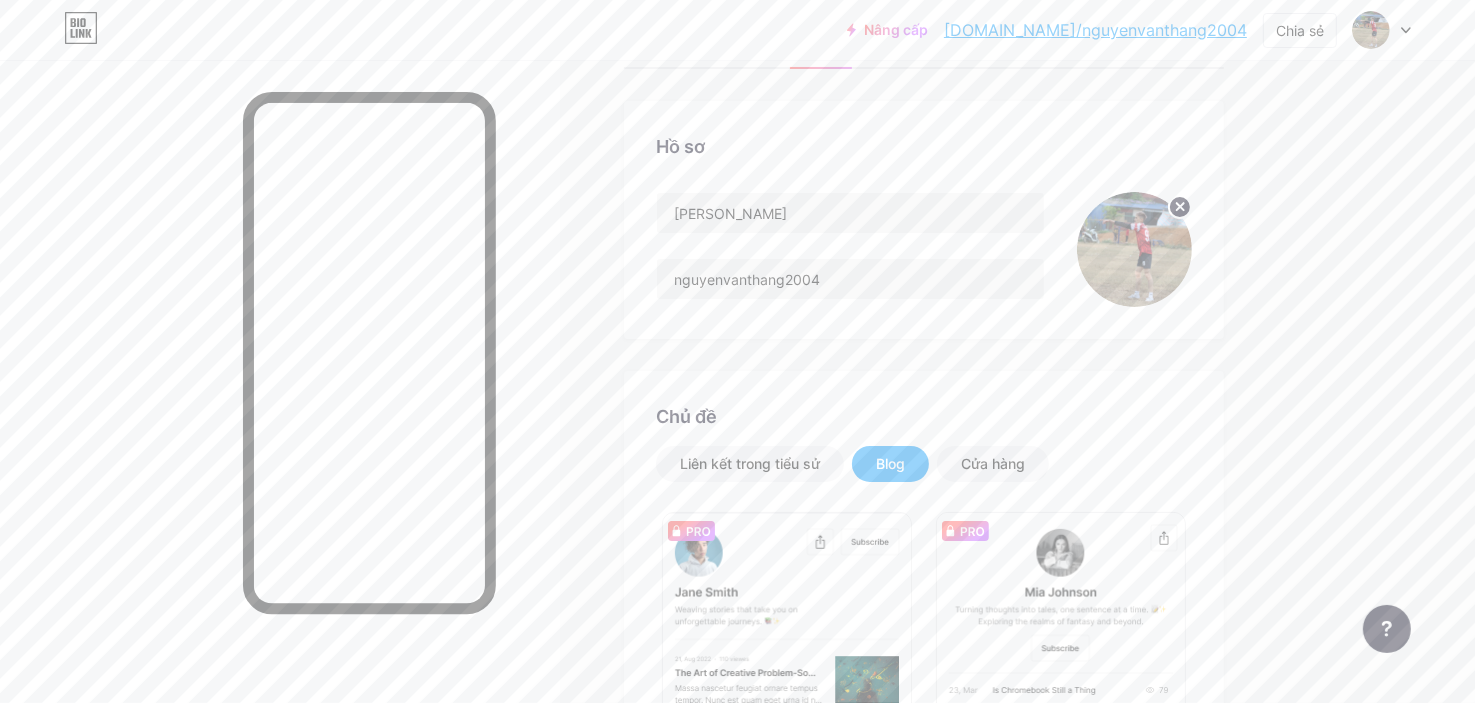 scroll, scrollTop: 0, scrollLeft: 0, axis: both 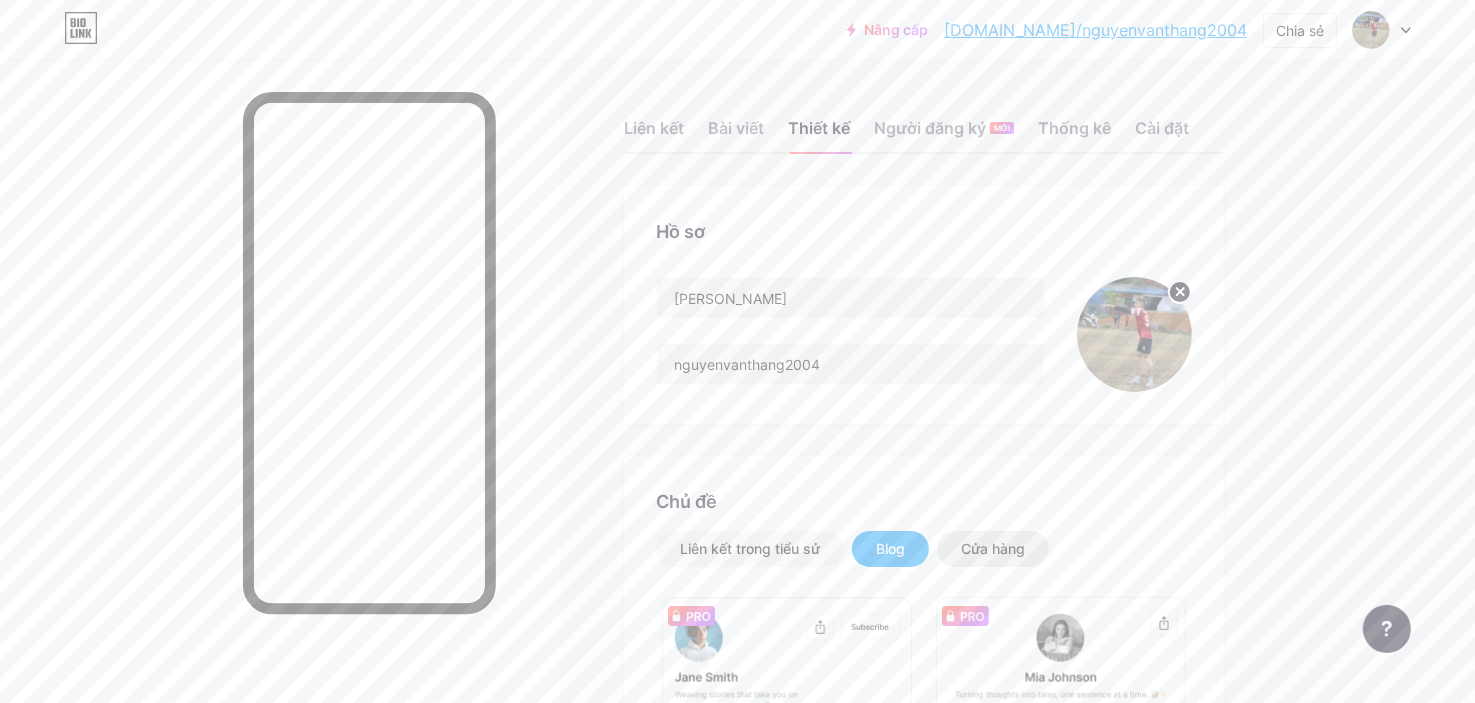 click on "Cửa hàng" at bounding box center [993, 548] 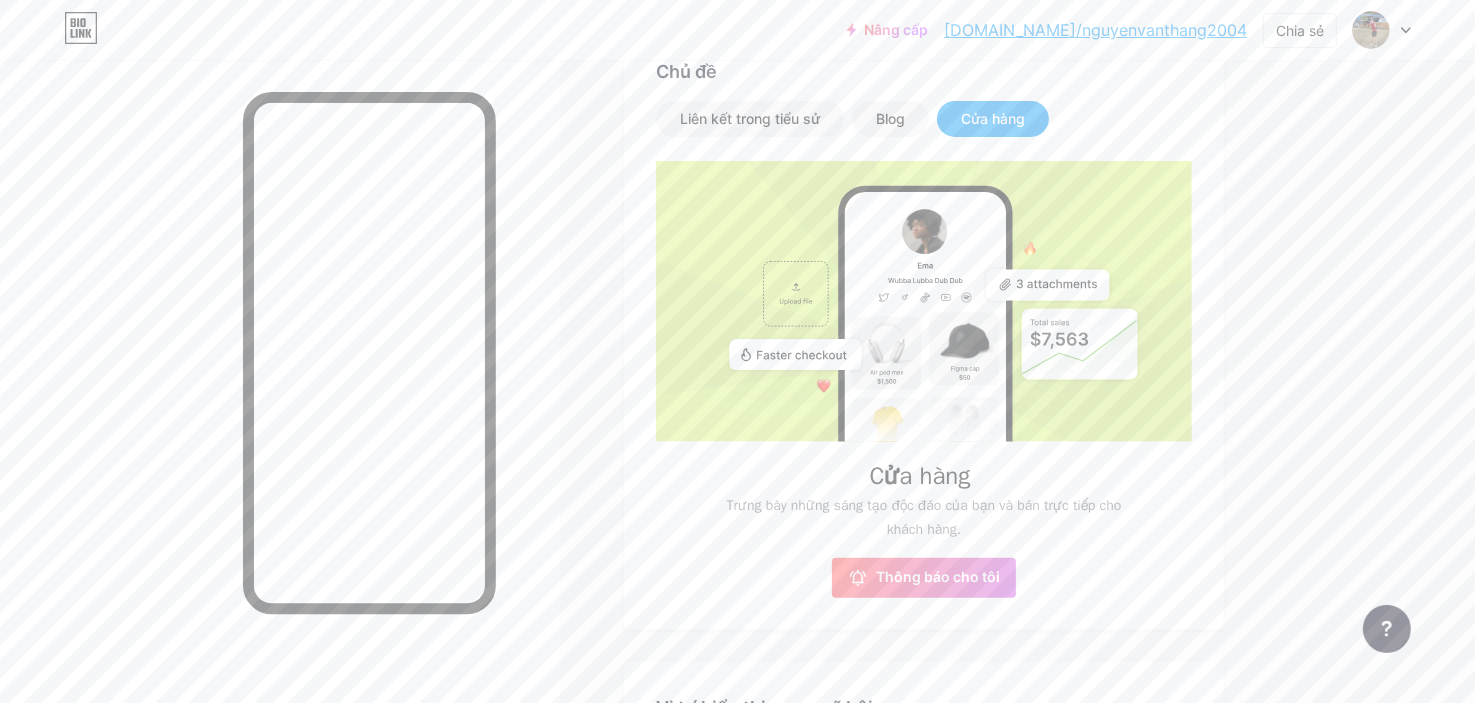 scroll, scrollTop: 0, scrollLeft: 0, axis: both 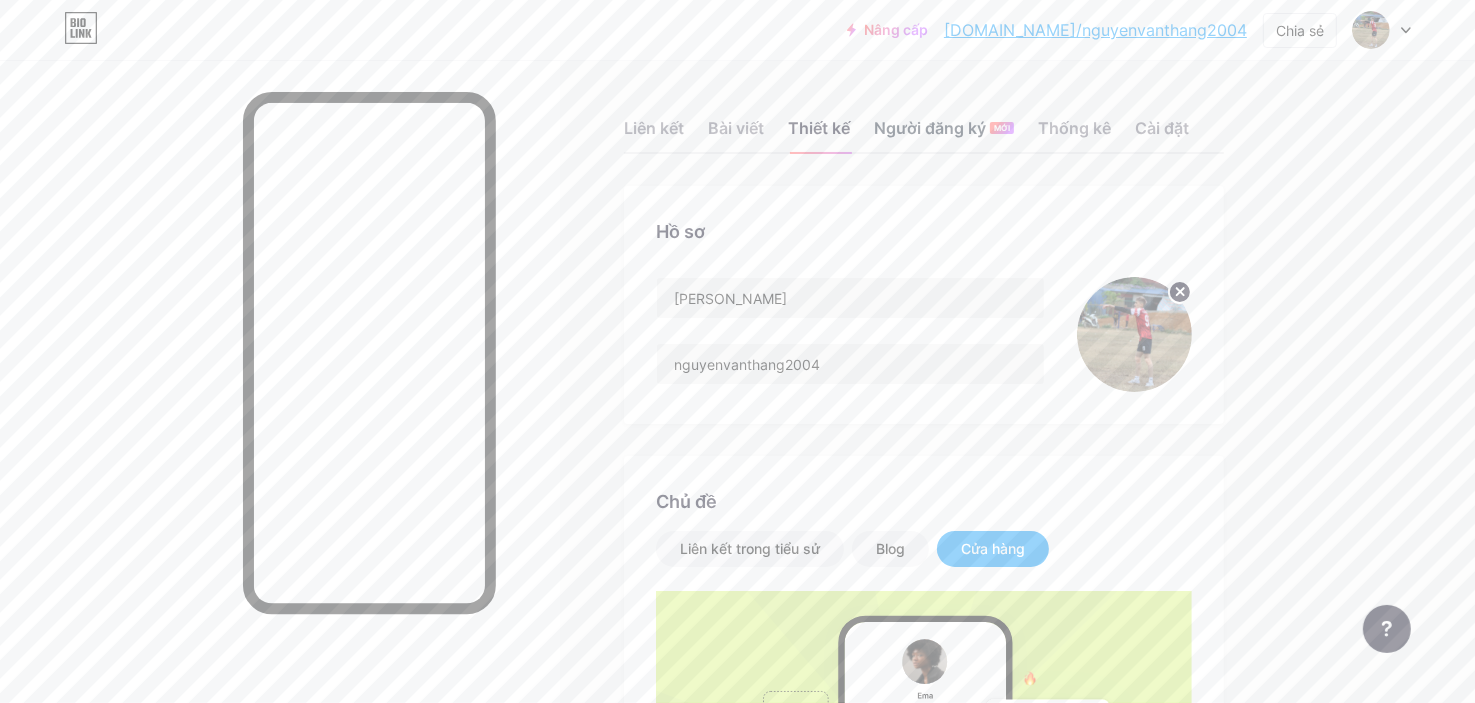 click on "Người đăng ký" at bounding box center (930, 128) 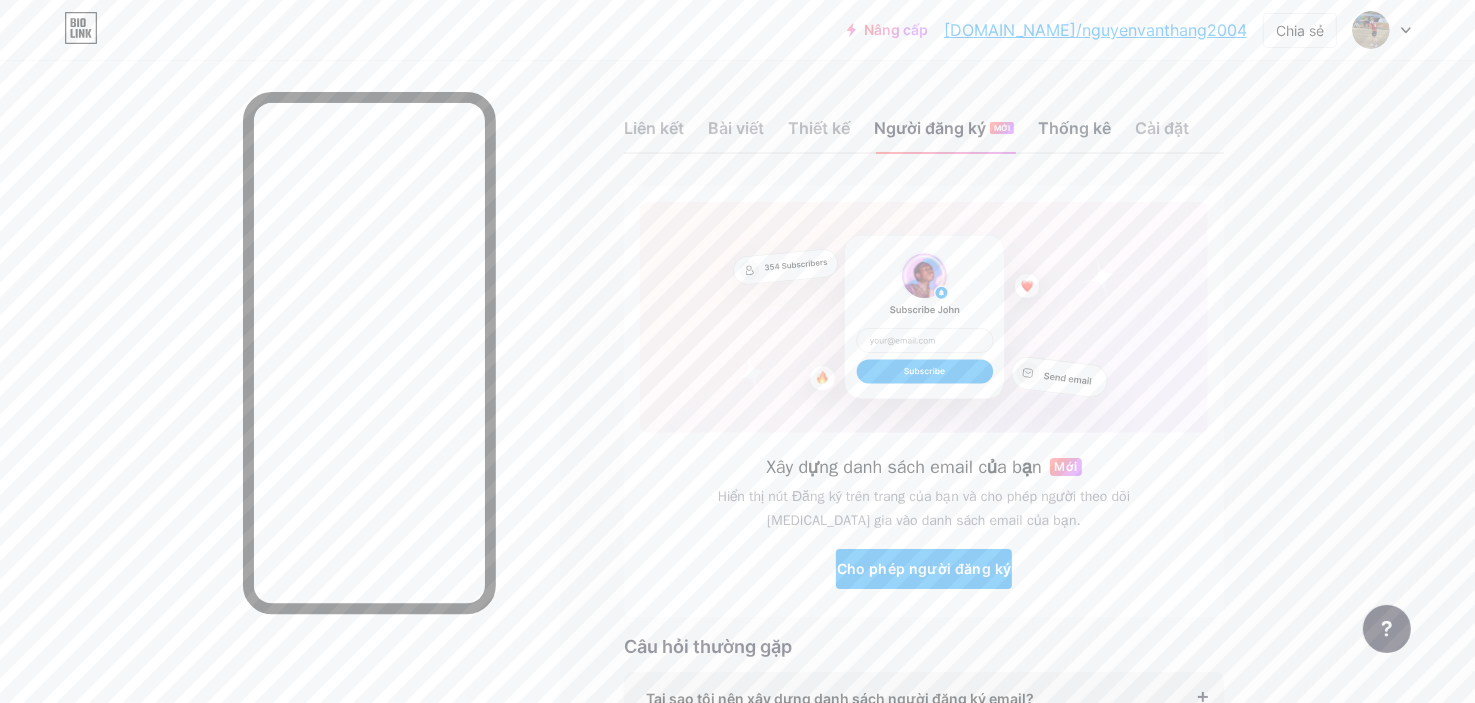 click on "Thống kê" at bounding box center [1074, 128] 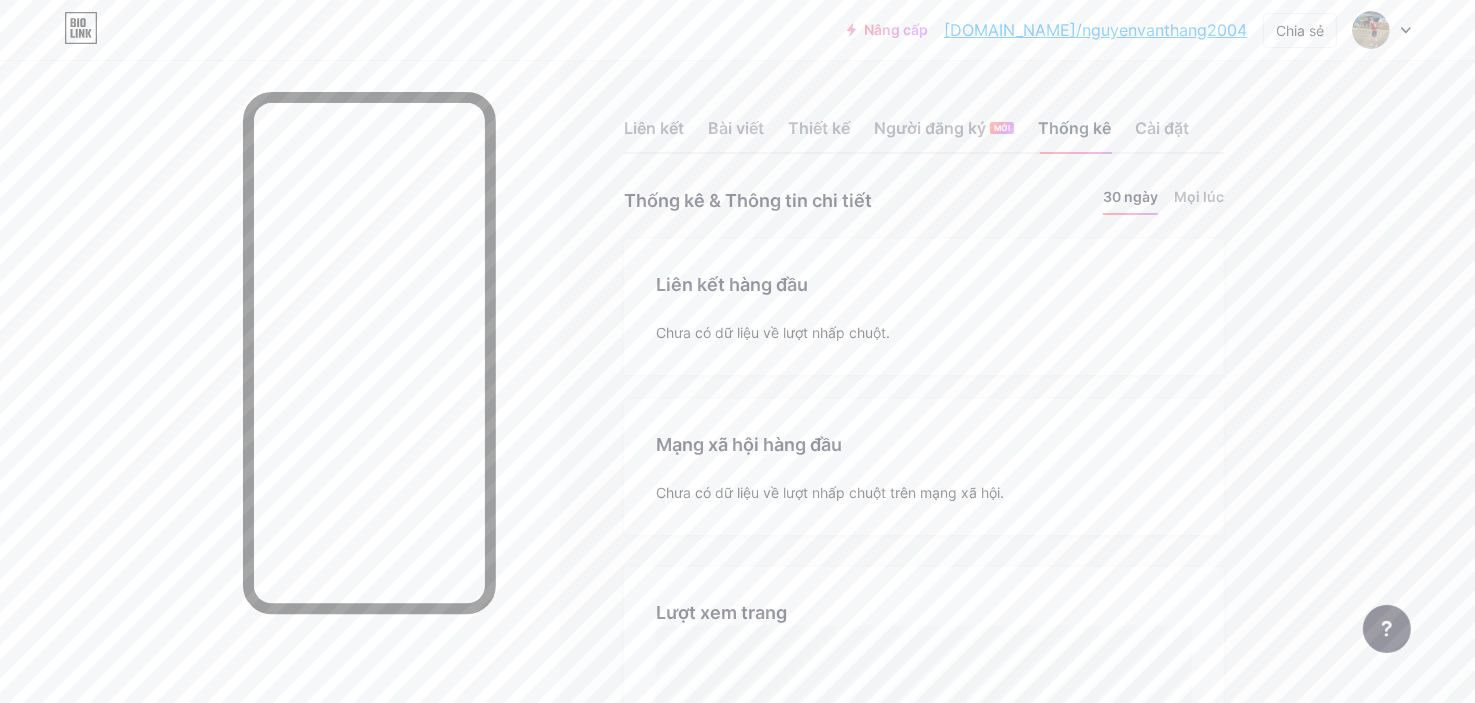 scroll, scrollTop: 999296, scrollLeft: 998524, axis: both 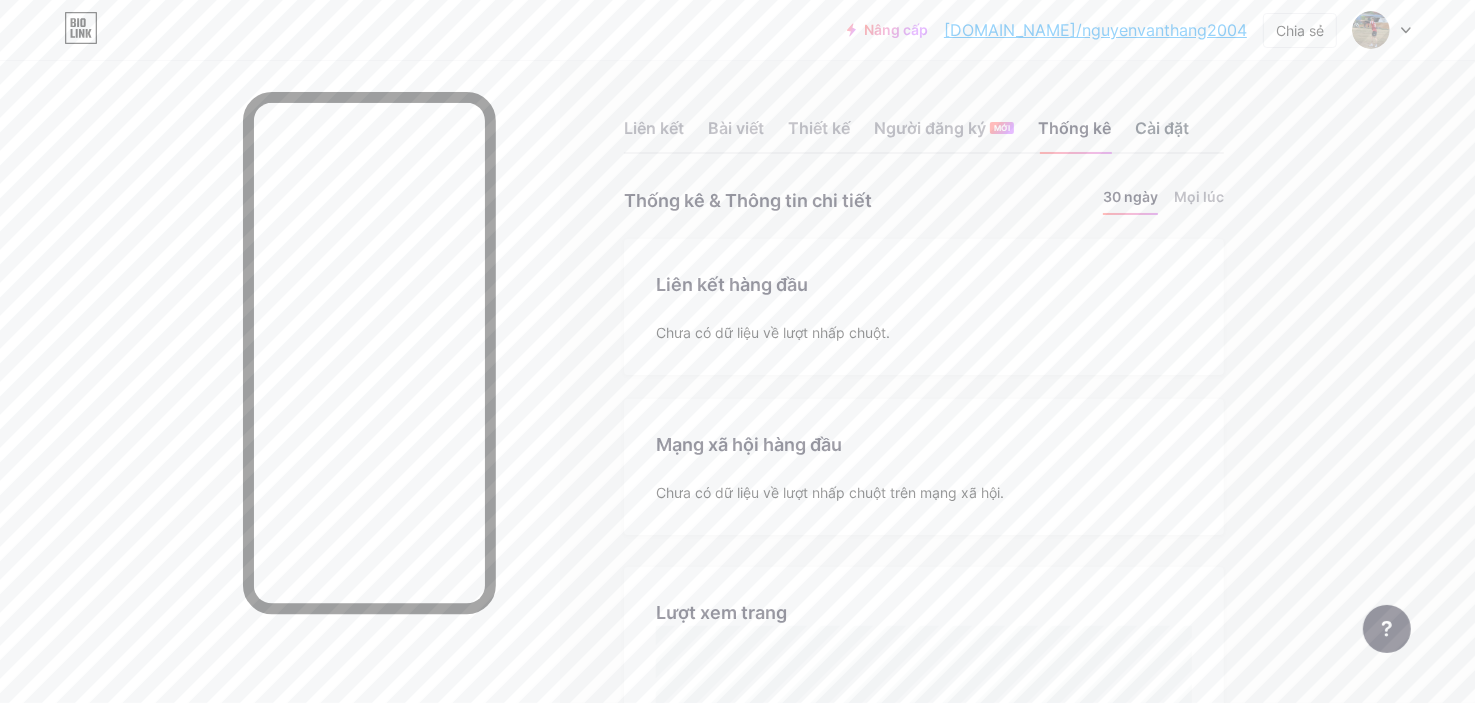 click on "Cài đặt" at bounding box center (1162, 128) 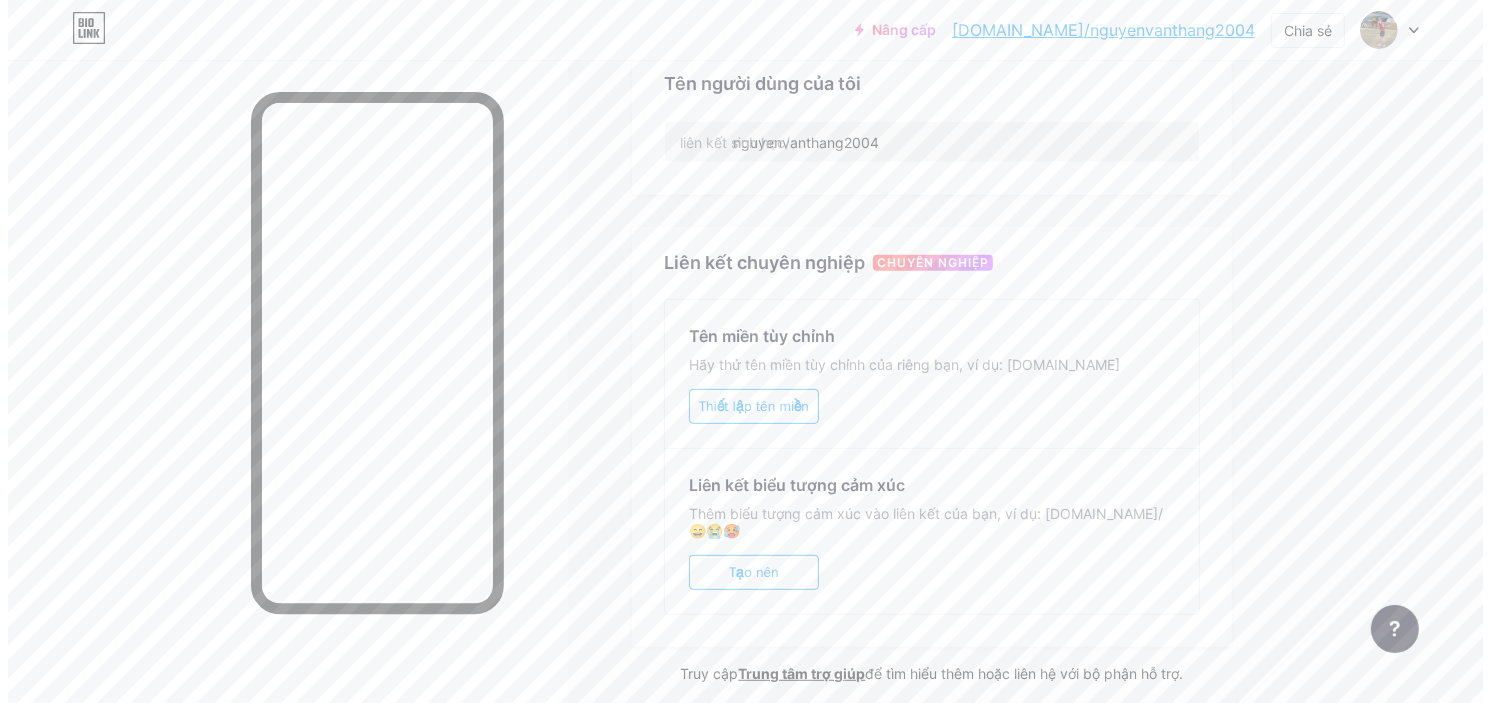 scroll, scrollTop: 0, scrollLeft: 0, axis: both 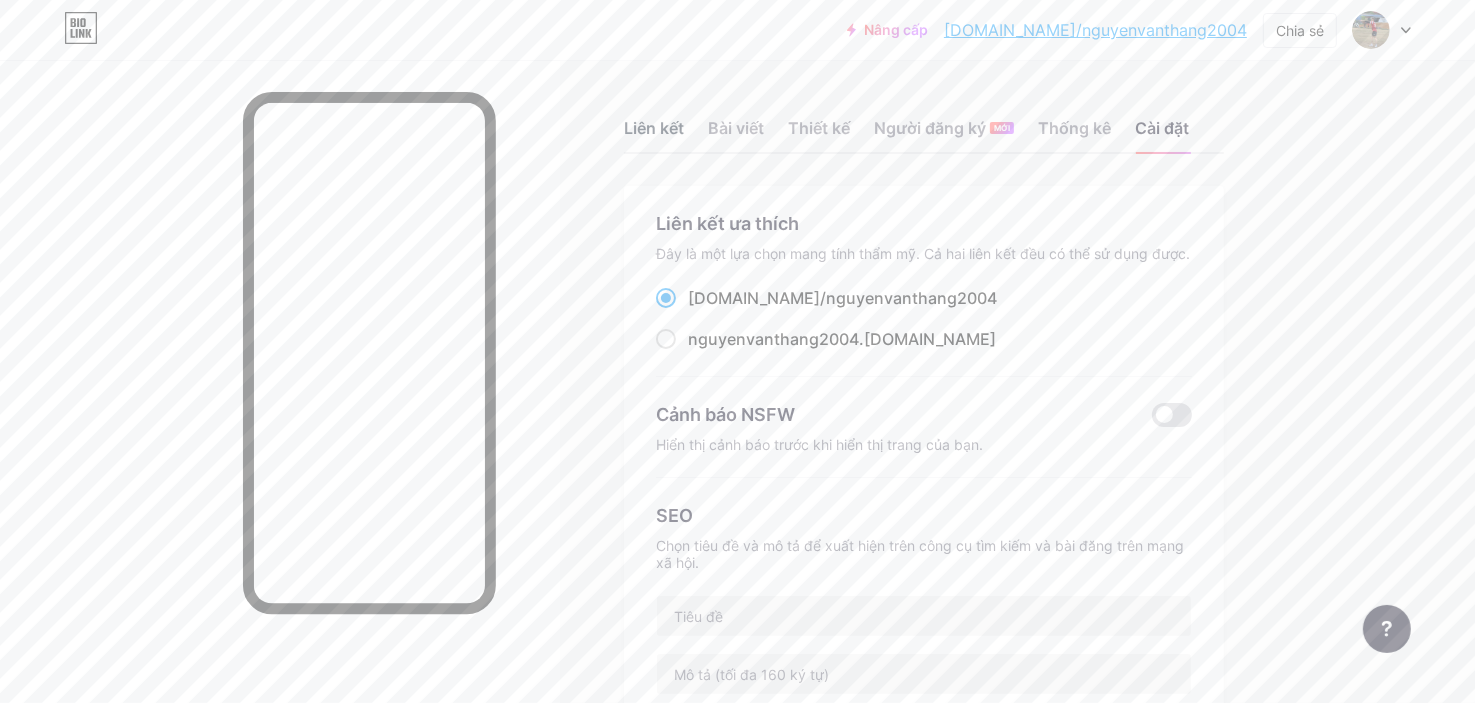 click on "Liên kết" at bounding box center [654, 128] 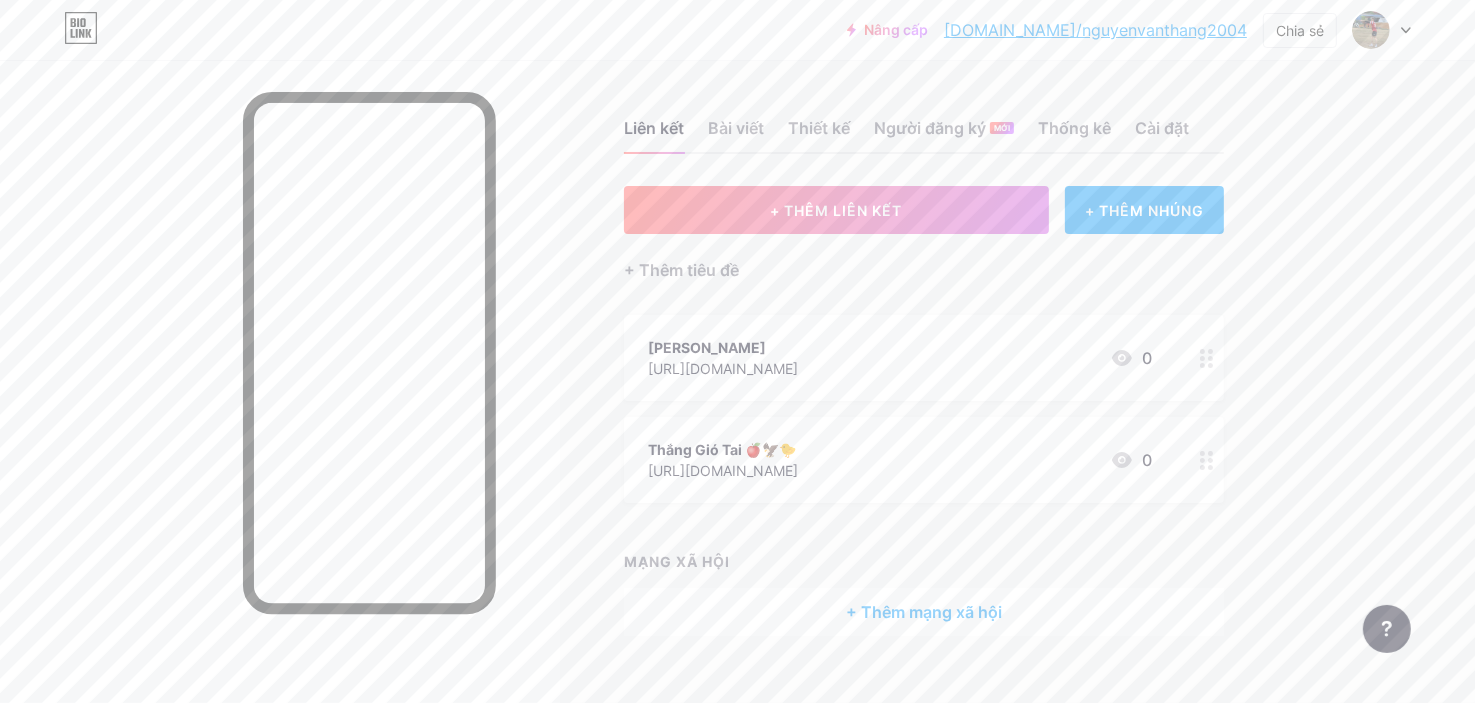 click on "[URL][DOMAIN_NAME]" at bounding box center [723, 368] 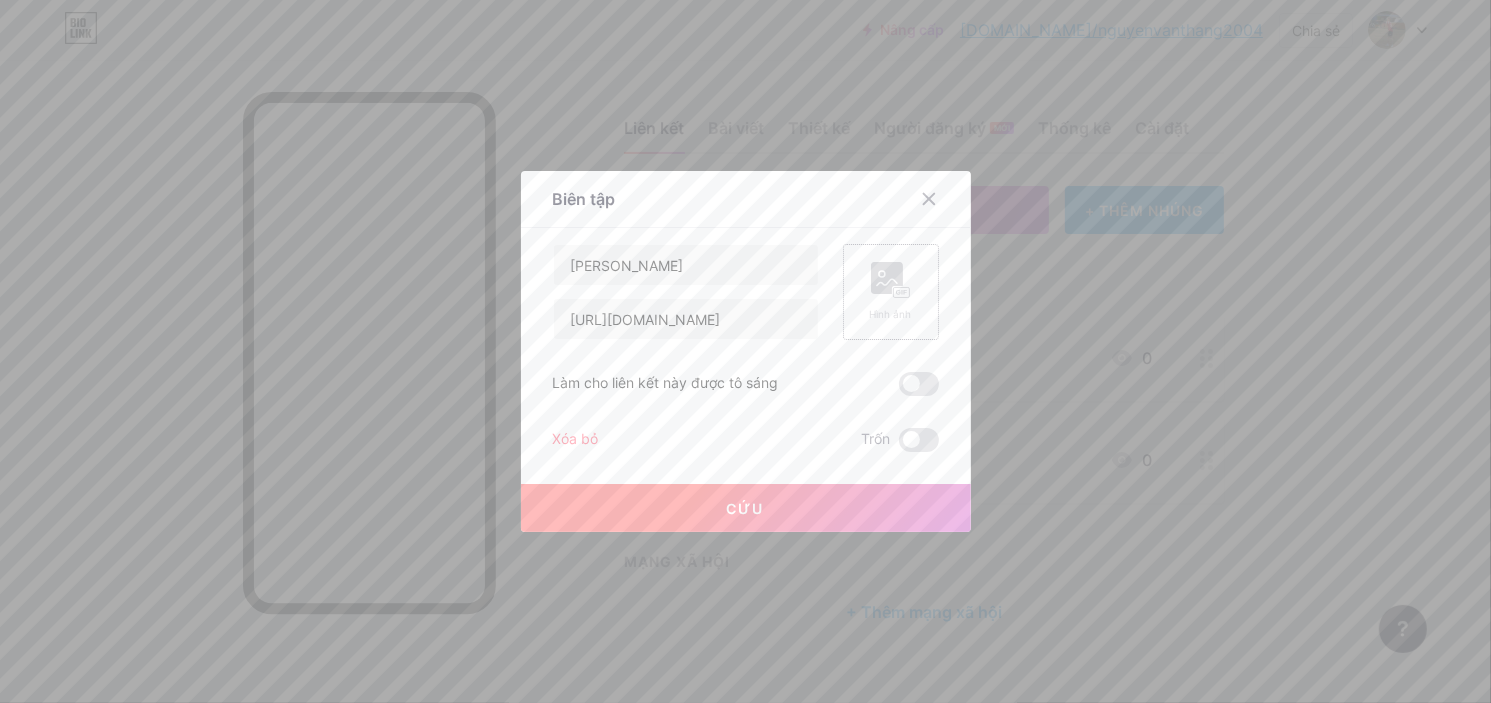 click 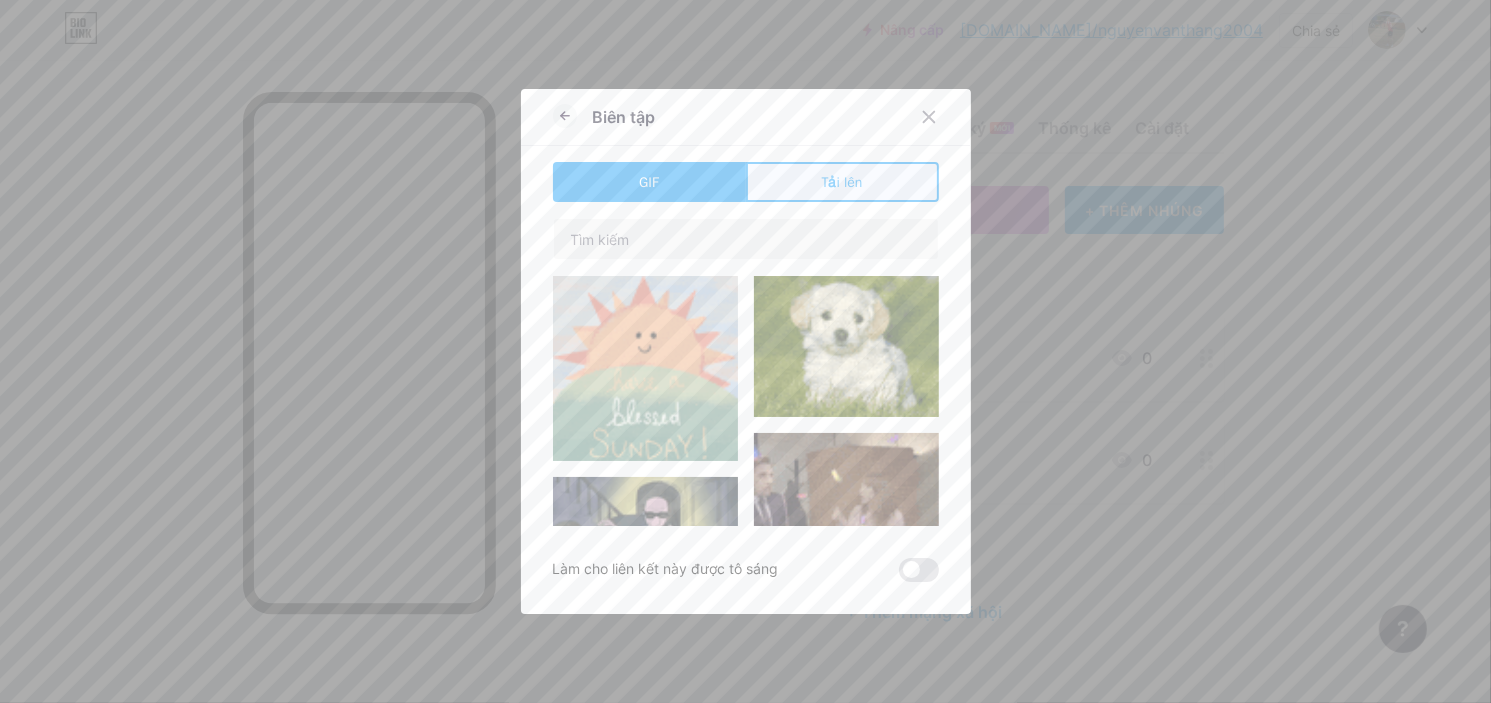 click on "Tải lên" at bounding box center (842, 182) 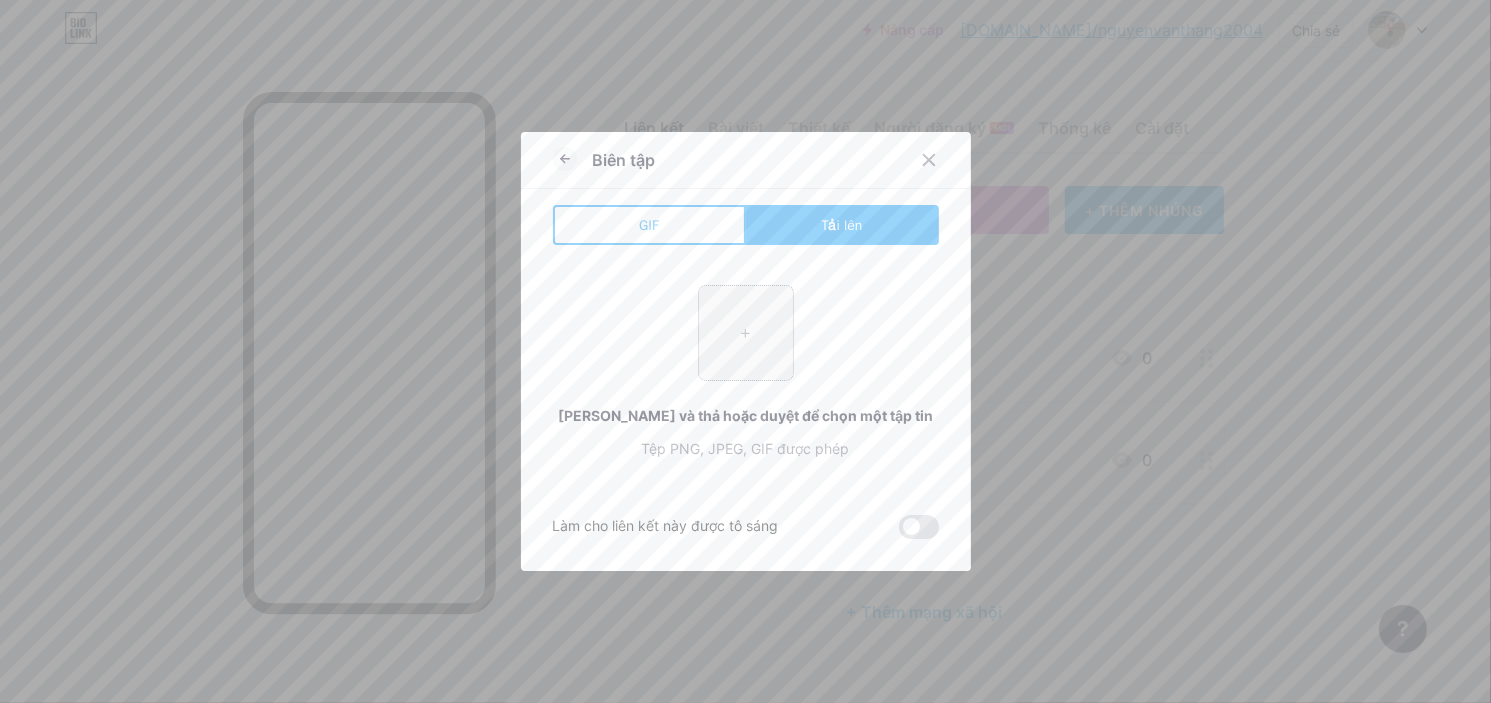 click at bounding box center [746, 333] 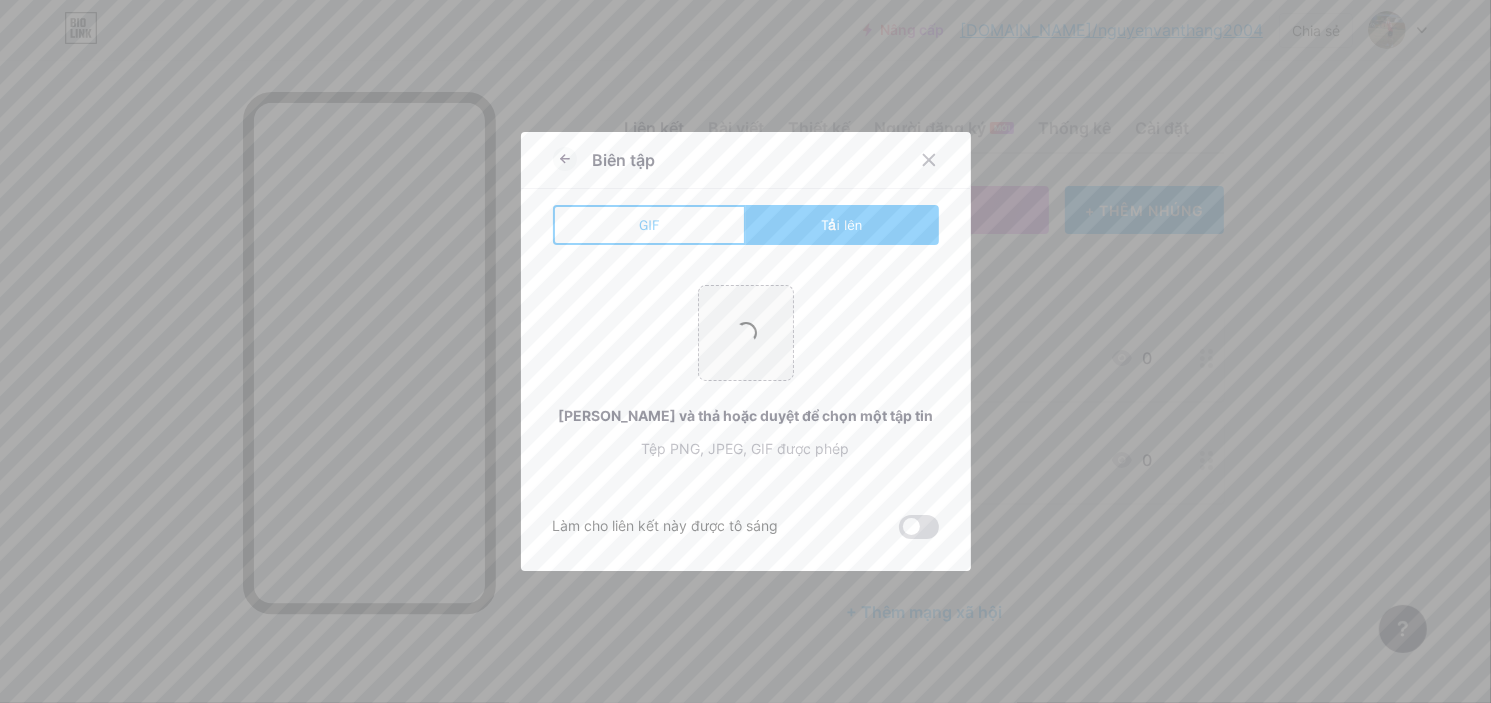 click at bounding box center (919, 527) 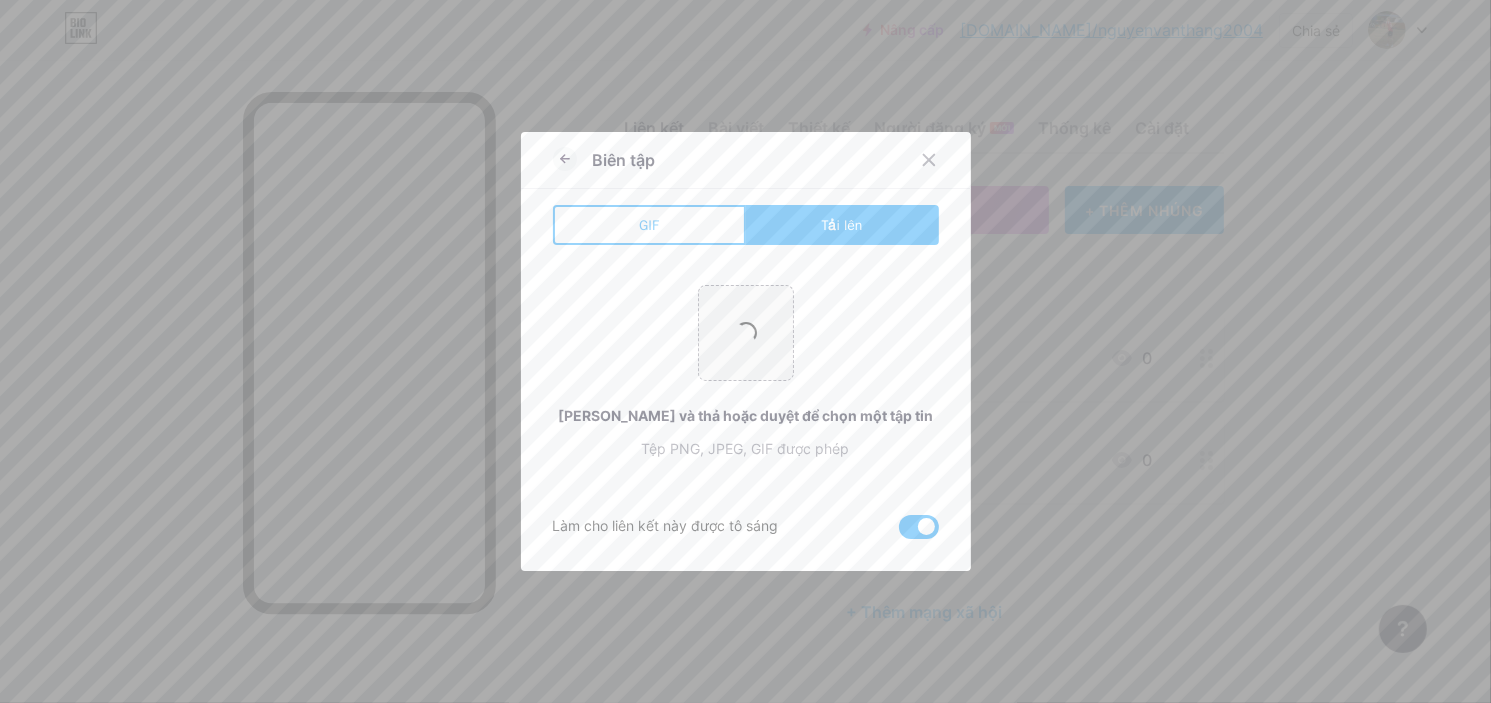 click at bounding box center (745, 351) 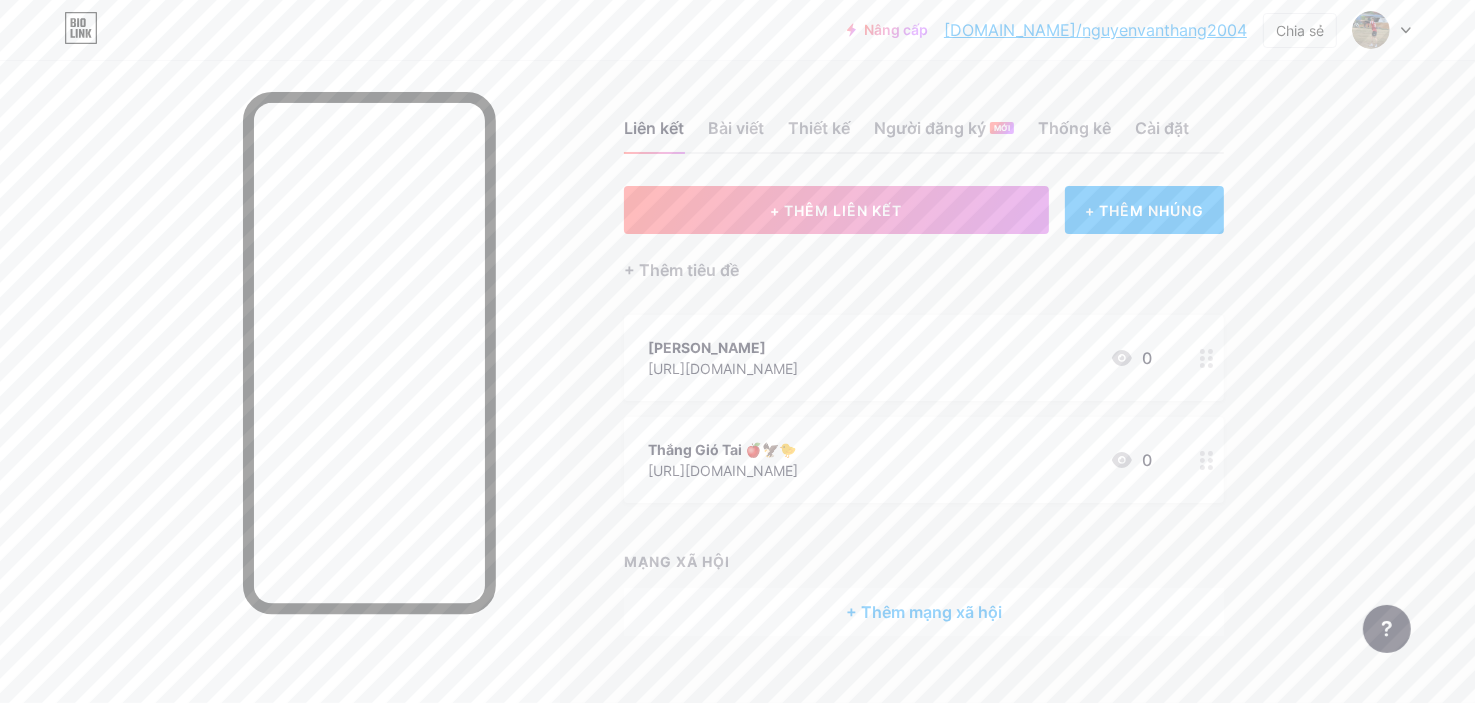 click on "0" at bounding box center (1147, 358) 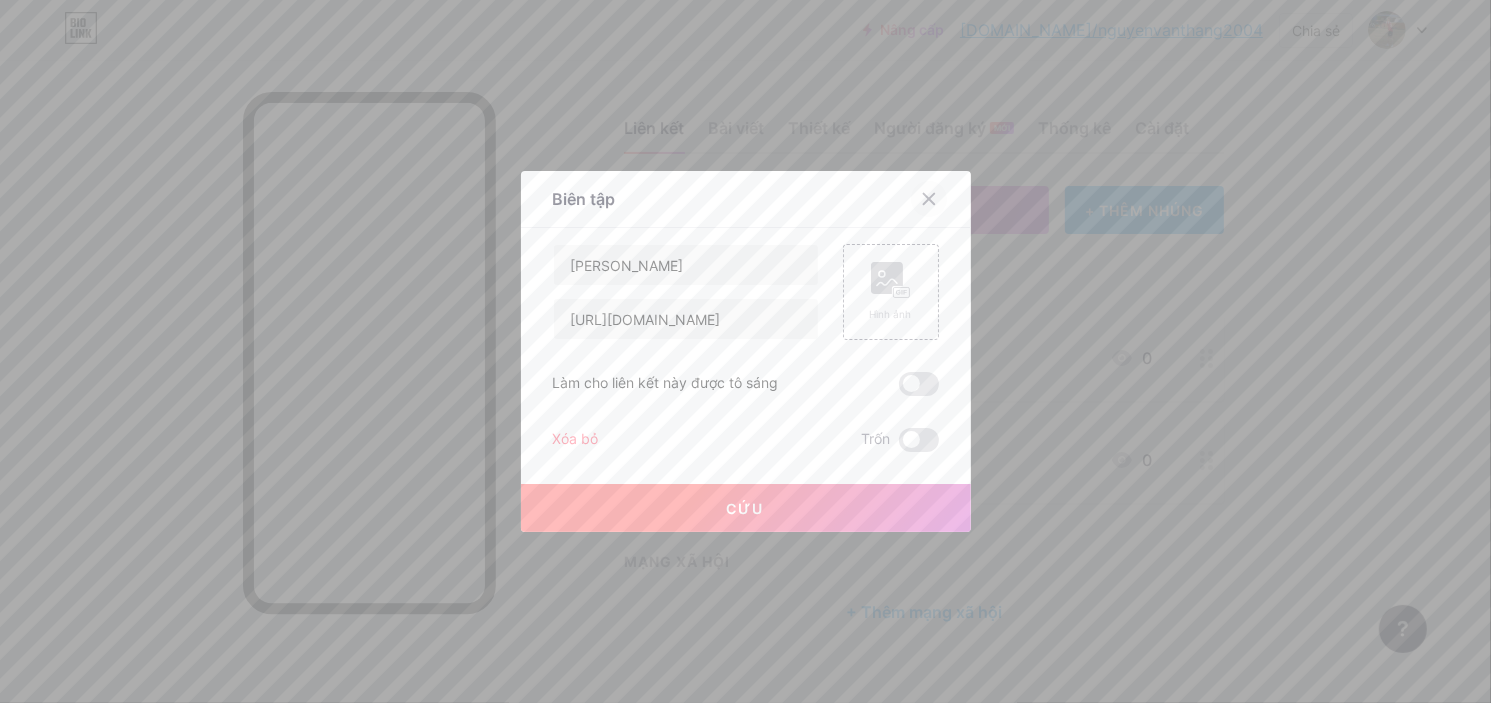 click at bounding box center [929, 199] 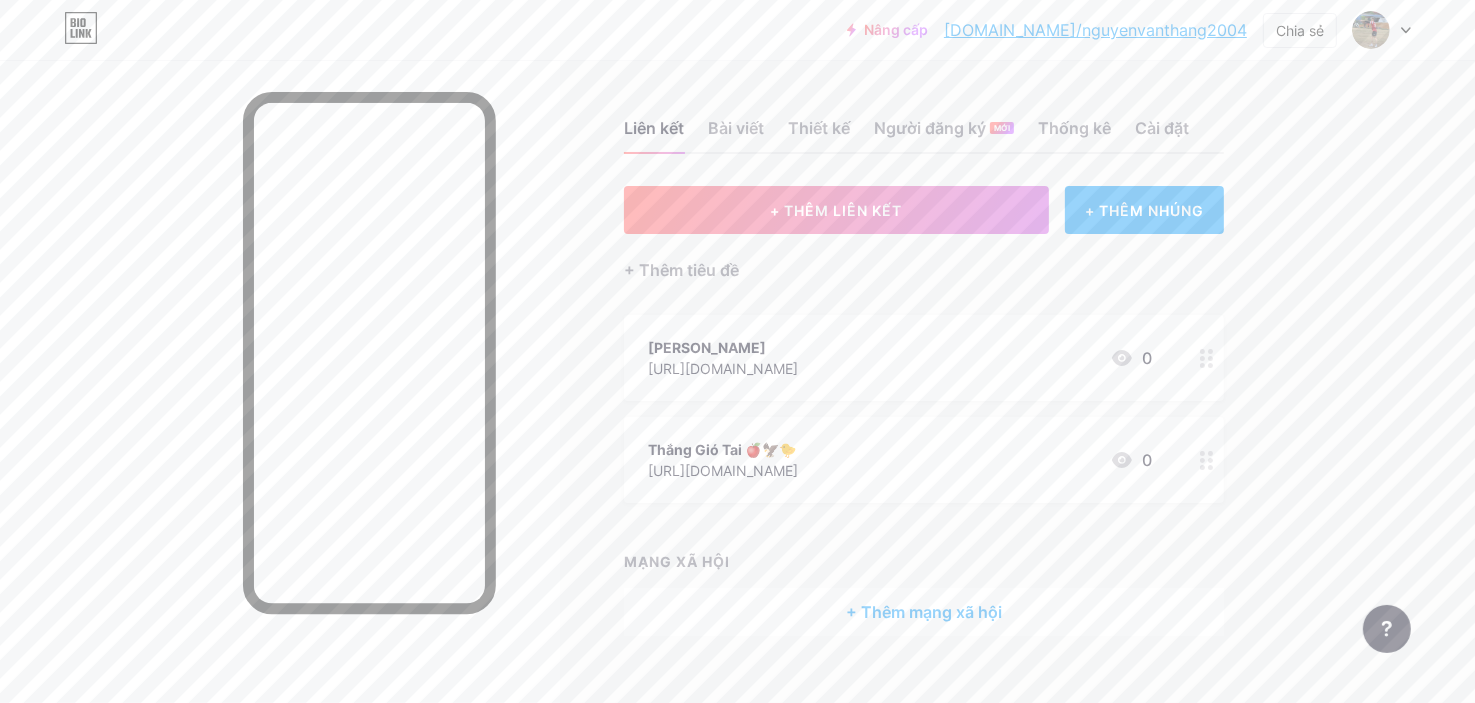 click 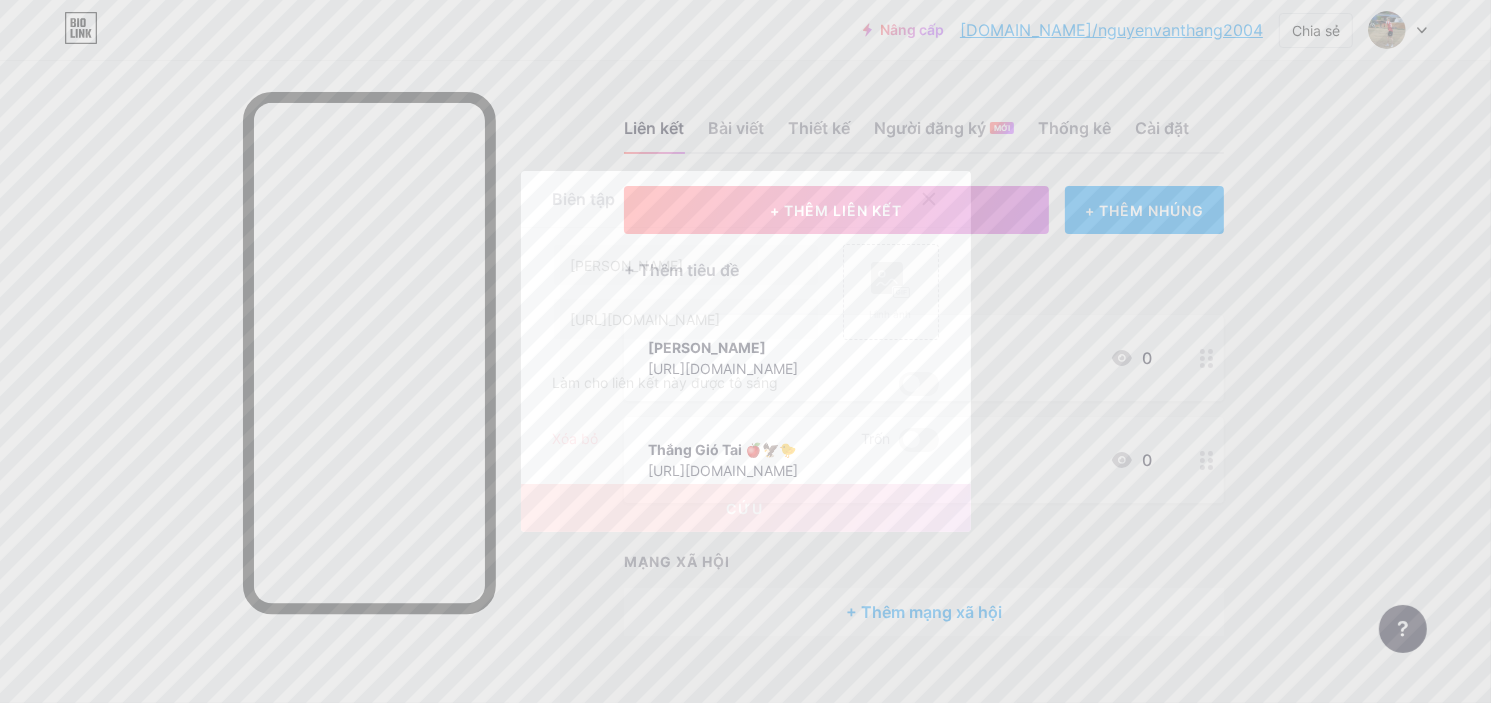 click at bounding box center [745, 351] 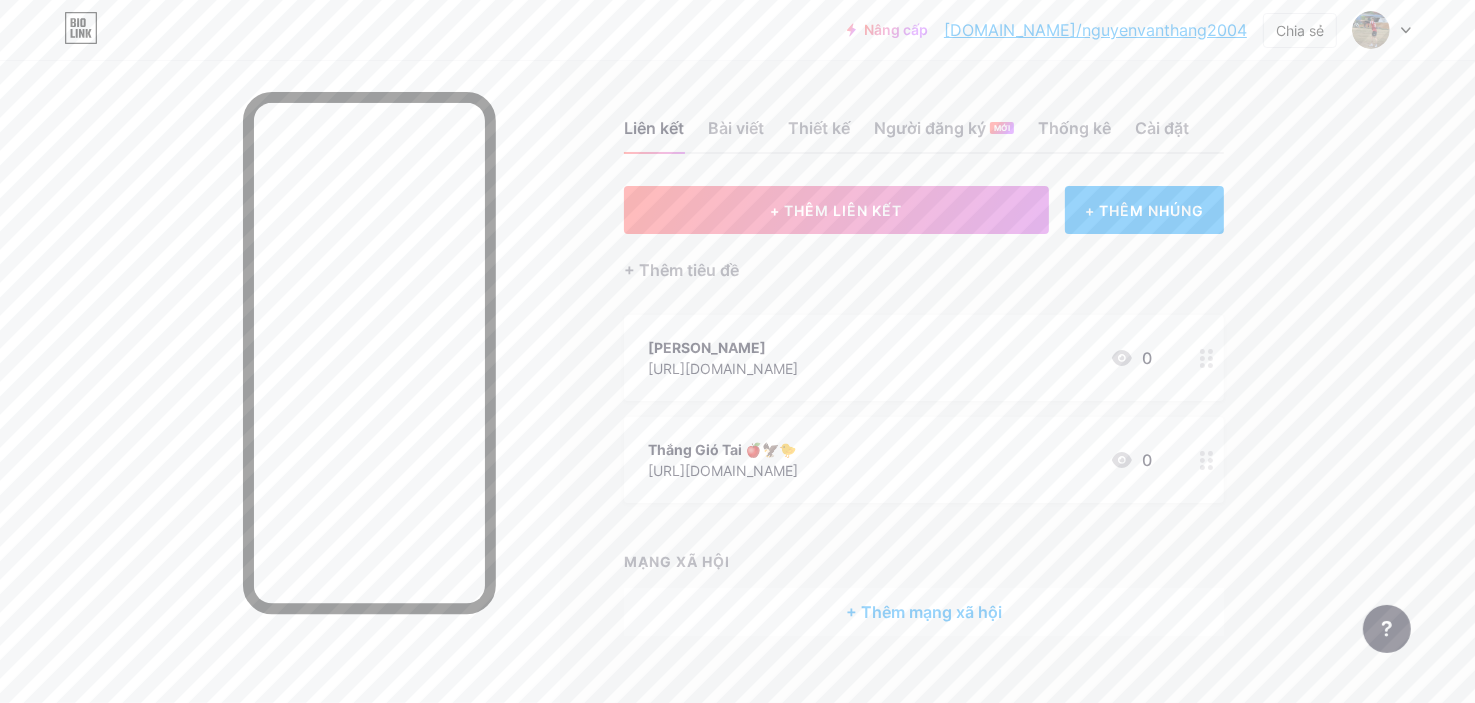 click 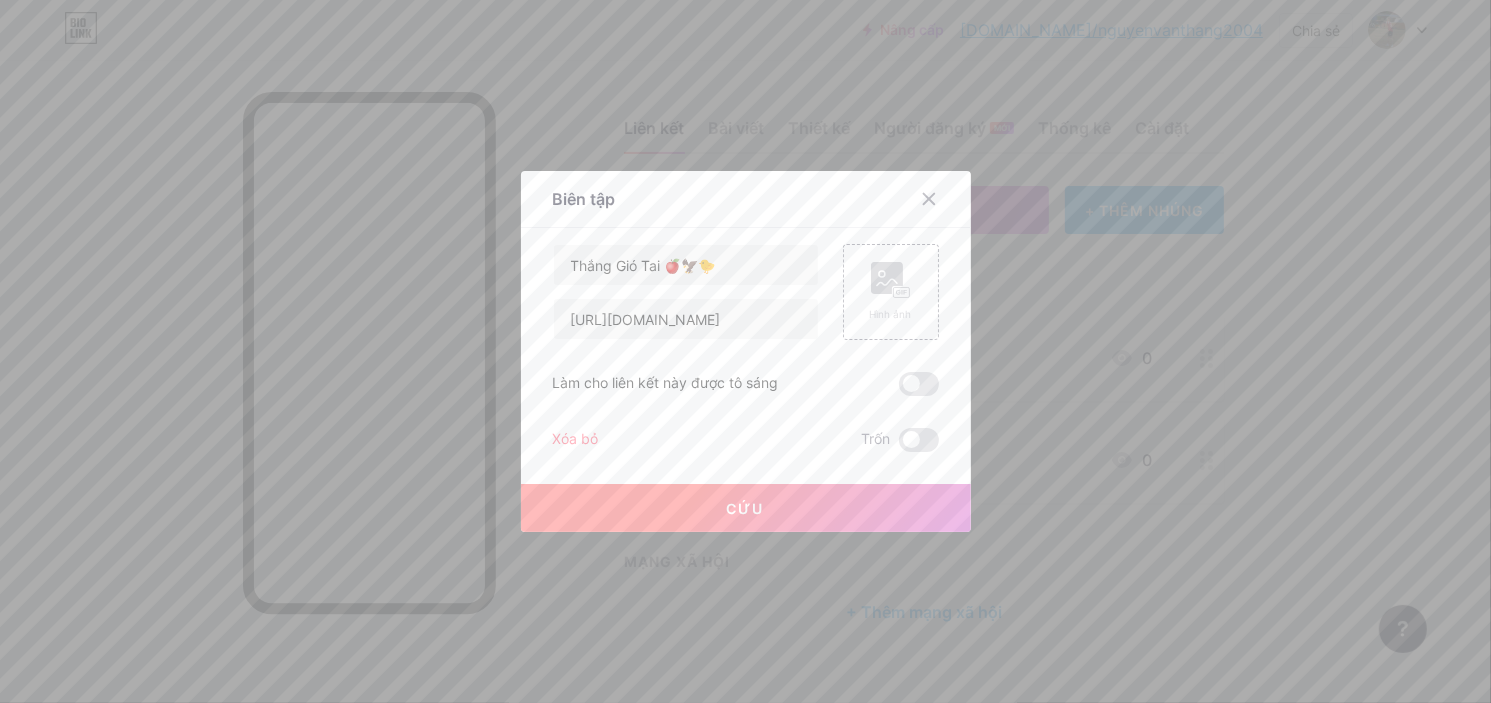 click at bounding box center (745, 351) 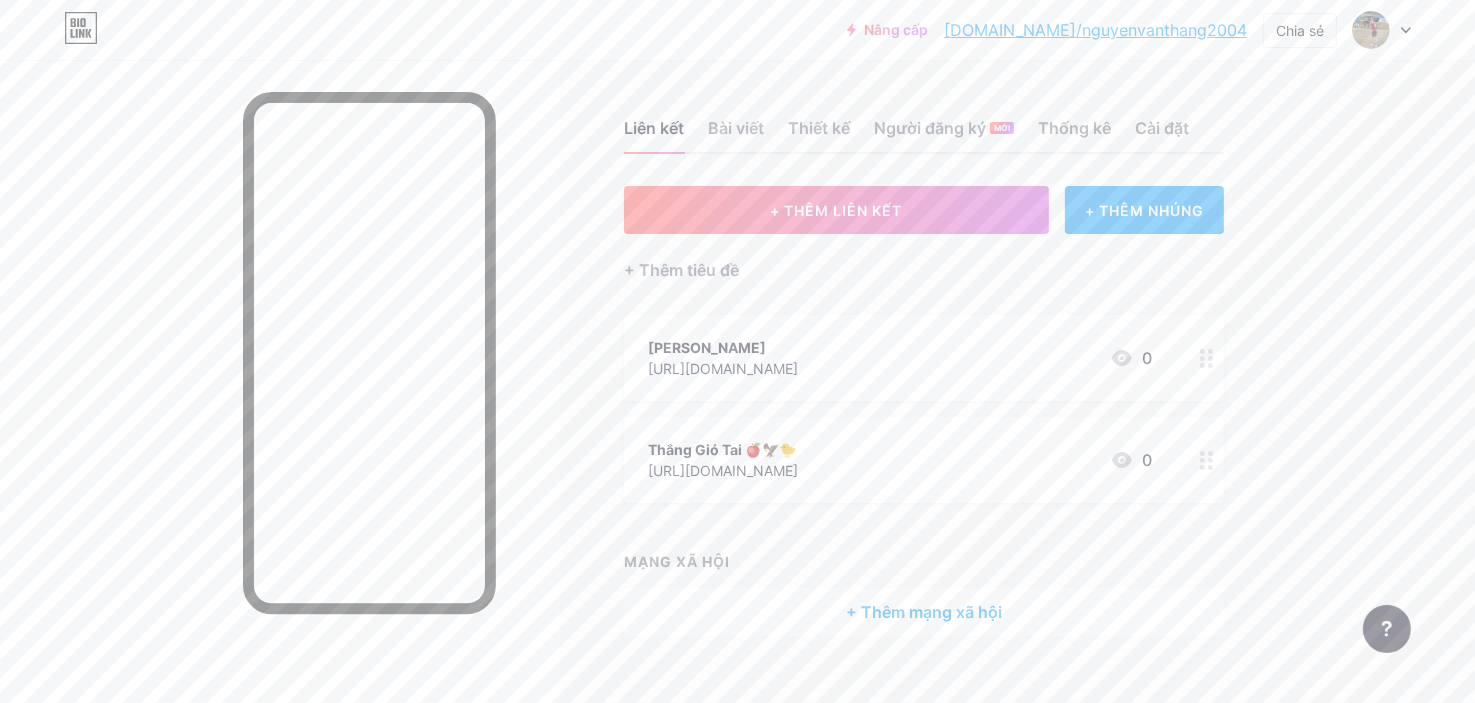 click 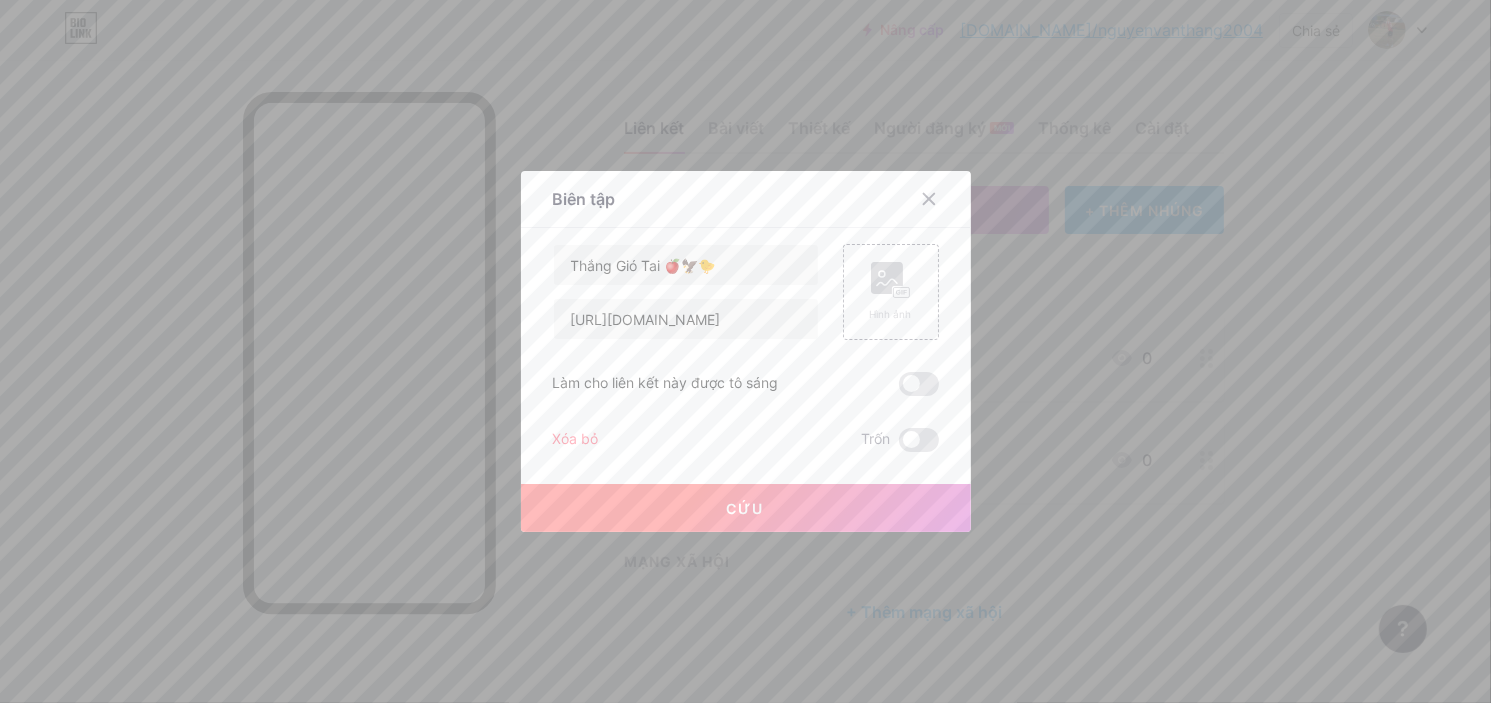 click at bounding box center (745, 351) 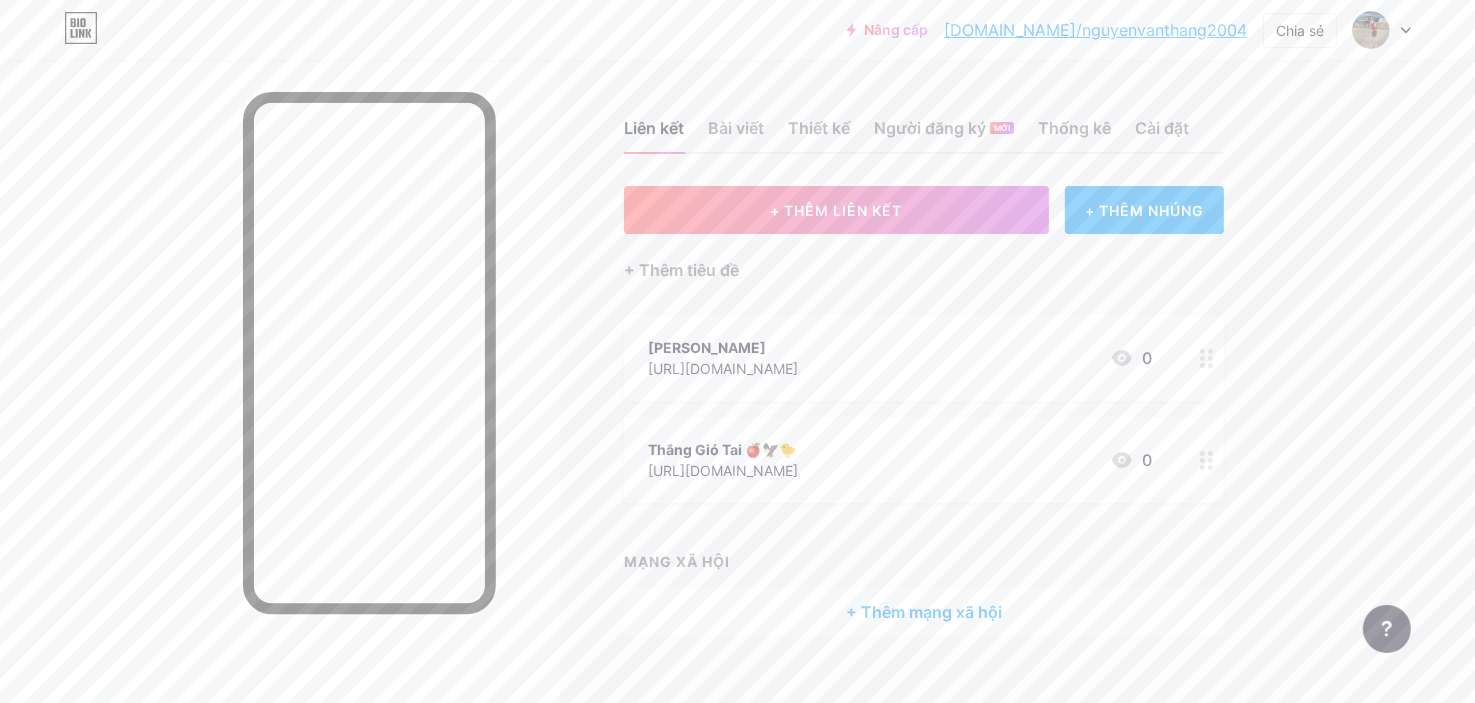 click on "+ Thêm mạng xã hội" at bounding box center [924, 612] 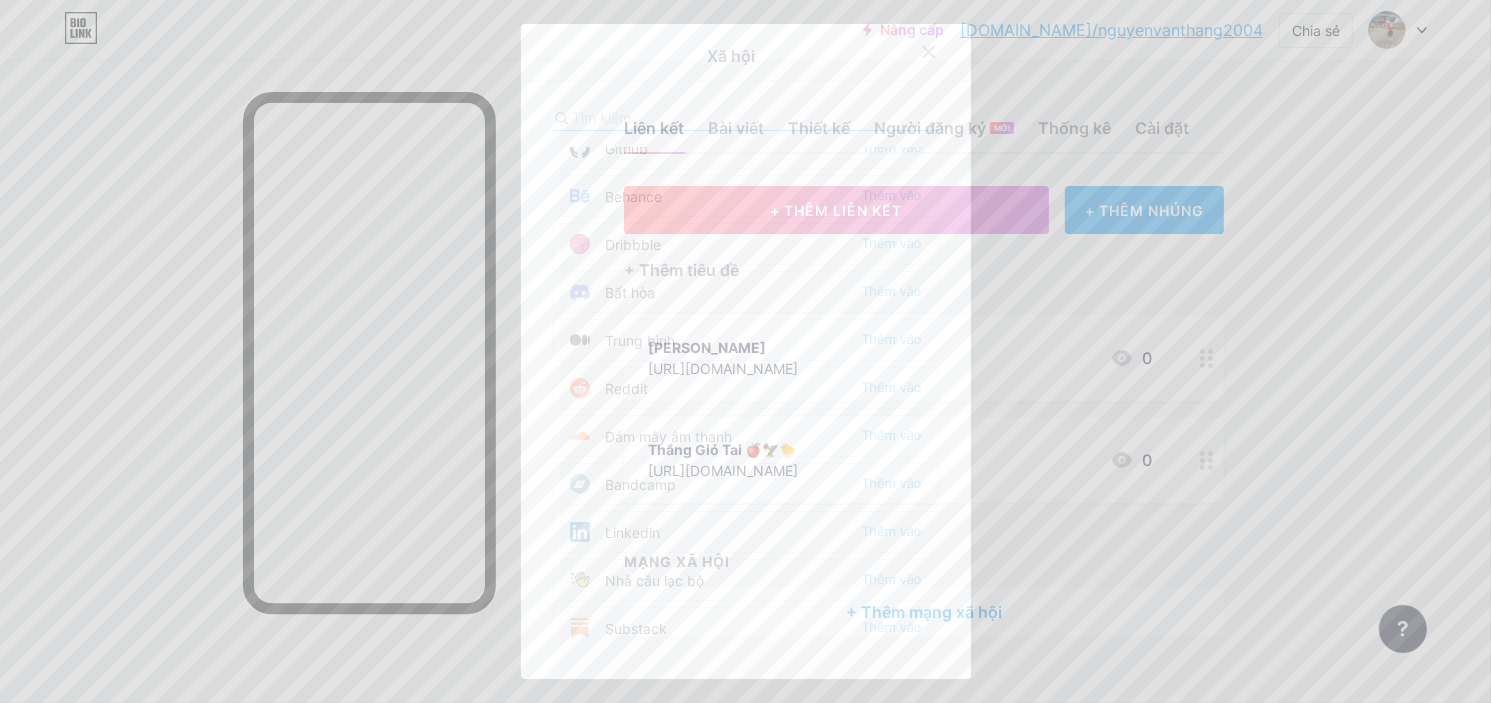 scroll, scrollTop: 0, scrollLeft: 0, axis: both 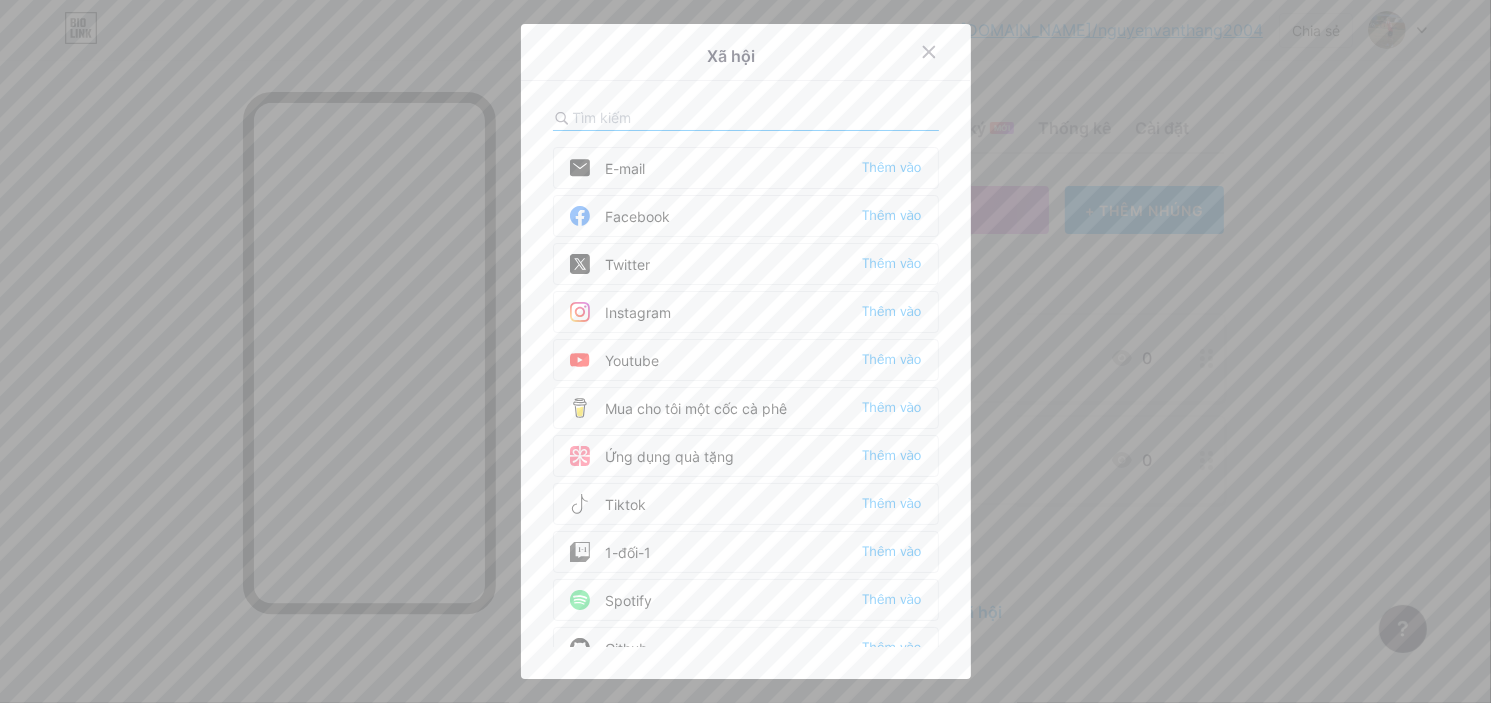click at bounding box center [745, 351] 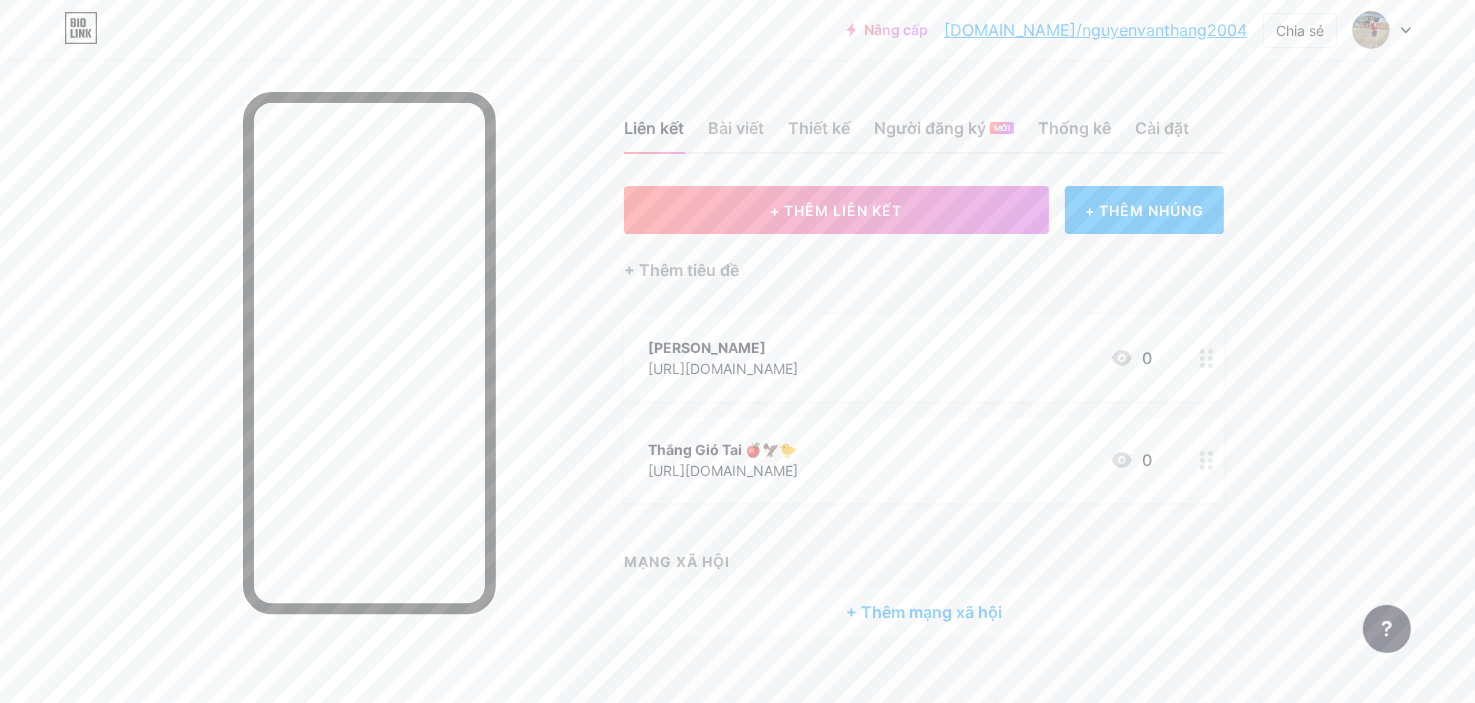 click on "+ Thêm mạng xã hội" at bounding box center [924, 612] 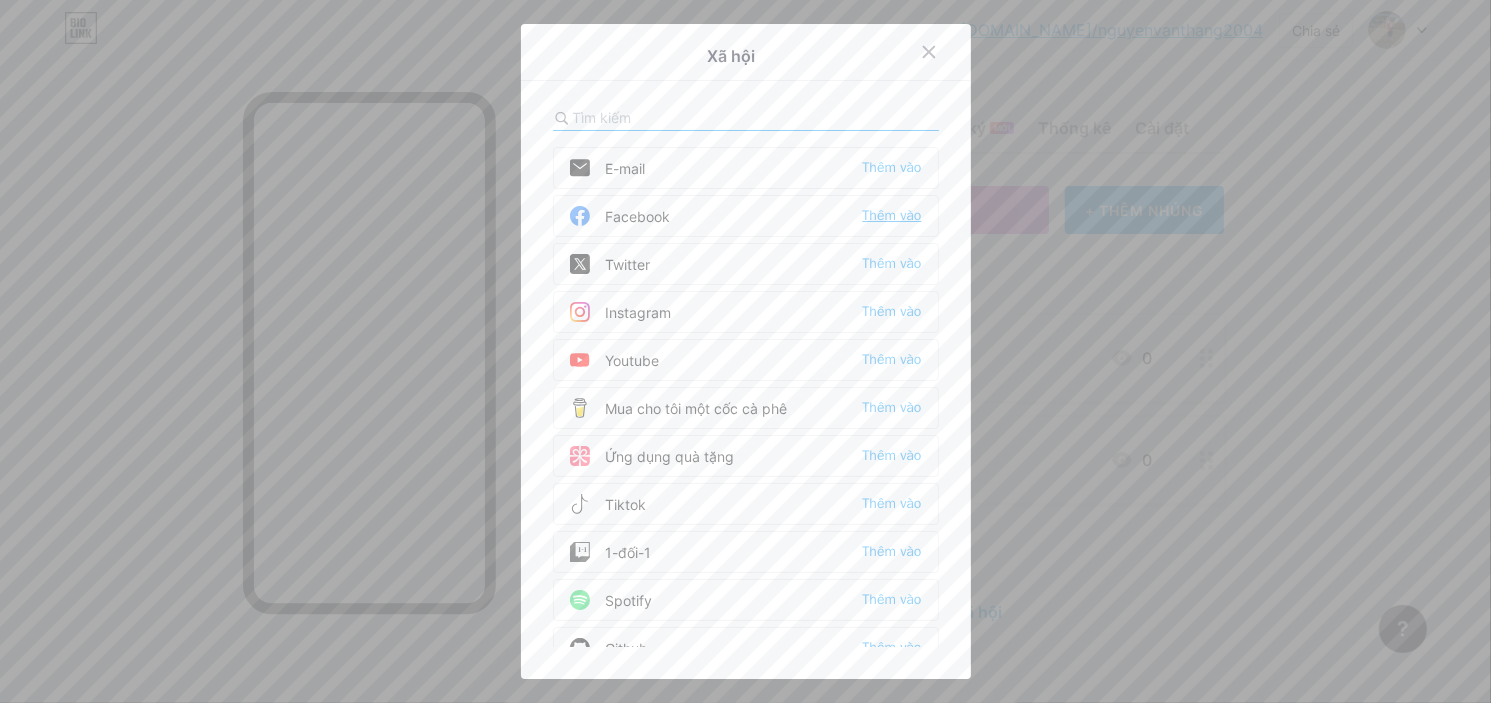 click on "Thêm vào" at bounding box center (891, 215) 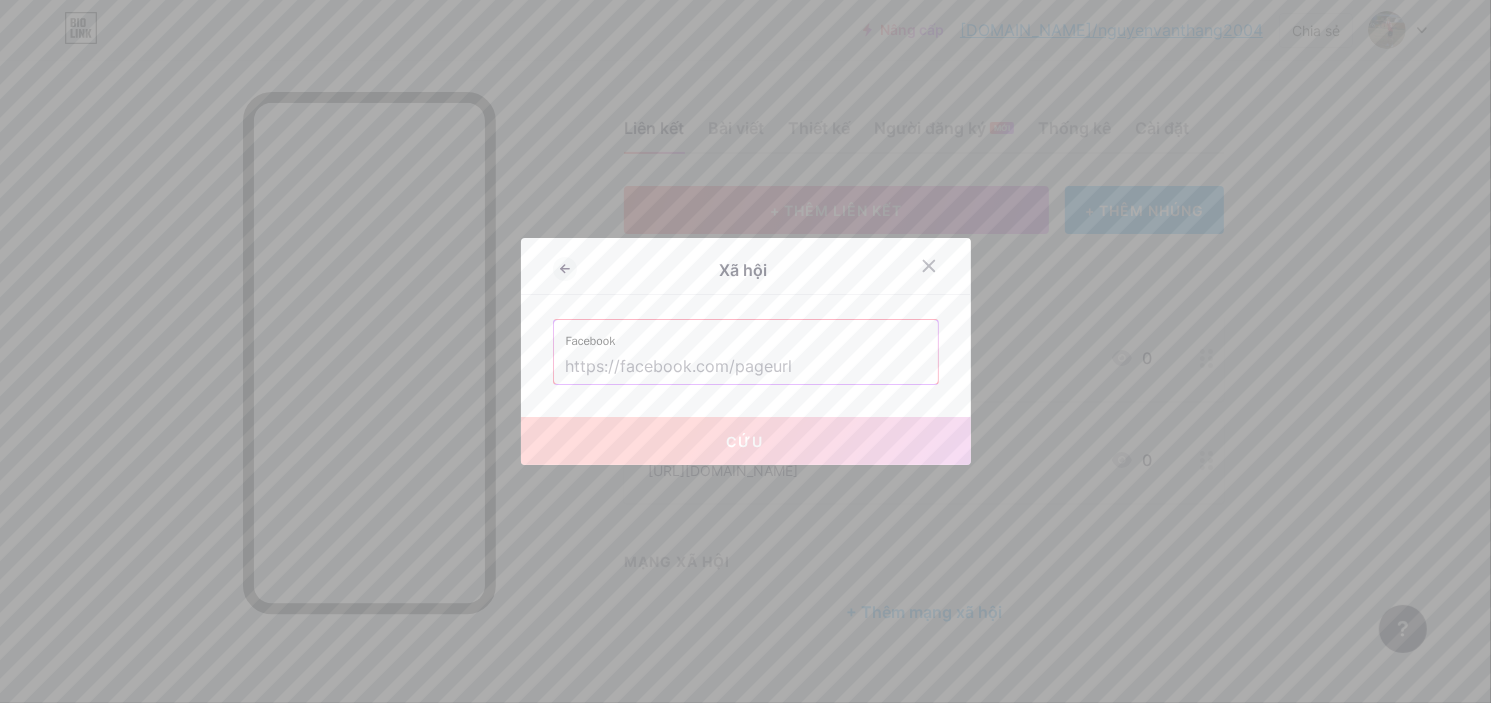 click on "Facebook" at bounding box center (746, 335) 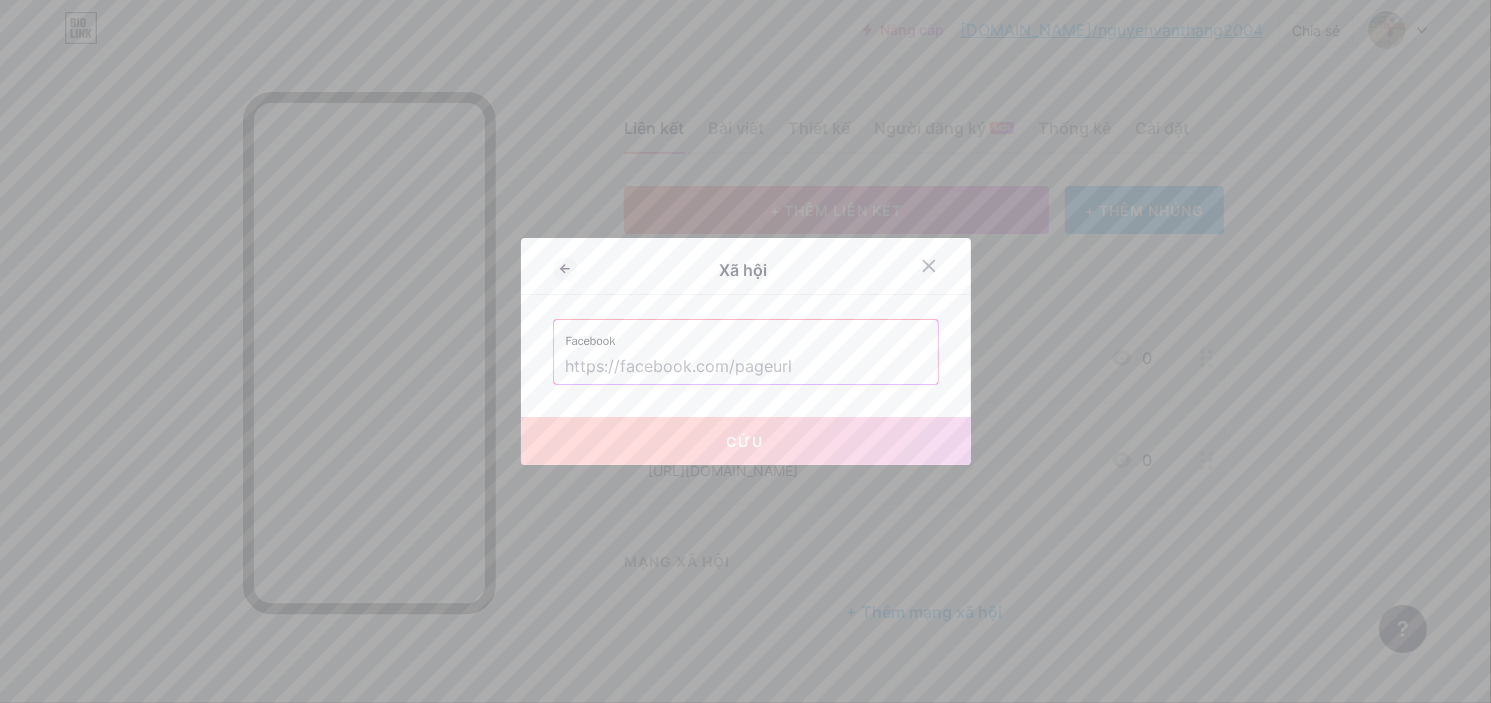 paste on "[URL][DOMAIN_NAME]" 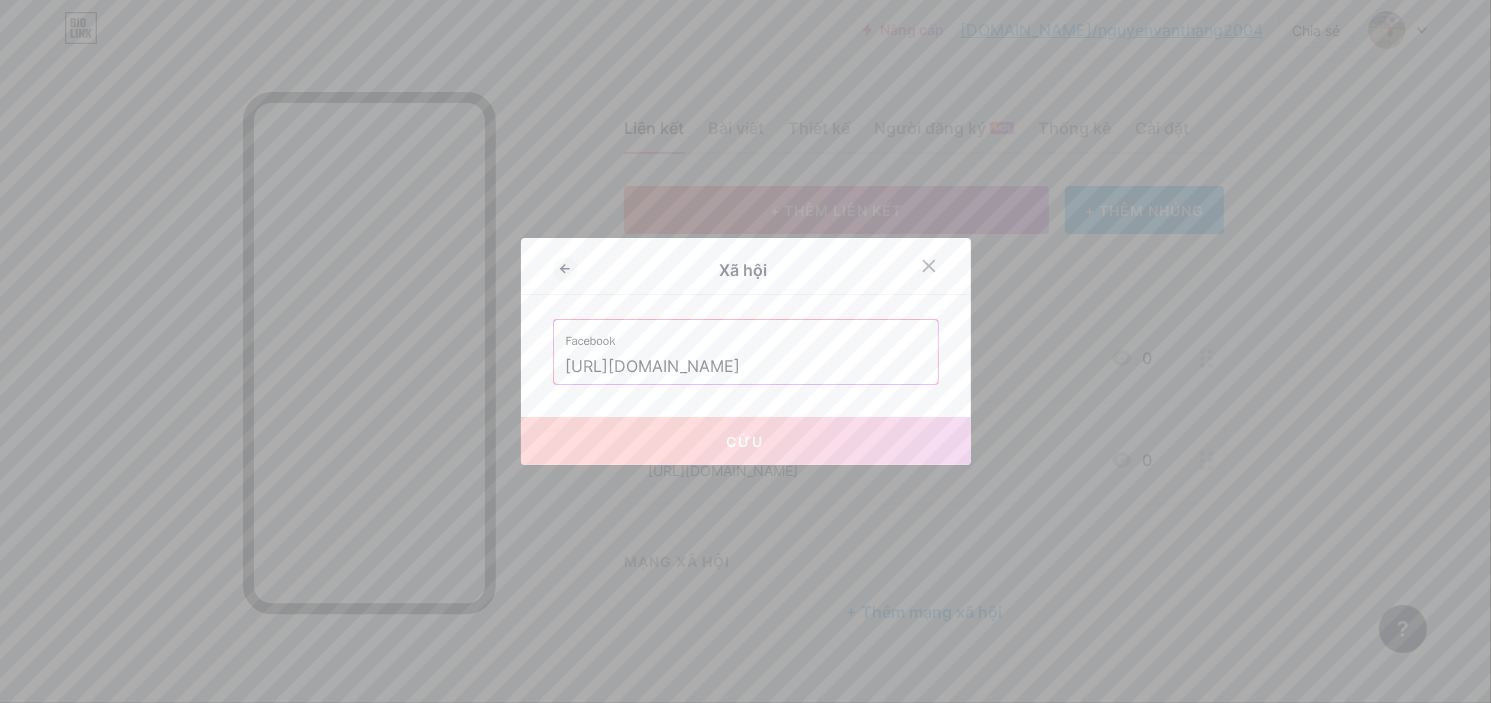 scroll, scrollTop: 0, scrollLeft: 54, axis: horizontal 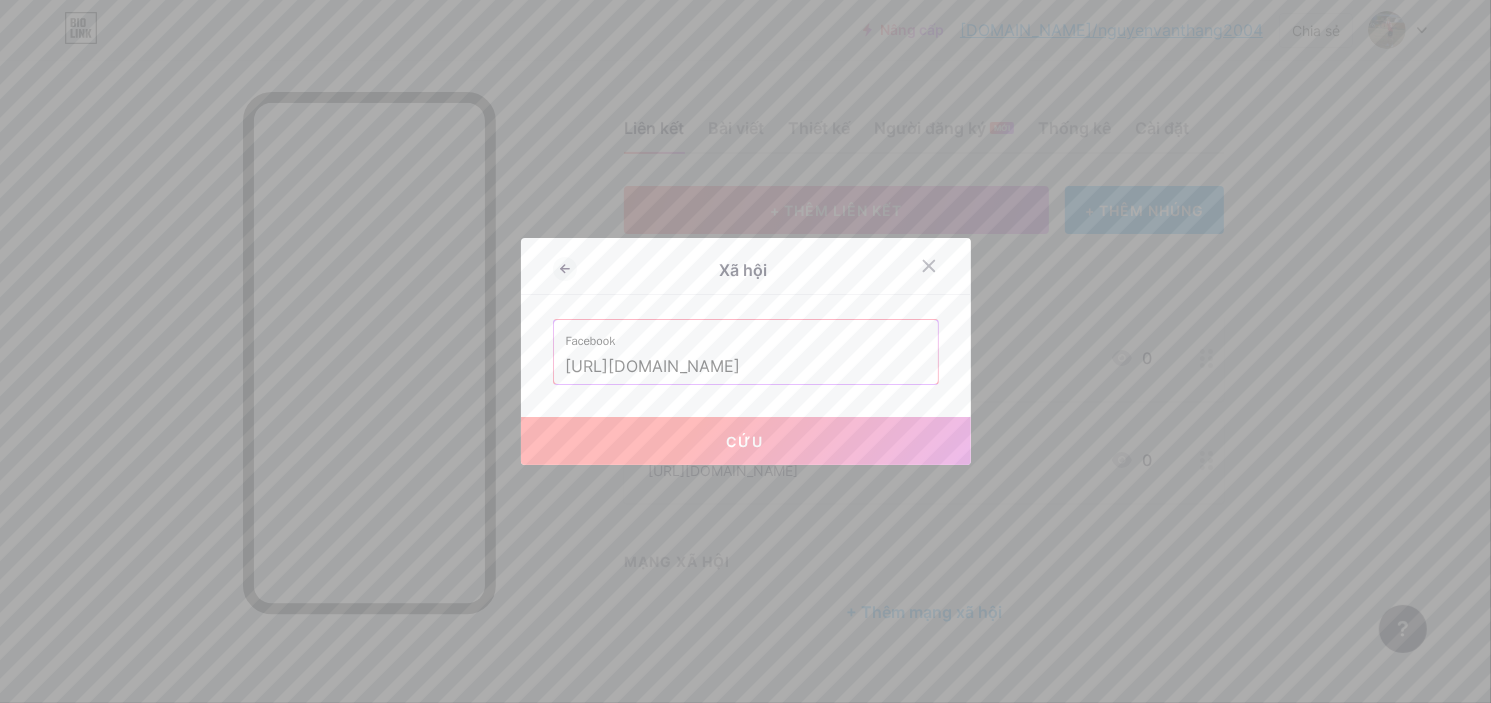 type on "[URL][DOMAIN_NAME]" 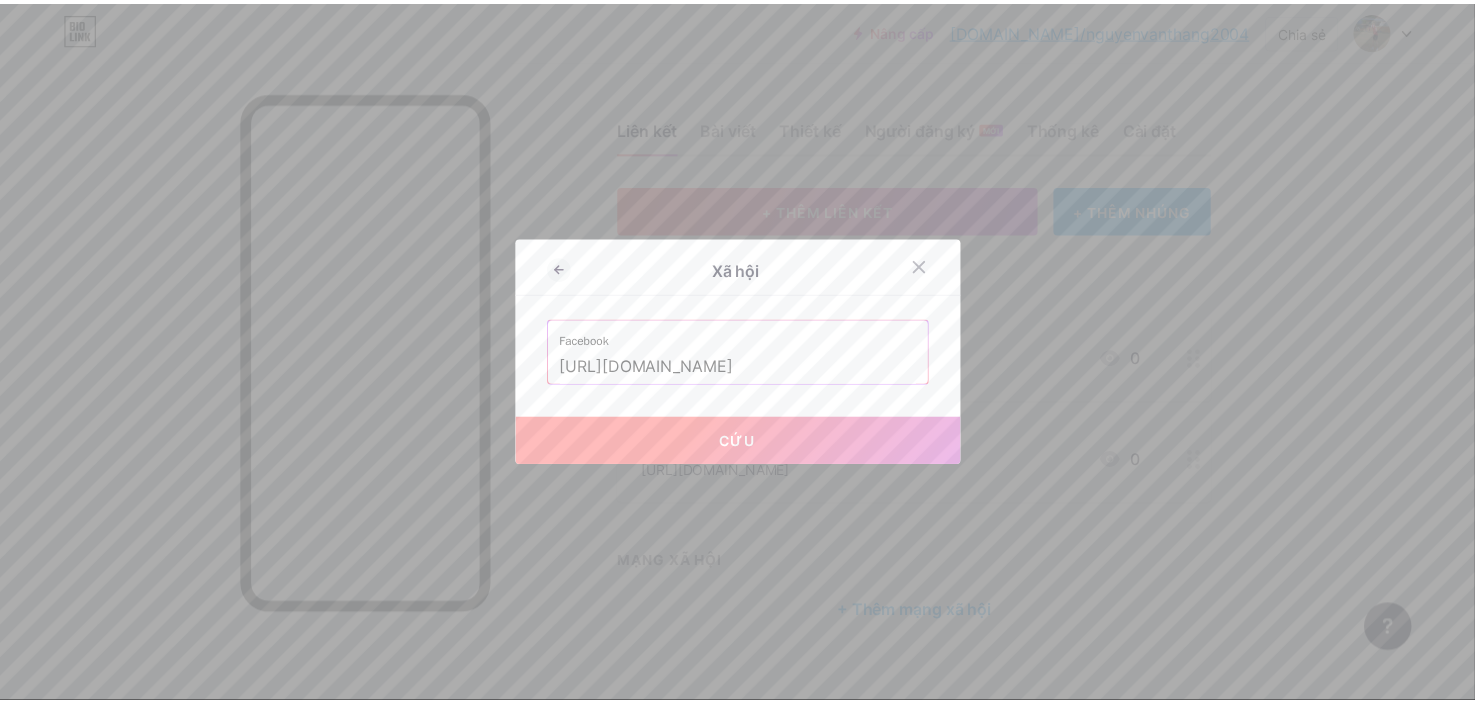 scroll, scrollTop: 0, scrollLeft: 0, axis: both 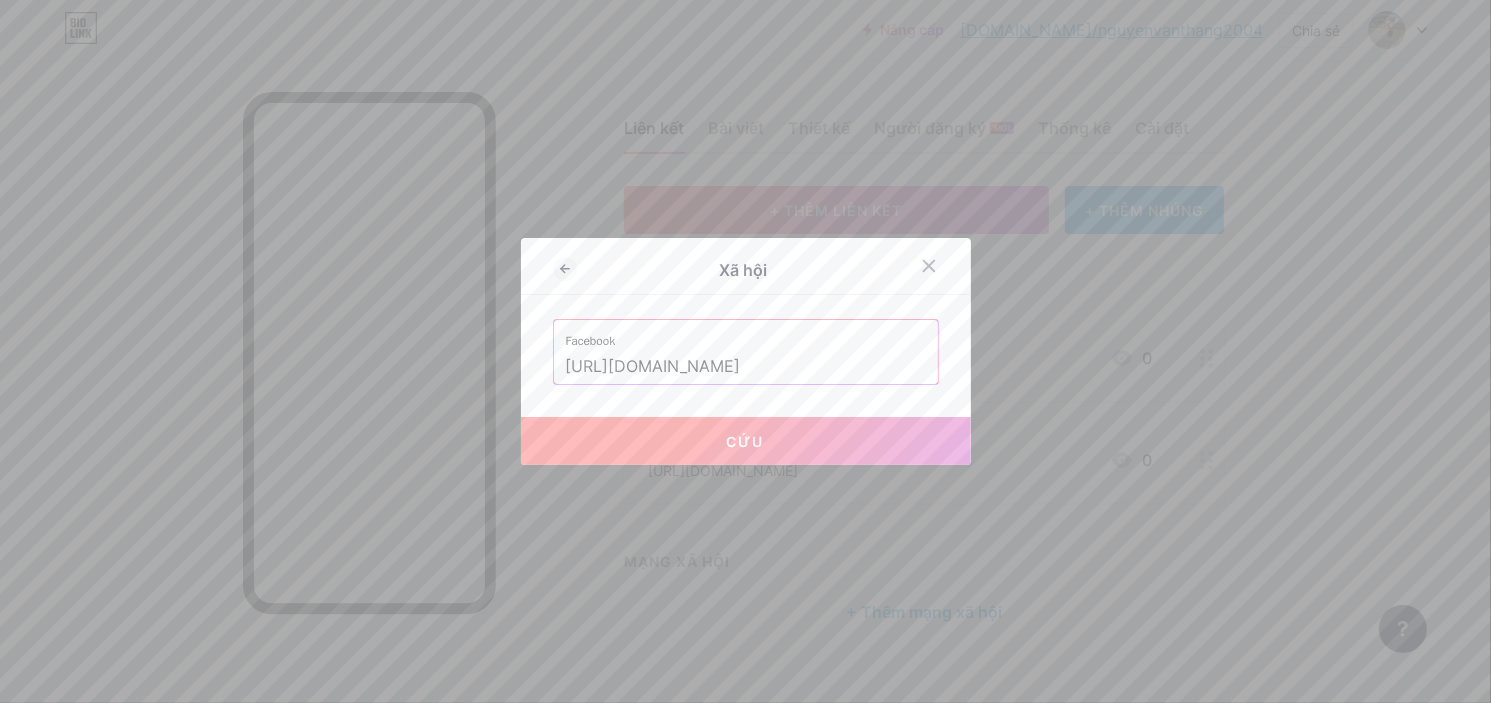 click on "Cứu" at bounding box center [746, 441] 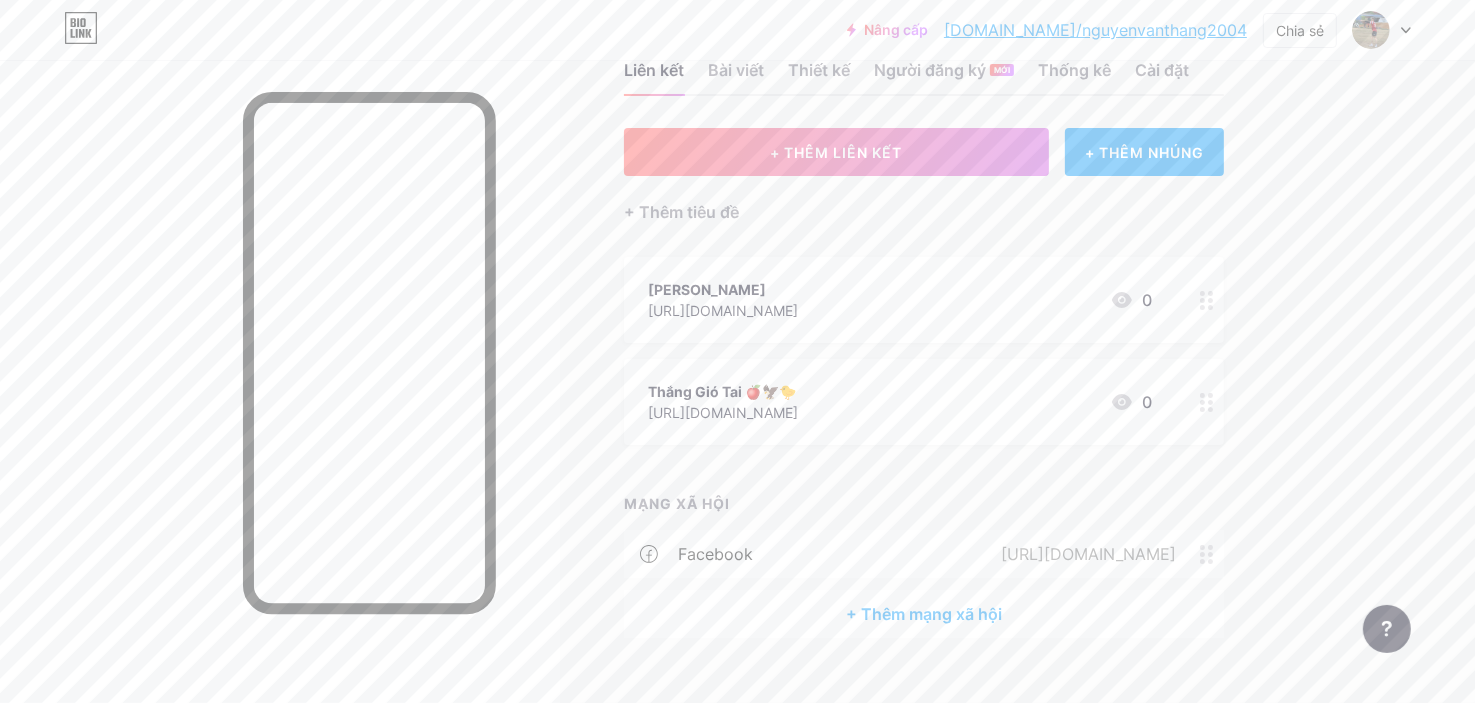scroll, scrollTop: 91, scrollLeft: 0, axis: vertical 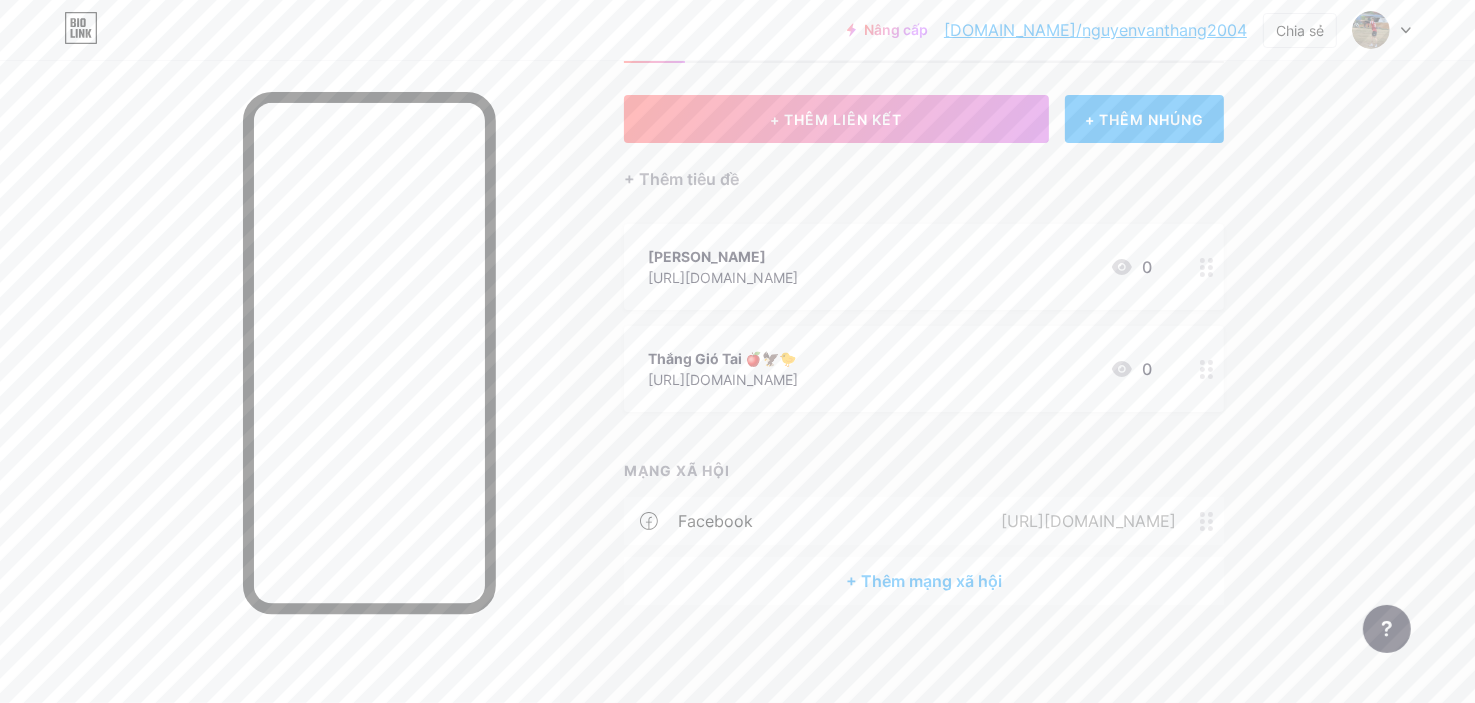 click 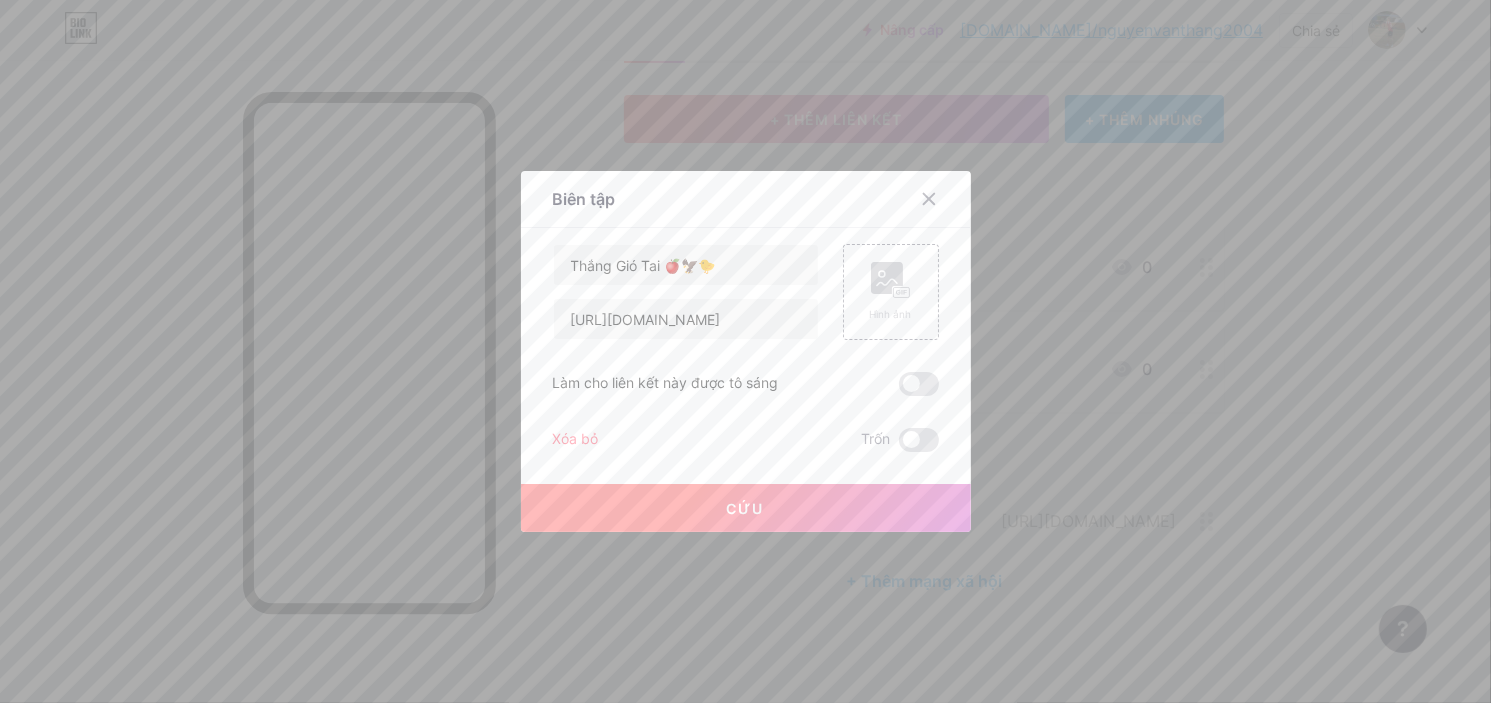 click on "Biên tập           Nội dung
YouTube
Phát video YouTube mà không cần rời khỏi trang của bạn.
THÊM VÀO
Vimeo
Phát video Vimeo mà không cần rời khỏi trang của bạn.
THÊM VÀO
Tiktok
Tăng lượng người theo dõi TikTok của bạn
THÊM VÀO
Tweet
Nhúng một tweet.
THÊM VÀO
Reddit
Hiển thị hồ sơ Reddit của bạn
THÊM VÀO
Spotify
Nhúng Spotify để phát bản xem trước của một bản nhạc.
THÊM VÀO
THÊM VÀO" at bounding box center [746, 351] 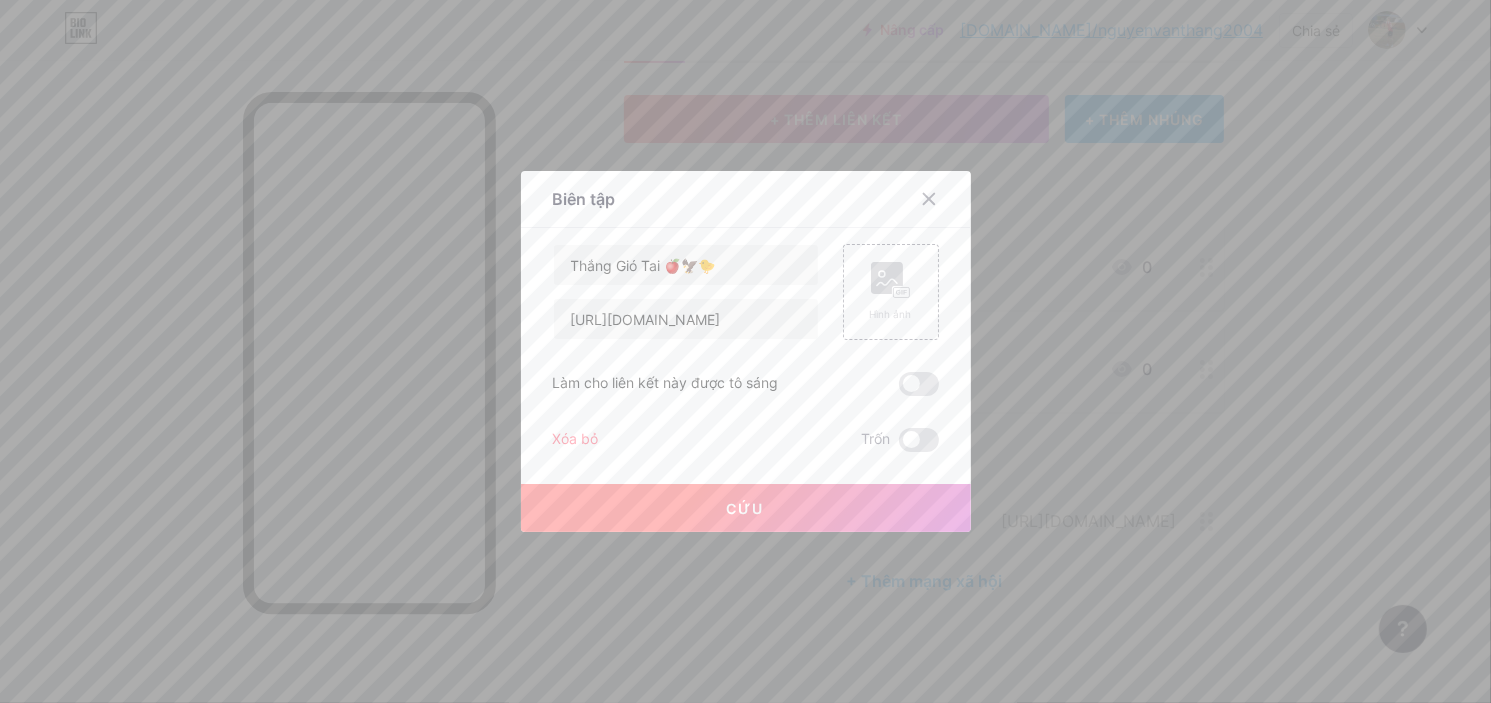 drag, startPoint x: 555, startPoint y: 432, endPoint x: 594, endPoint y: 400, distance: 50.447994 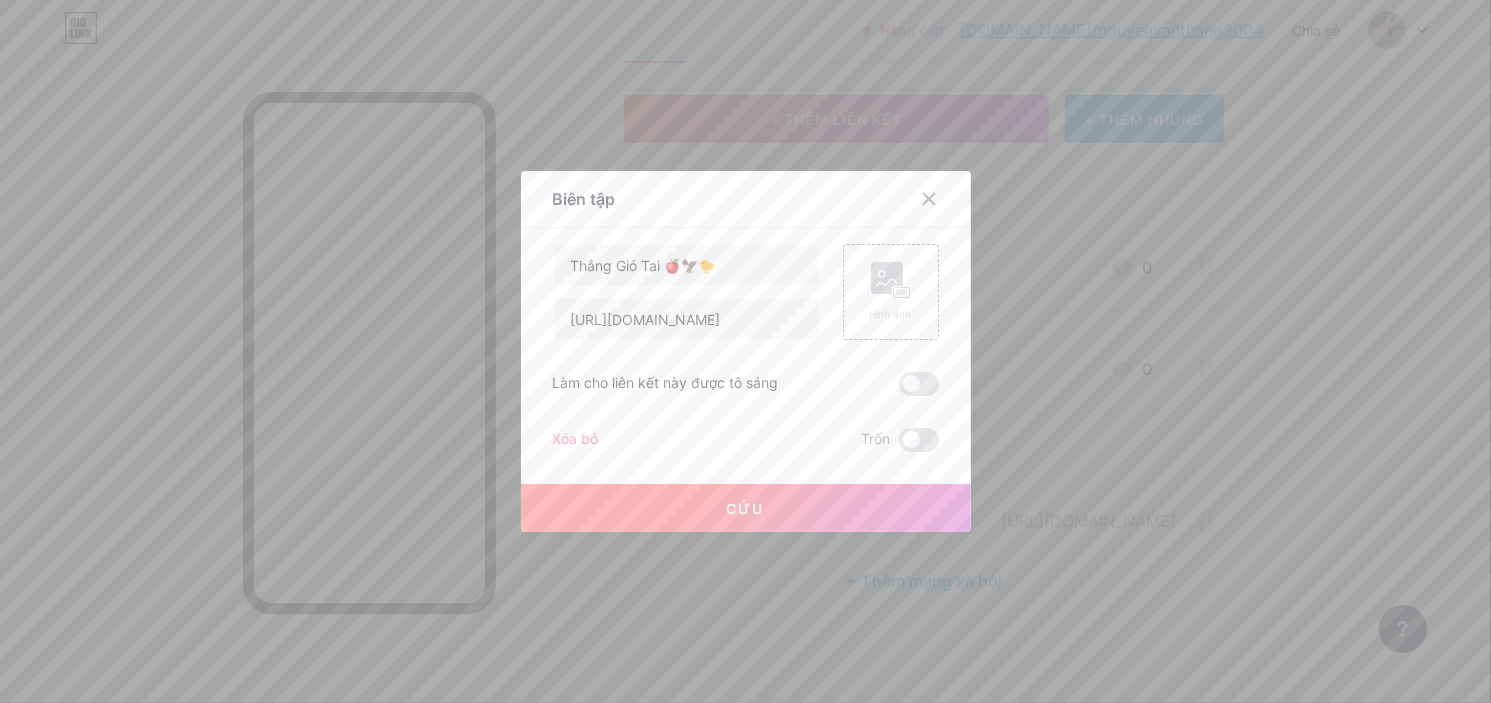 click on "Thắng Gió Tai 🍎🦅🐤     [URL][DOMAIN_NAME]                     Hình ảnh
Làm cho liên kết này được tô sáng
Xóa bỏ
Trốn         Cứu" at bounding box center (746, 348) 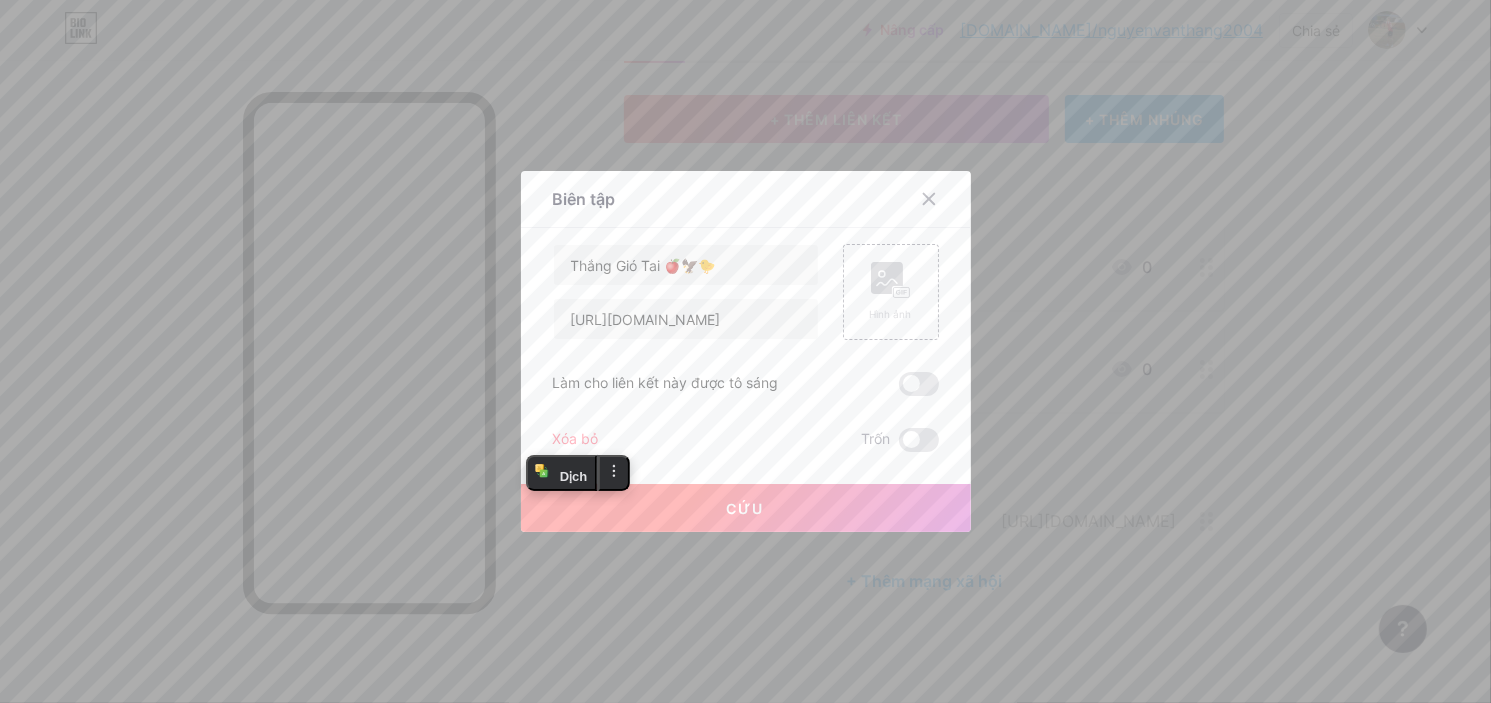 click on "Xóa bỏ" at bounding box center (576, 438) 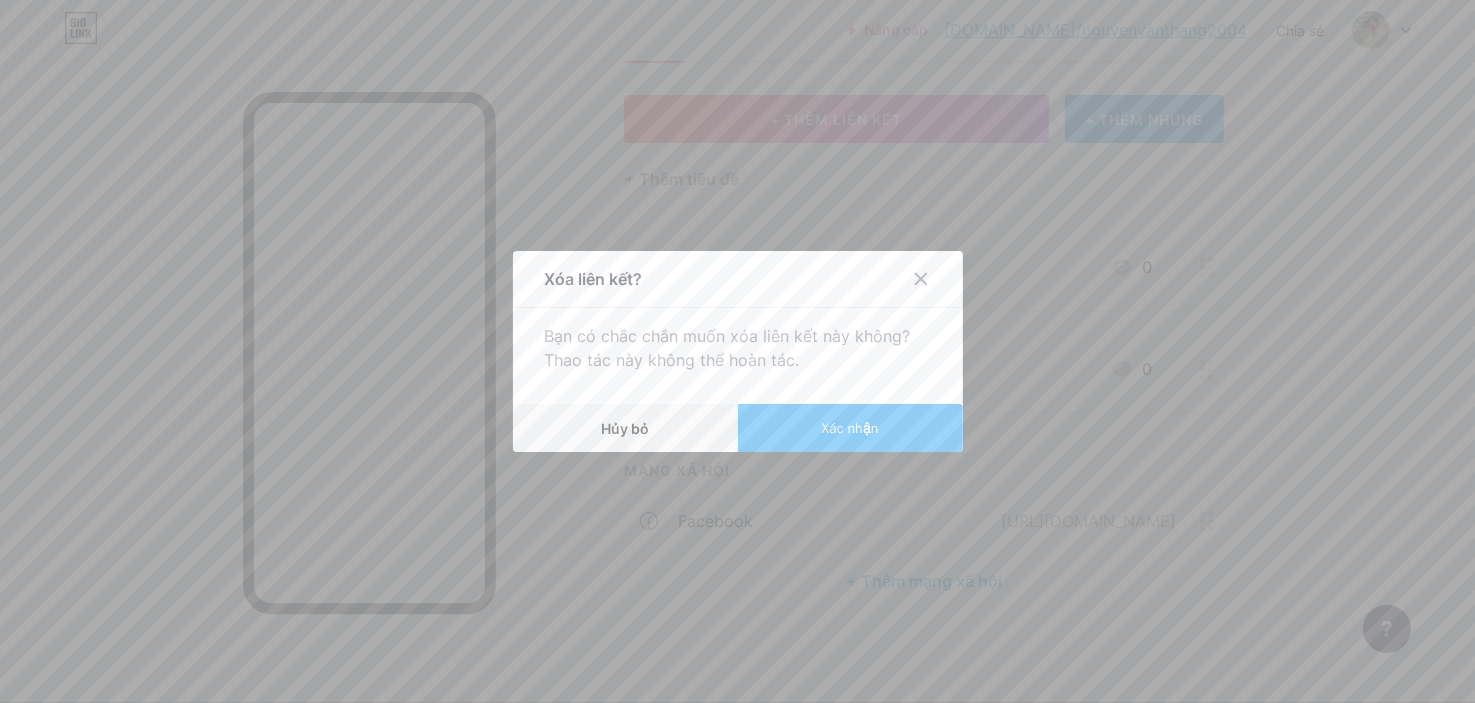click on "Xác nhận" at bounding box center [850, 428] 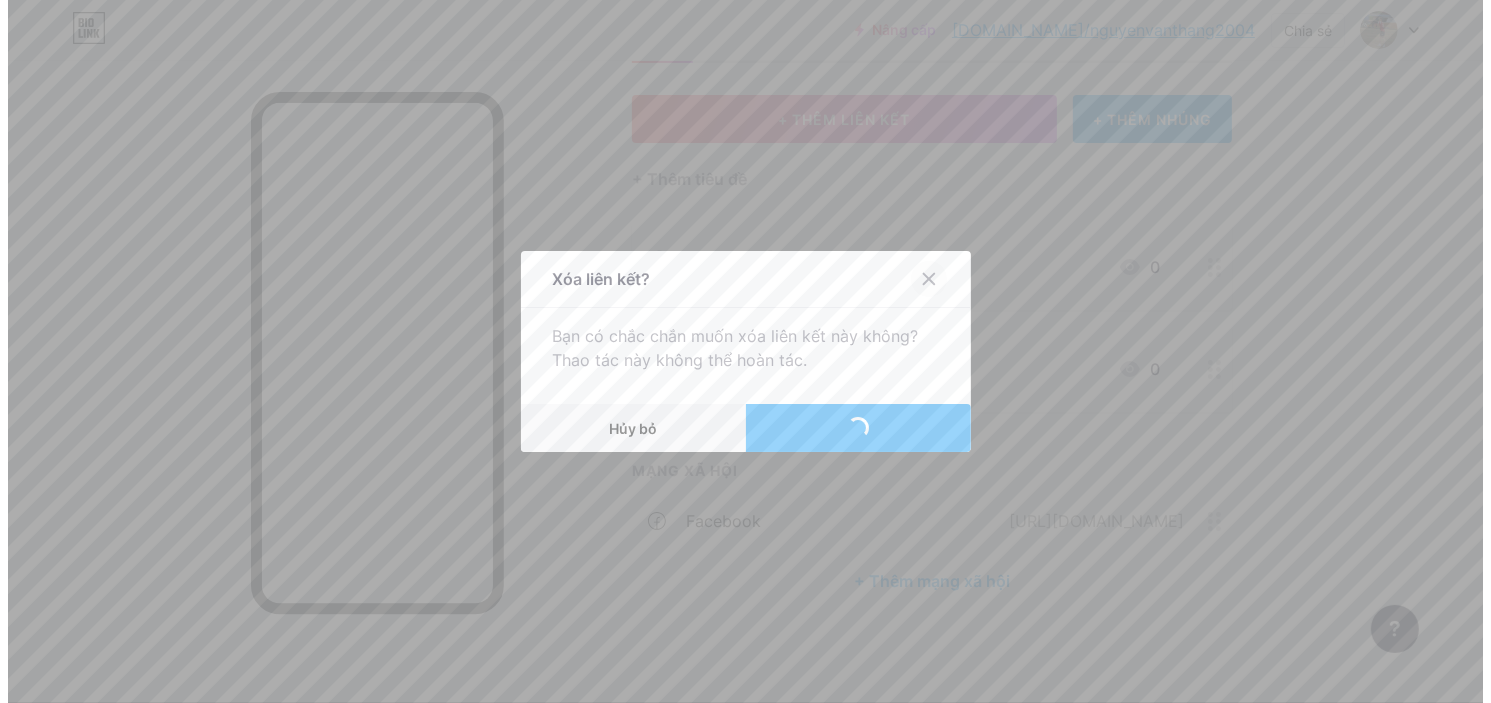 scroll, scrollTop: 0, scrollLeft: 0, axis: both 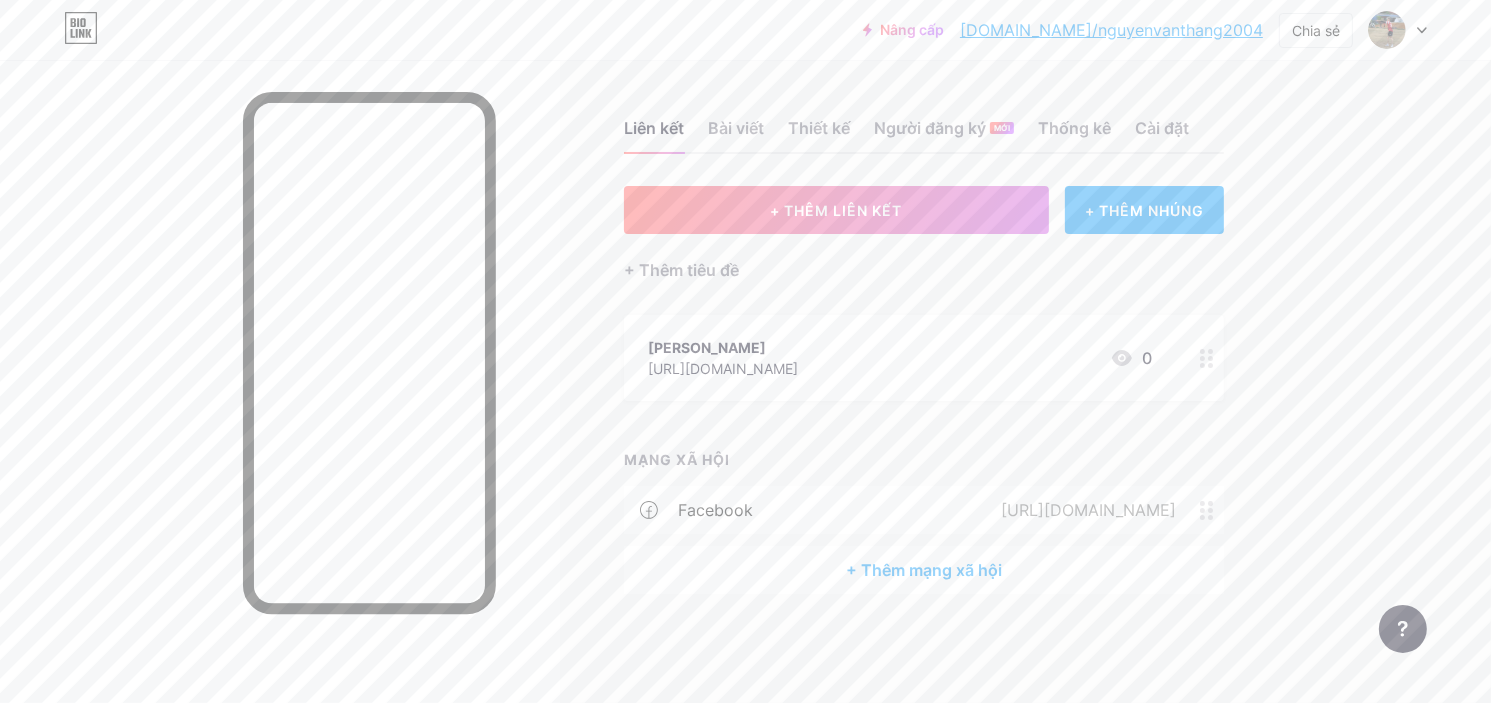 click 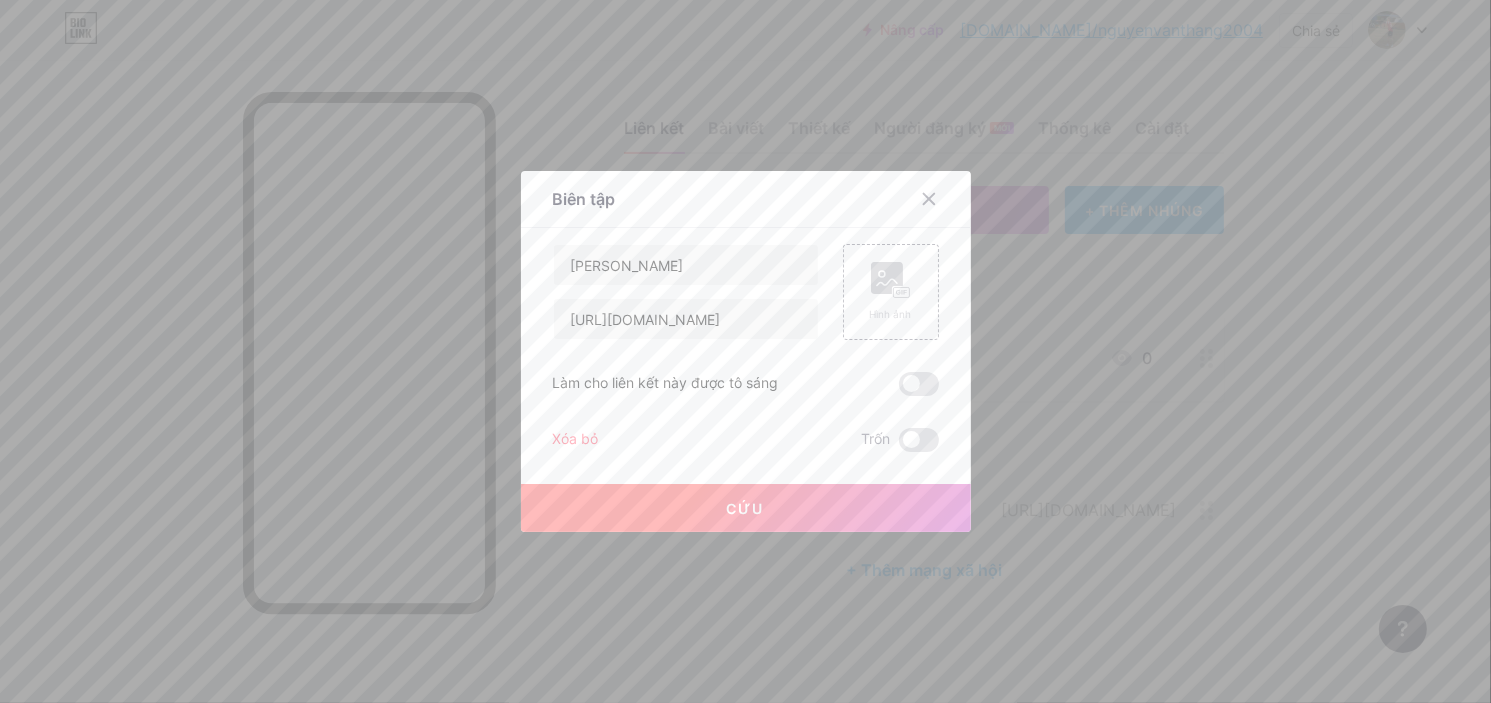 click on "Xóa bỏ" at bounding box center [576, 438] 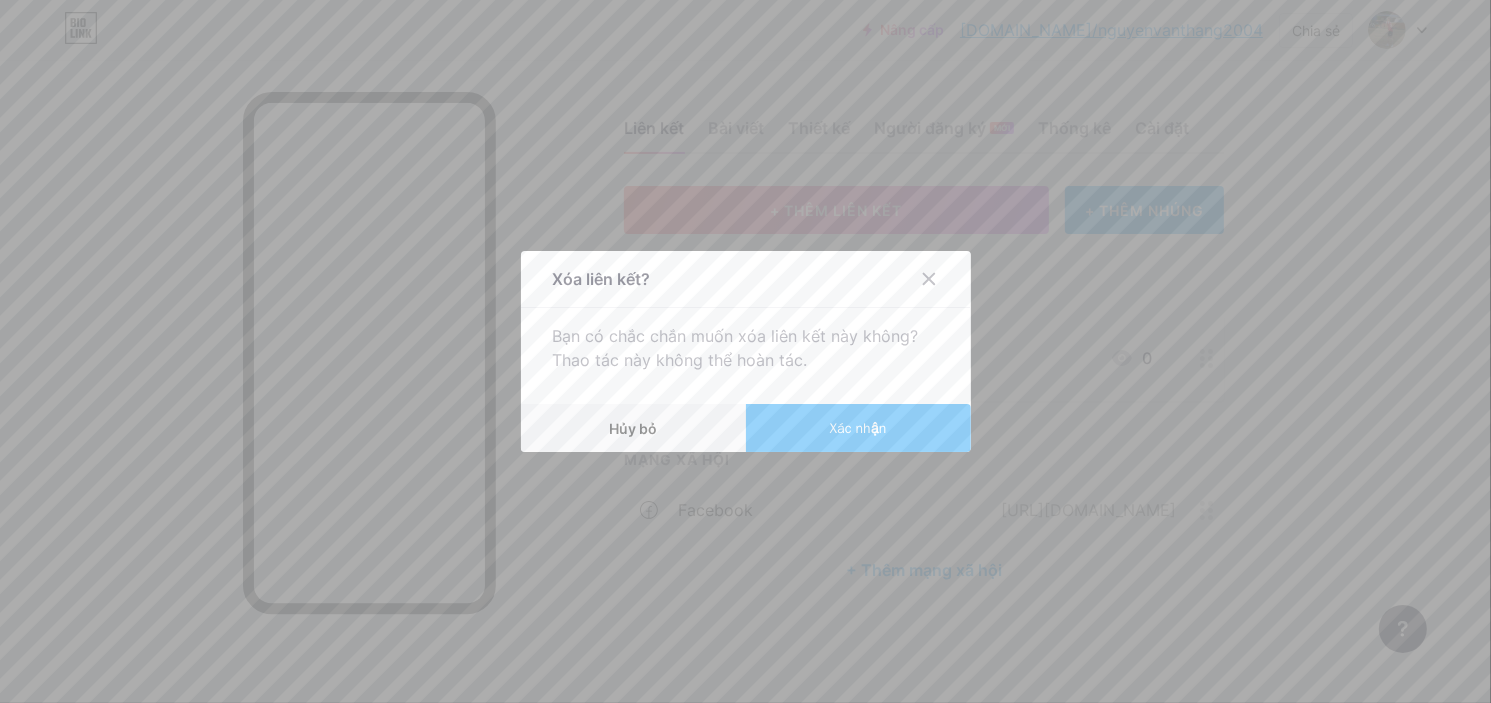 click on "Xác nhận" at bounding box center [858, 428] 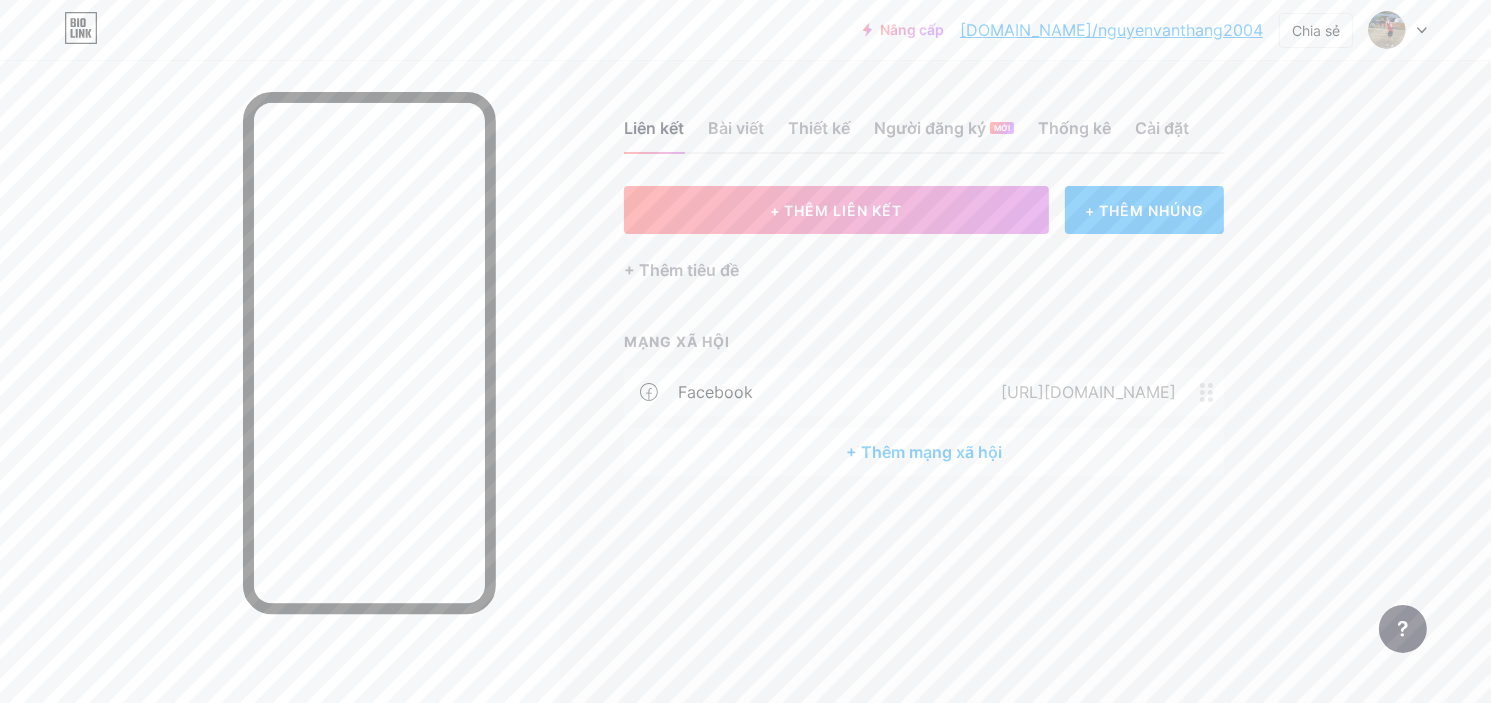 click on "+ Thêm mạng xã hội" at bounding box center [924, 452] 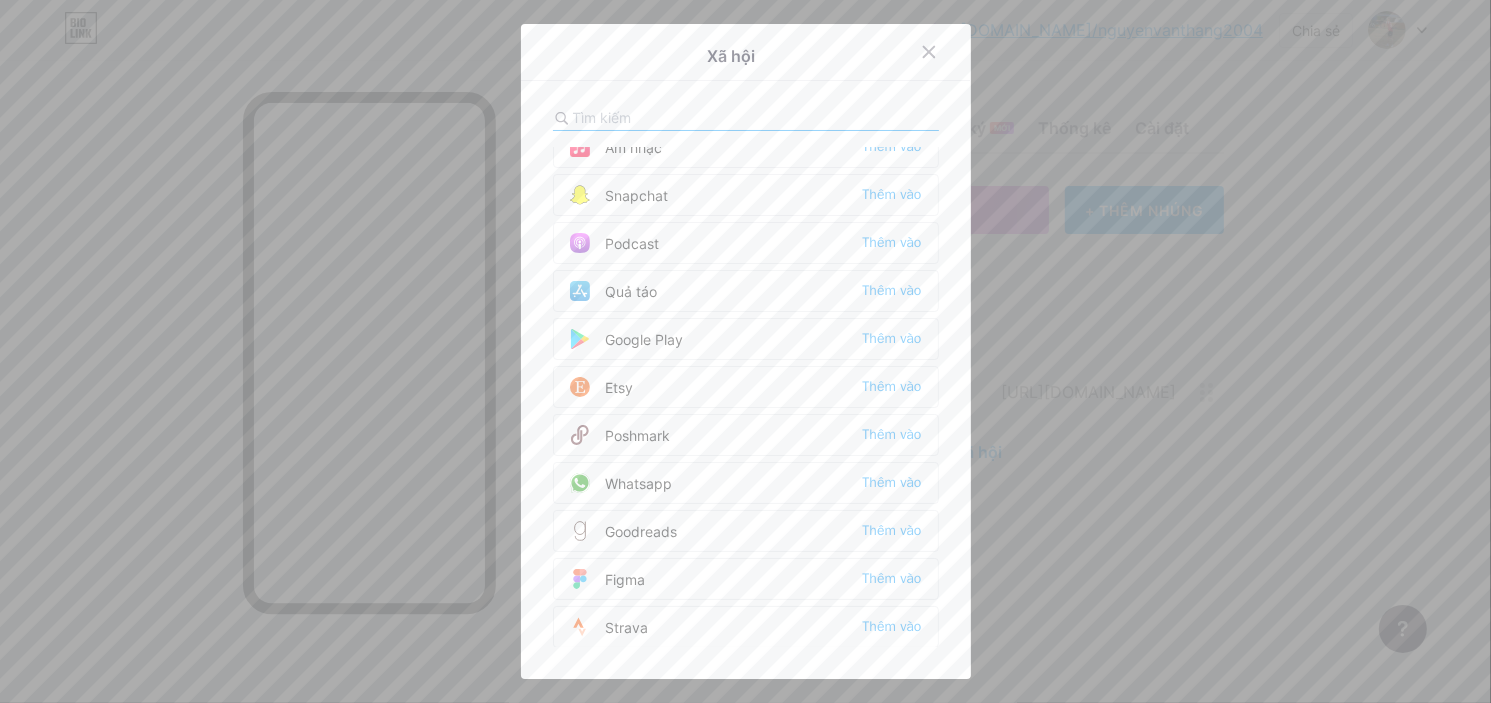scroll, scrollTop: 1784, scrollLeft: 0, axis: vertical 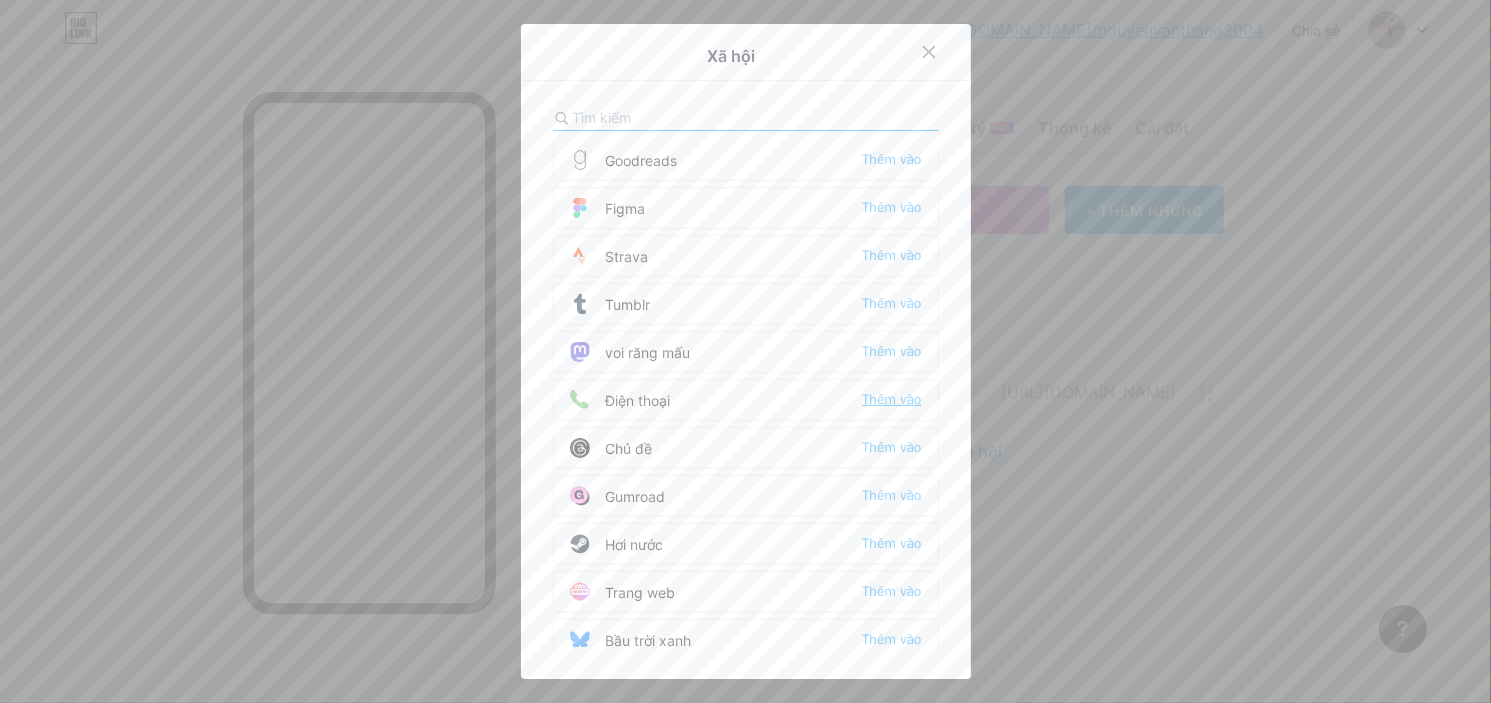 click on "Thêm vào" at bounding box center (891, 399) 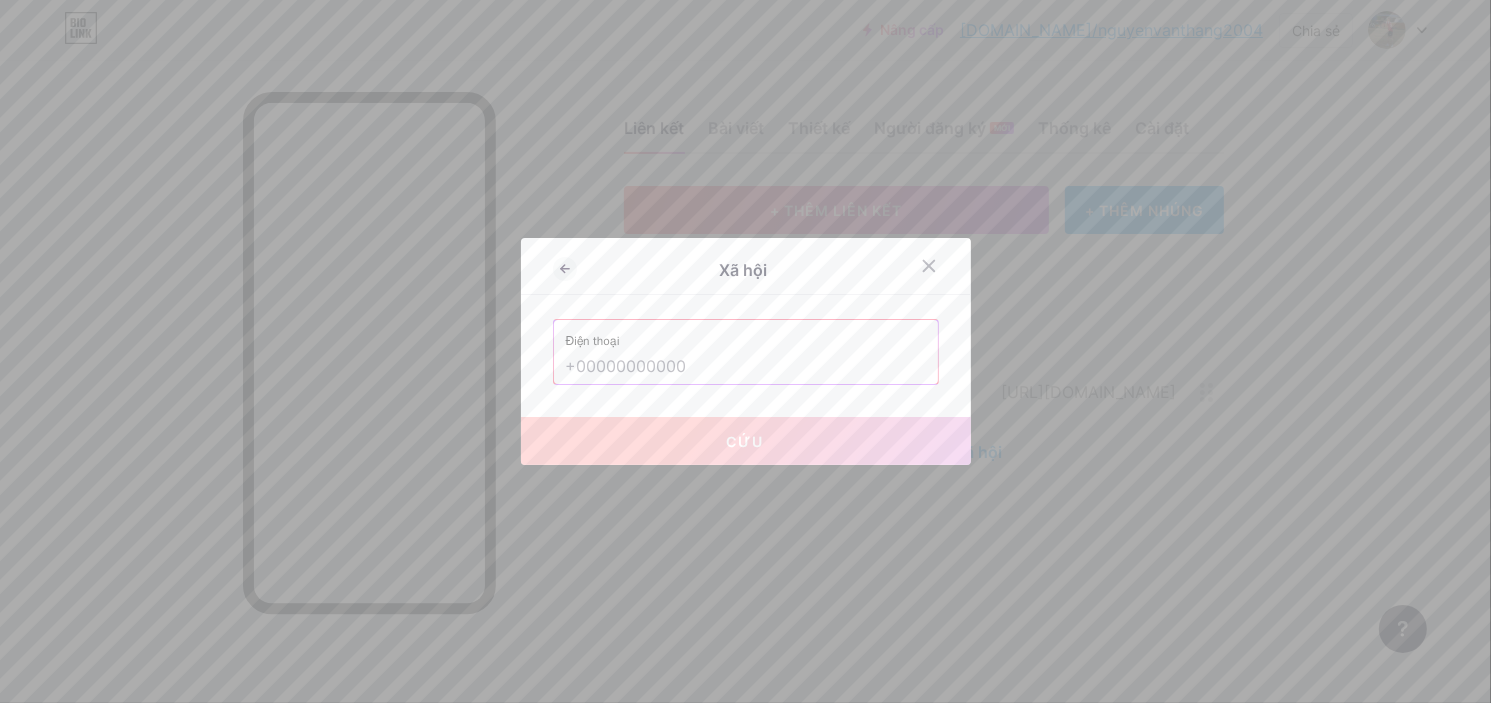 click at bounding box center (746, 367) 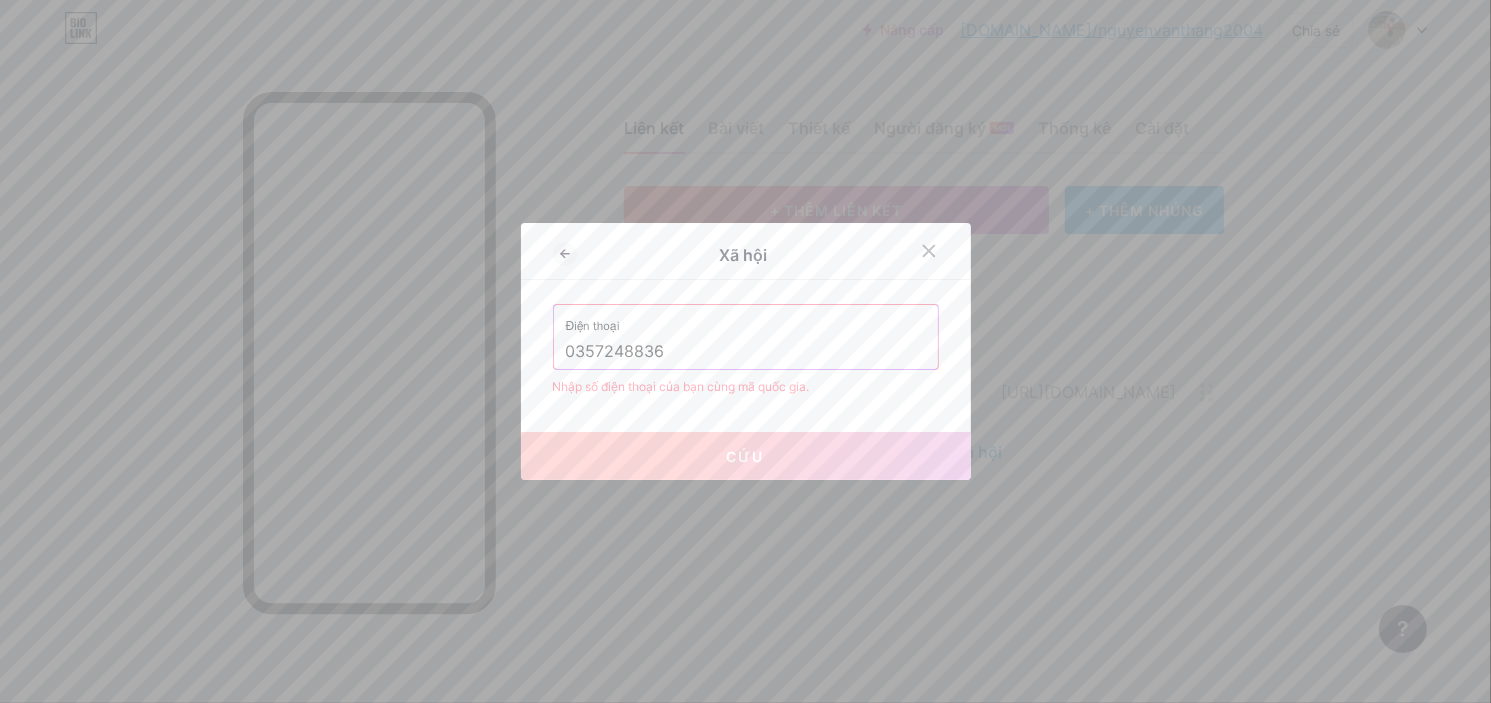click on "0357248836" at bounding box center [746, 352] 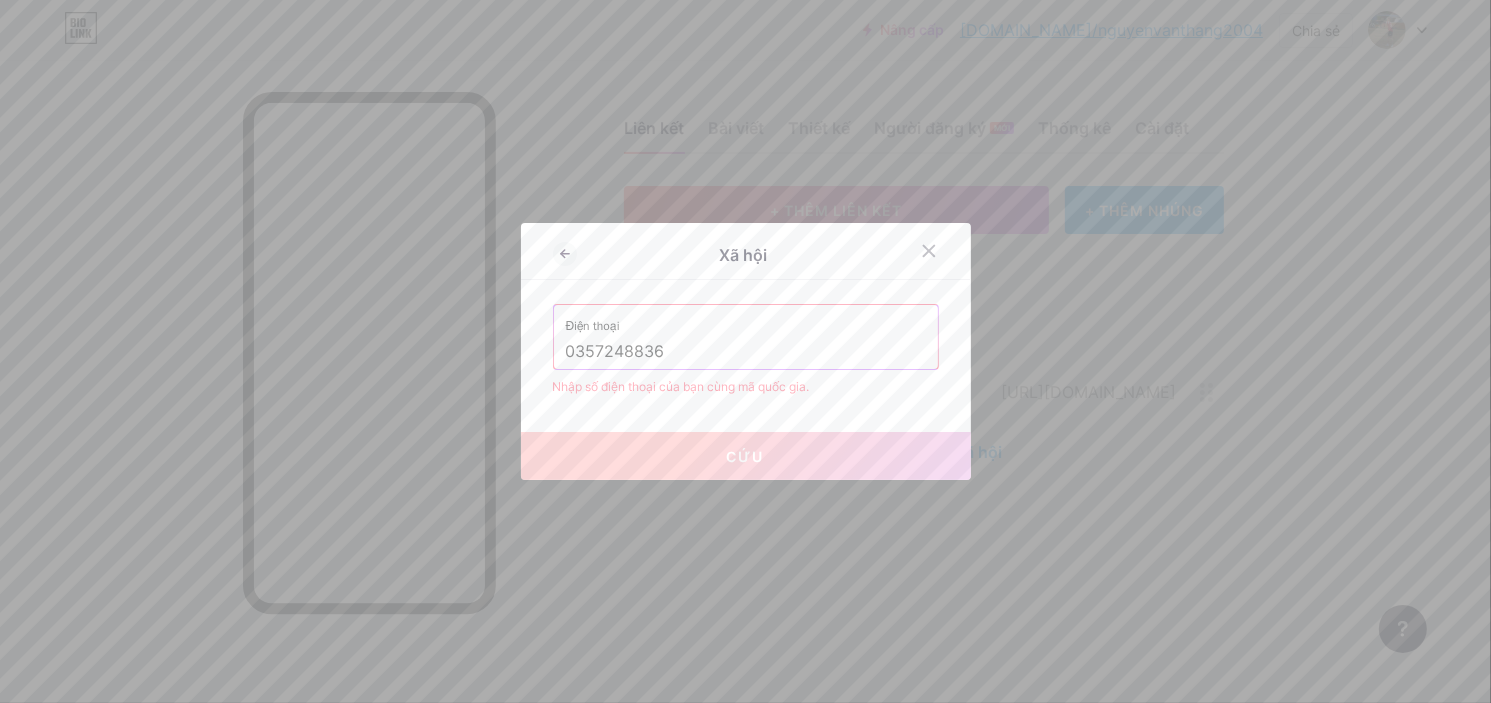 drag, startPoint x: 566, startPoint y: 349, endPoint x: 556, endPoint y: 353, distance: 10.770329 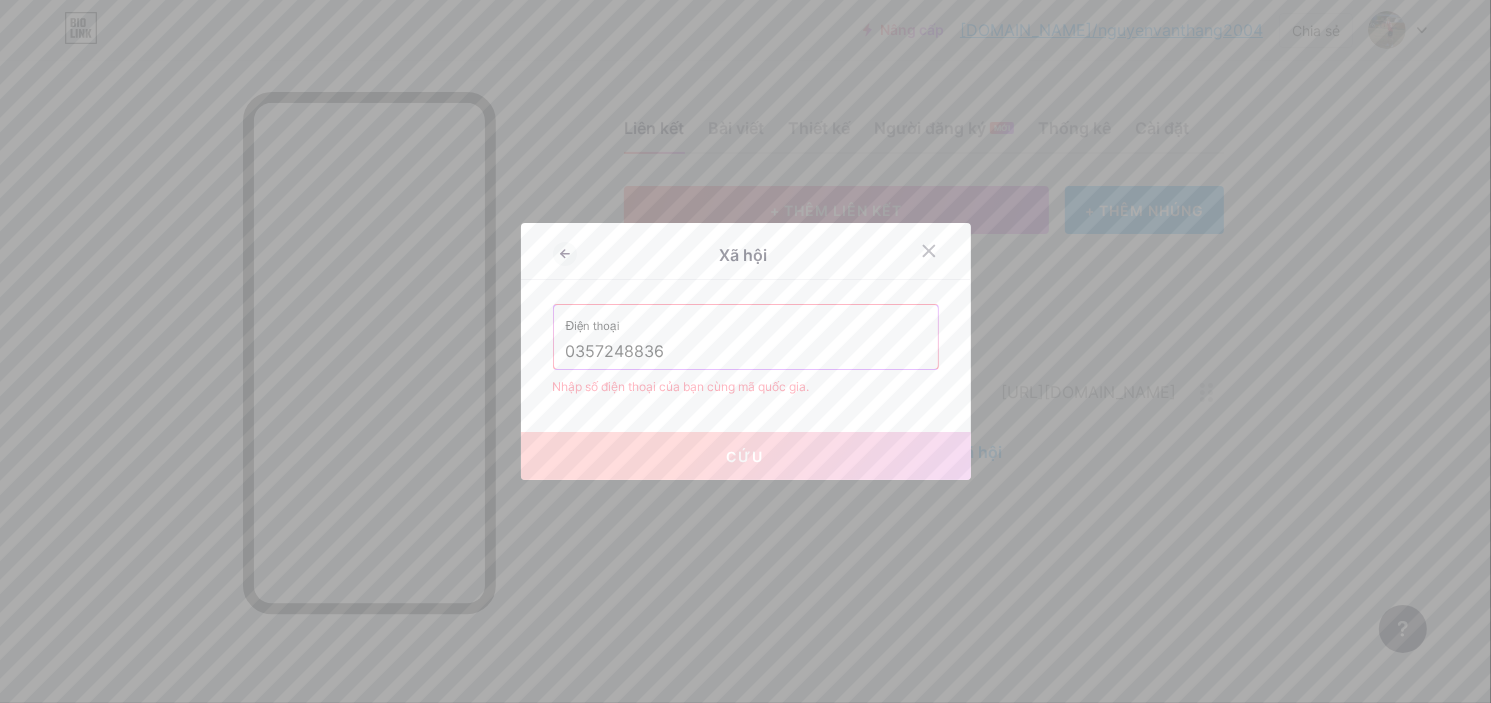 click on "Điện thoại   0357248836" at bounding box center [746, 337] 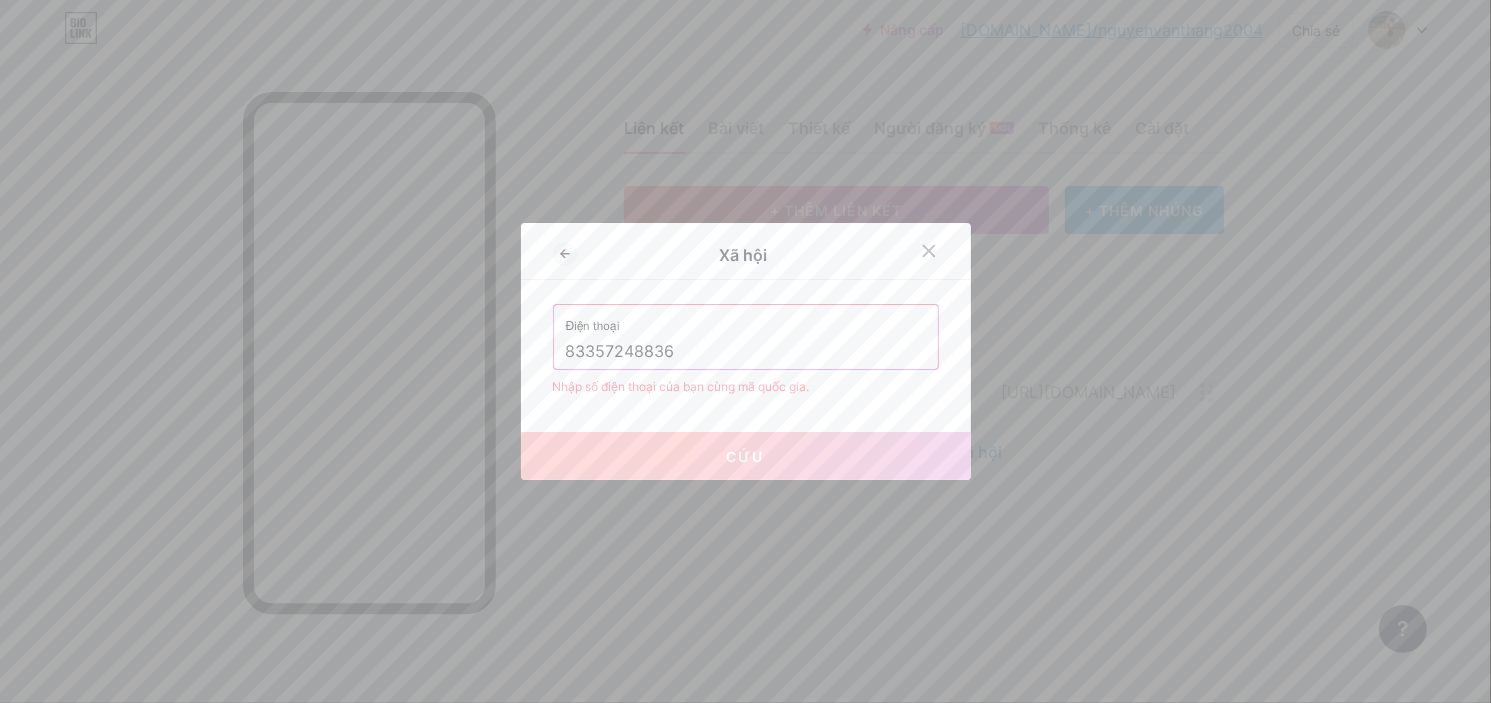 click on "Xã hội       Điện thoại   83357248836   Nhập số điện thoại của bạn cùng mã quốc gia.       Cứu" at bounding box center [746, 351] 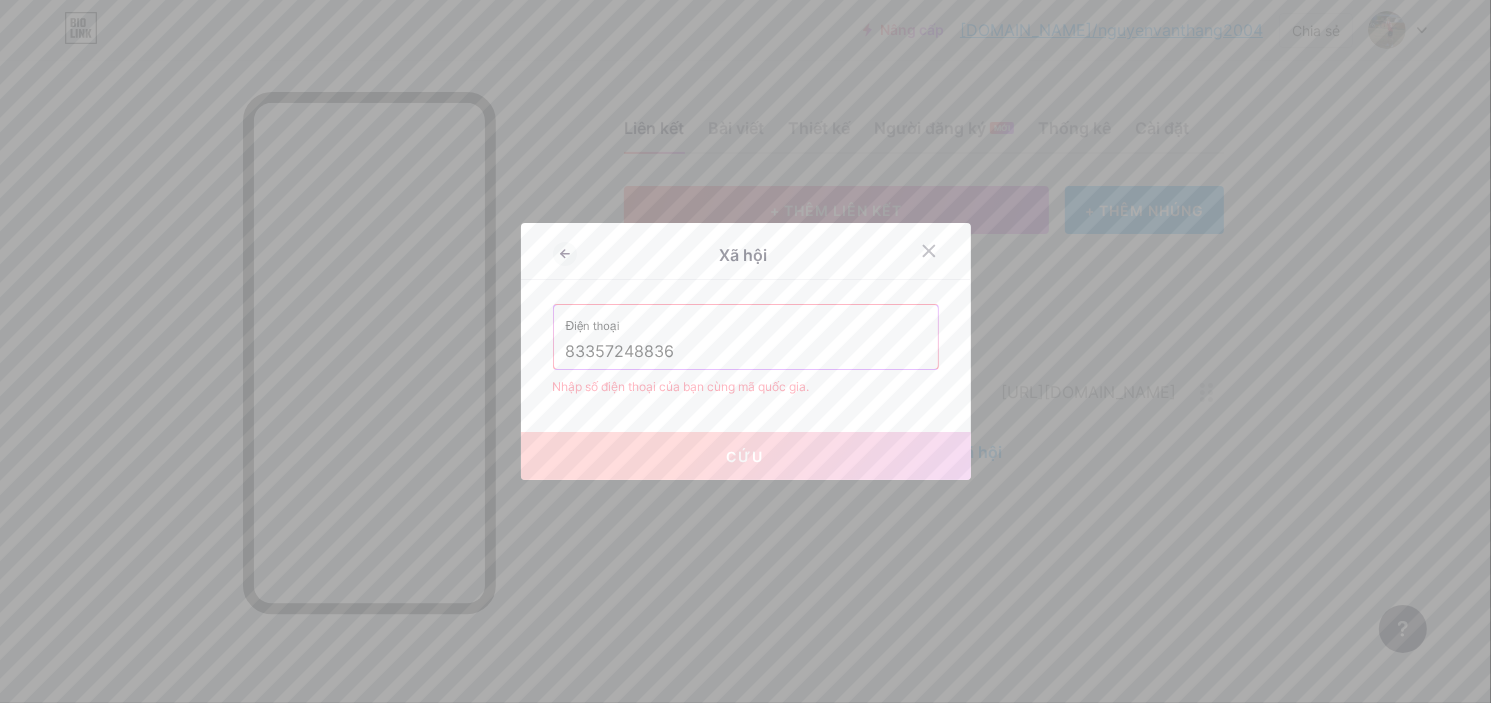 click on "83357248836" at bounding box center (746, 352) 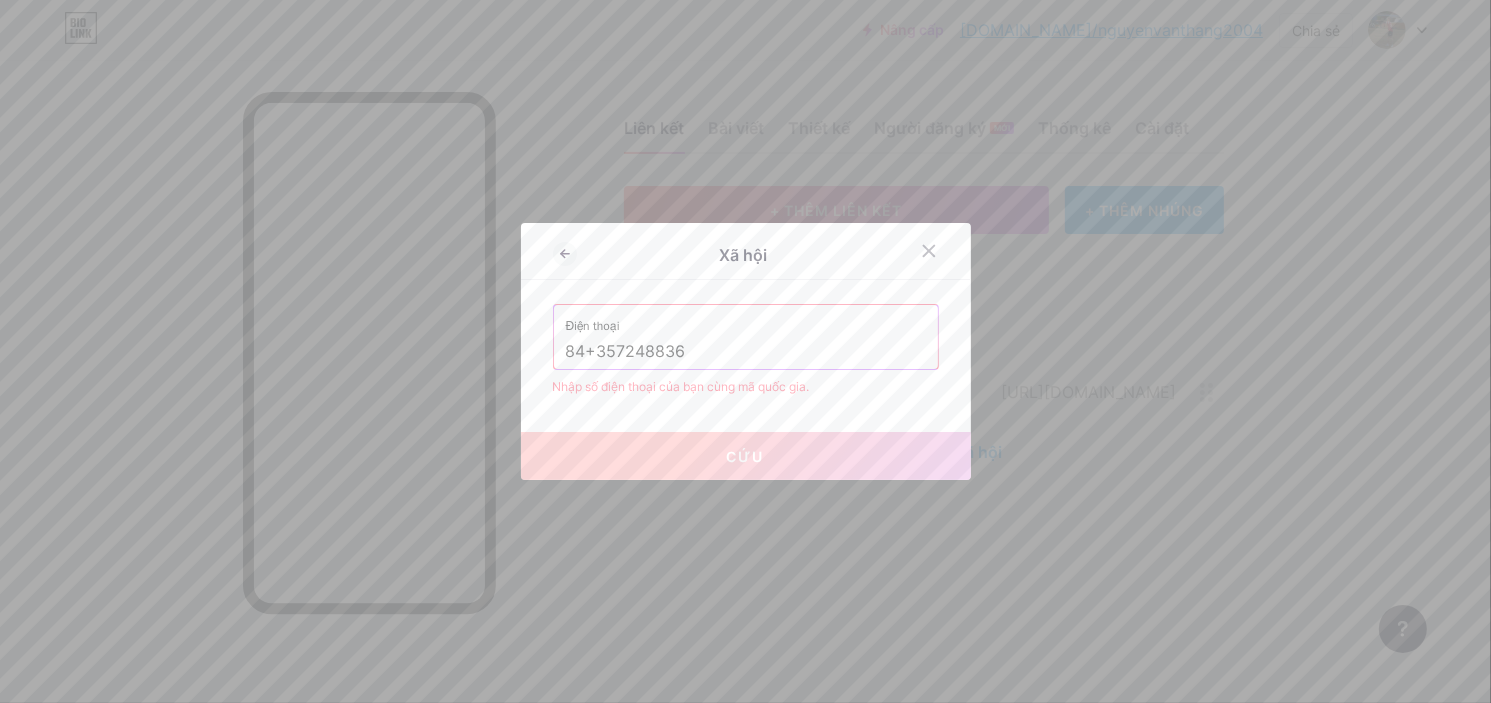 click on "84+357248836" at bounding box center [746, 352] 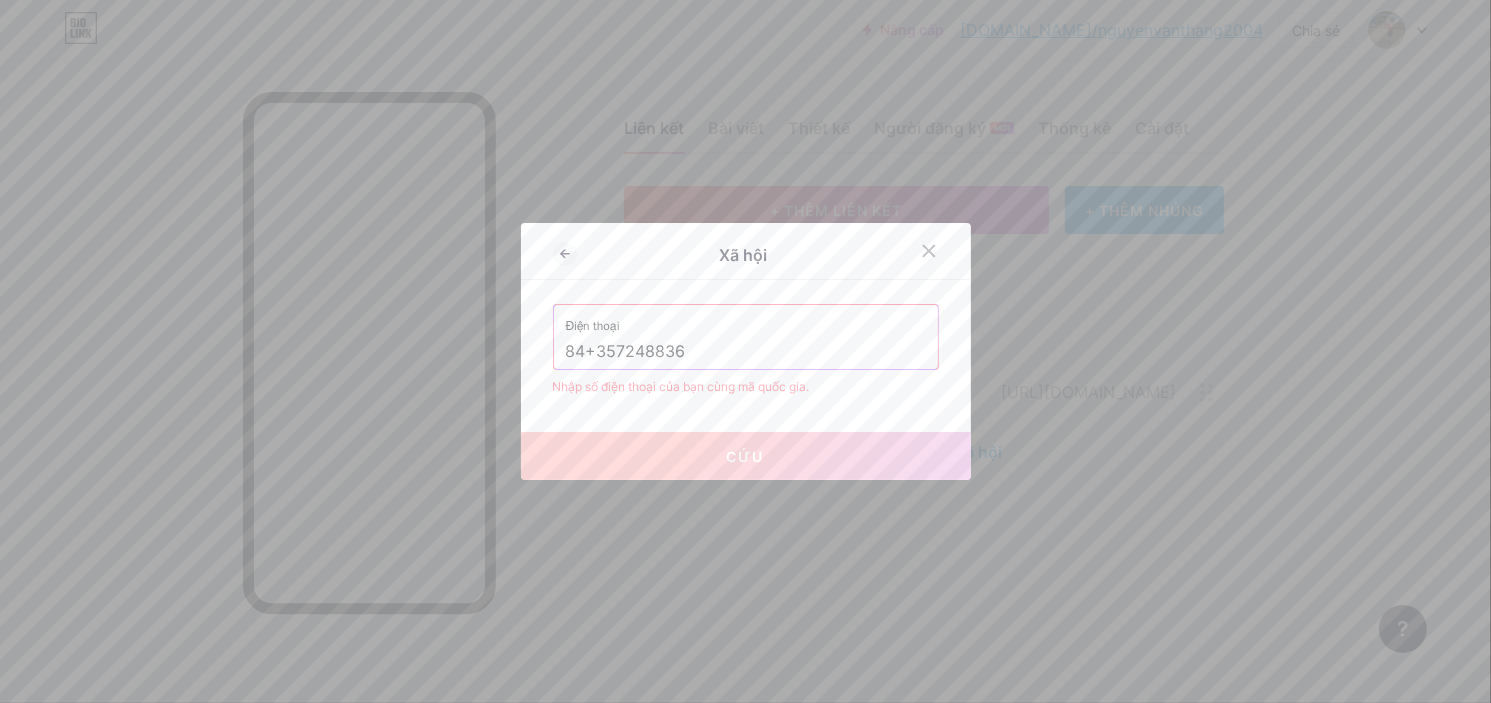 click on "84+357248836" at bounding box center (746, 352) 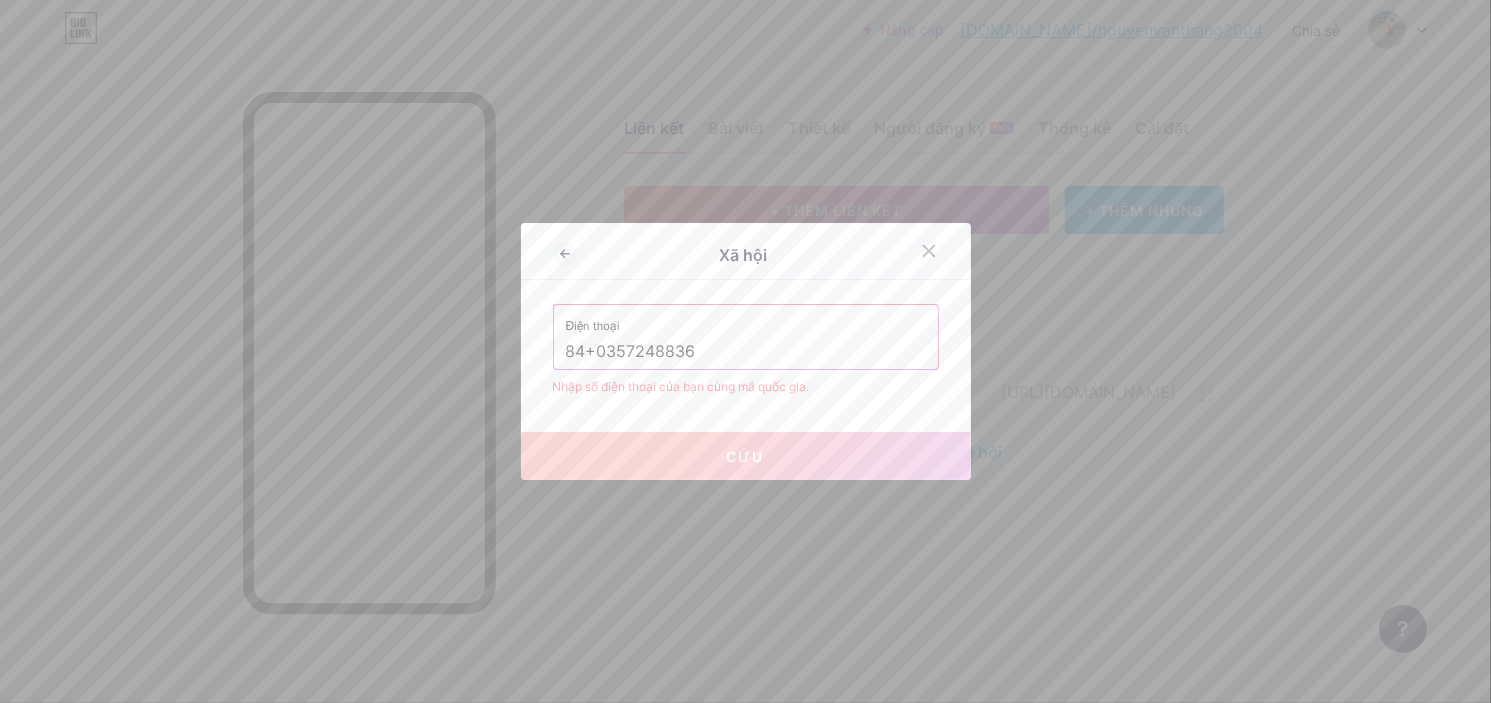 type on "84+0357248836" 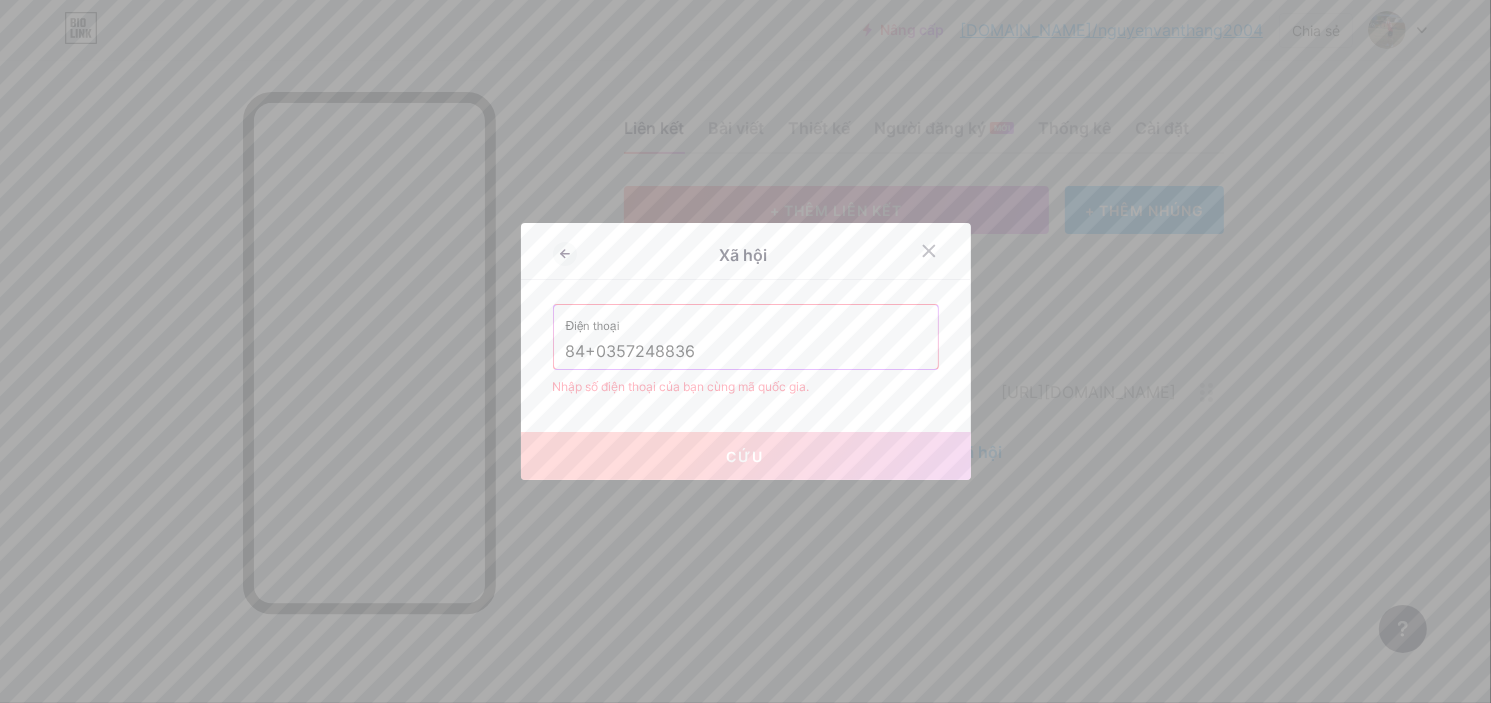 click on "Xã hội       Điện thoại   84+0357248836   Nhập số điện thoại của bạn cùng mã quốc gia.       Cứu" at bounding box center [746, 351] 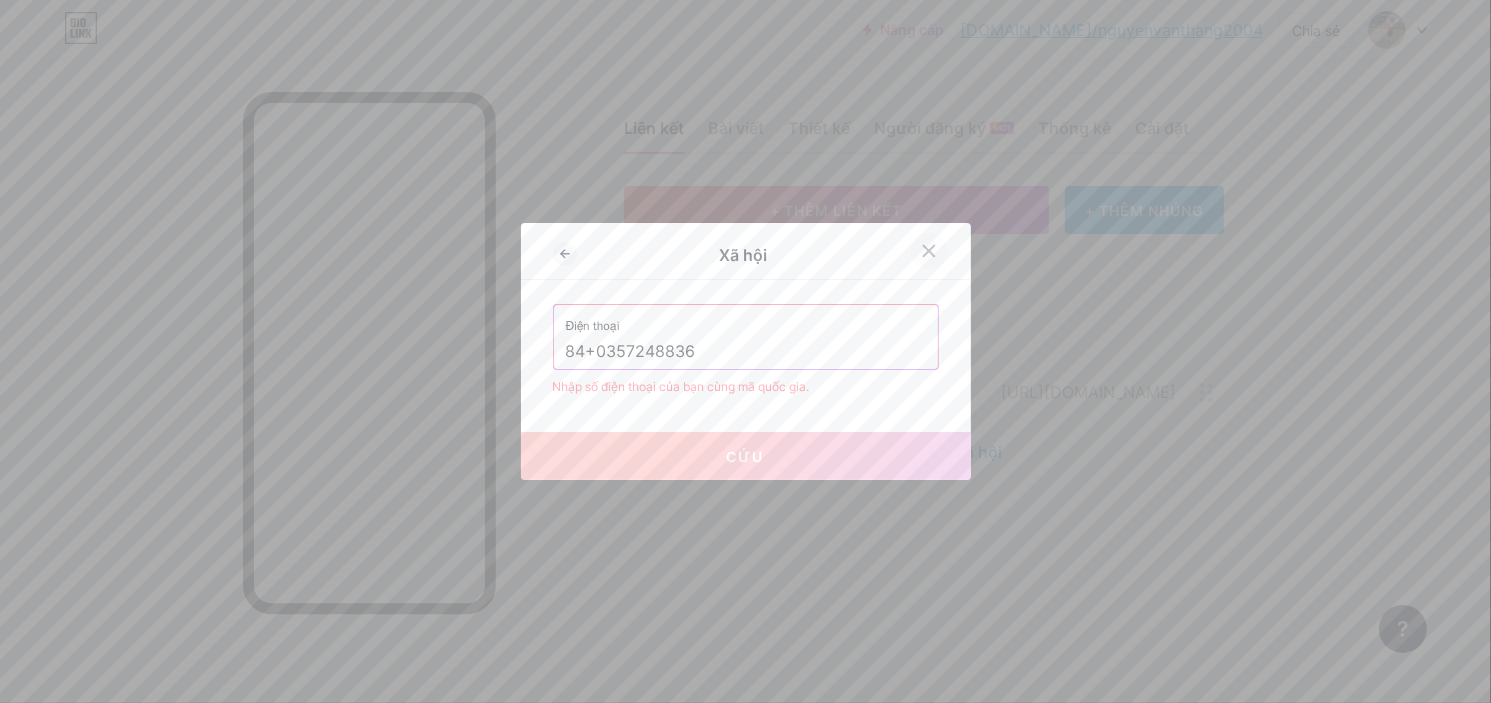 click 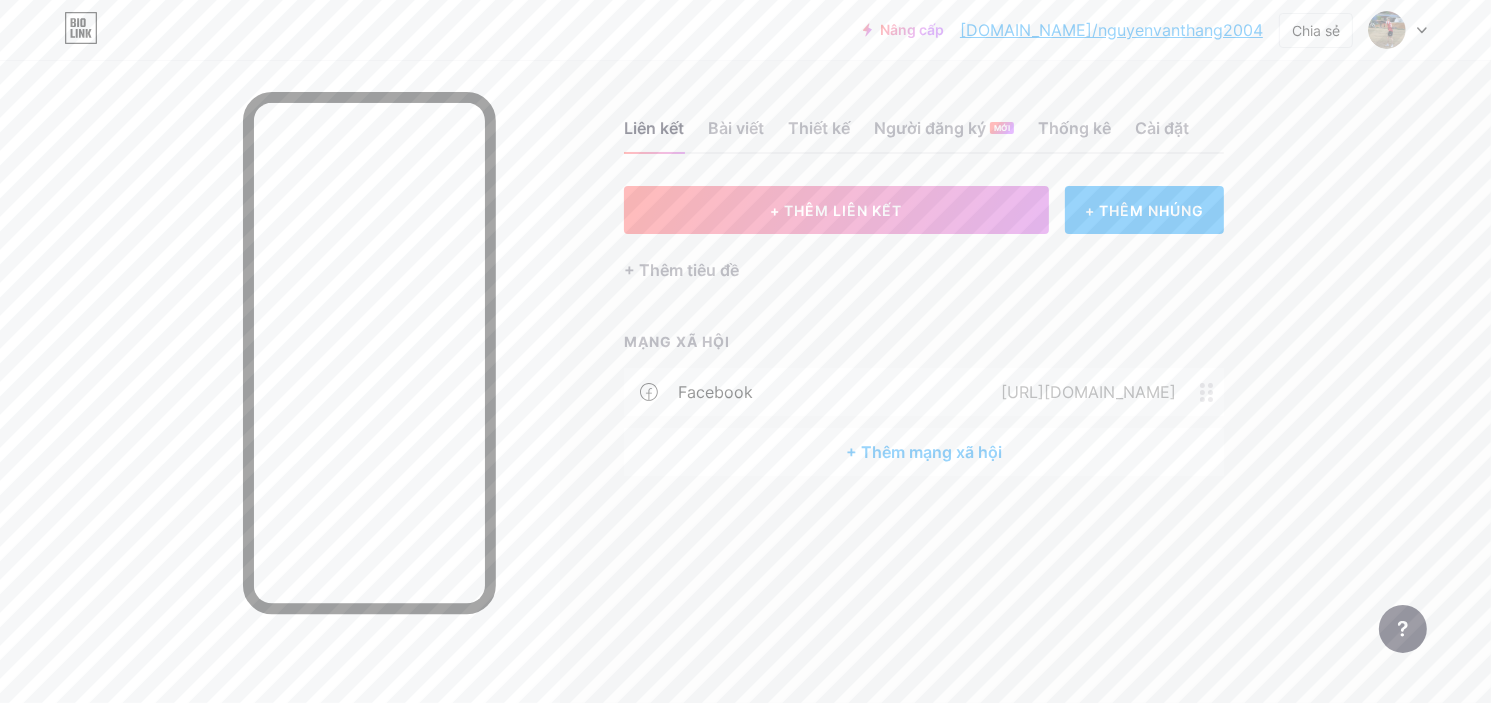 click on "+ Thêm mạng xã hội" at bounding box center [924, 452] 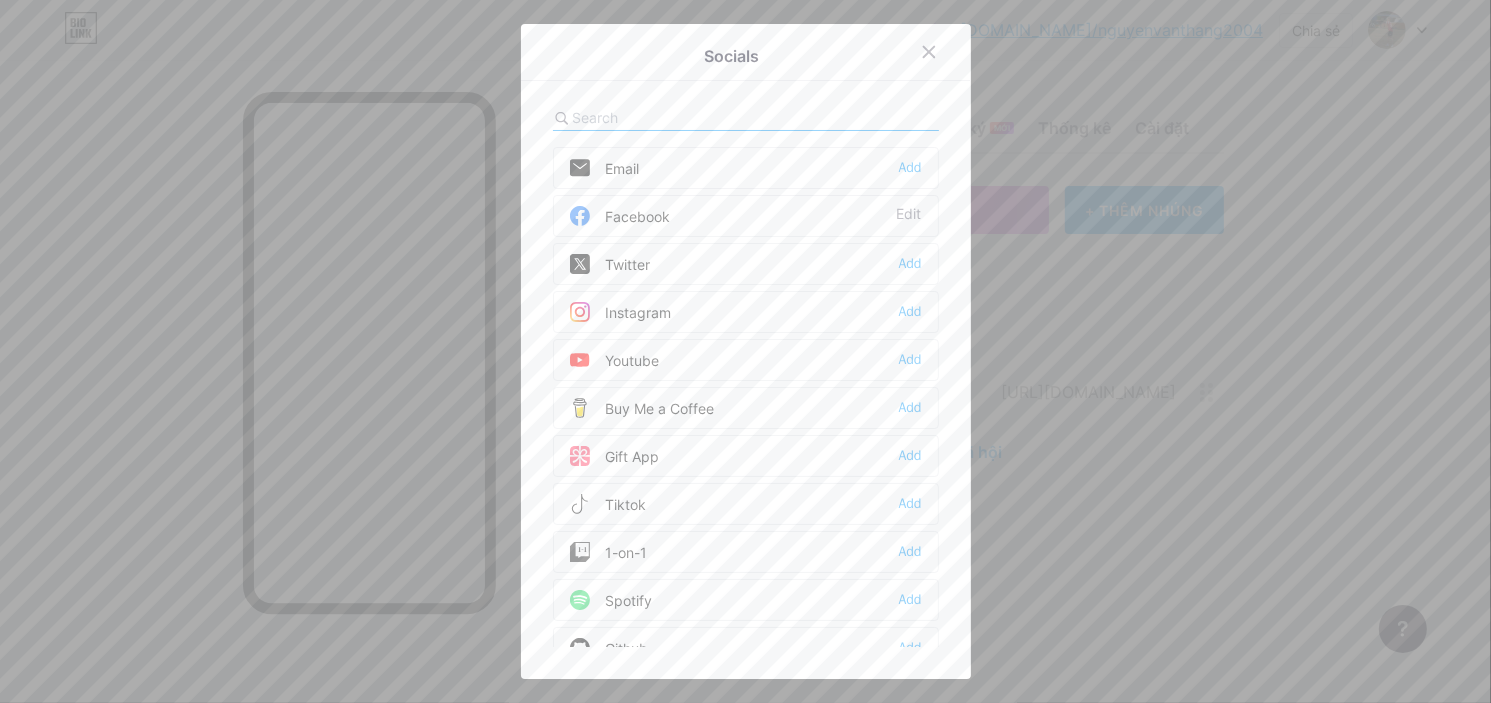 click on "Socials
Email
Add
Facebook
Edit
Twitter
Add
Instagram
Add
Youtube
Add
Buy Me a Coffee
Add
Gift App
Add
Tiktok
Add
1-on-1
Add
Spotify
Add
Github
Add
[GEOGRAPHIC_DATA]
Add
Dribbble
Add
Discord
Add
Medium
Add
Reddit
Add
Sound Cloud
Add
[GEOGRAPHIC_DATA]
Add
Linkedin
Add
[GEOGRAPHIC_DATA]
Add
Substack
Add
Telegram
Add
Signal
Add" at bounding box center [746, 351] 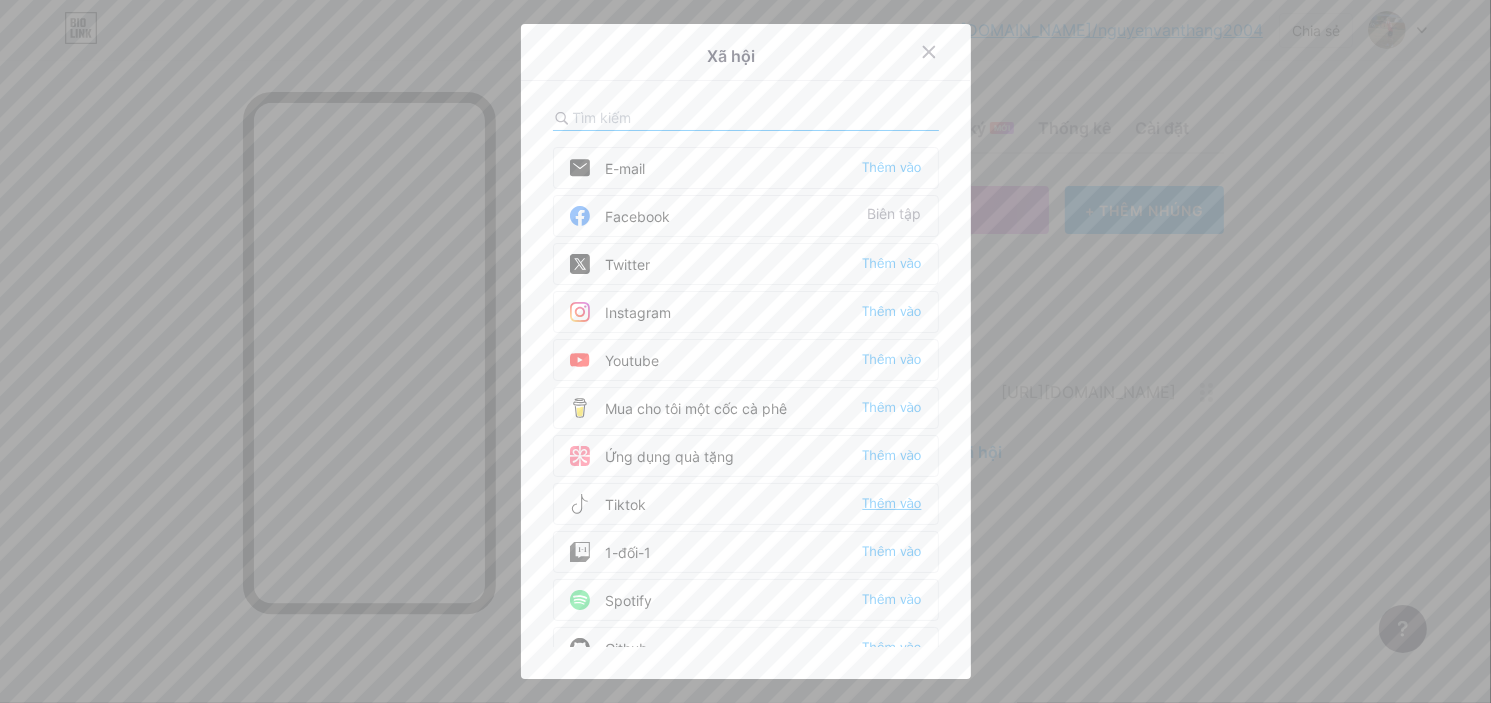 click on "Thêm vào" at bounding box center [891, 503] 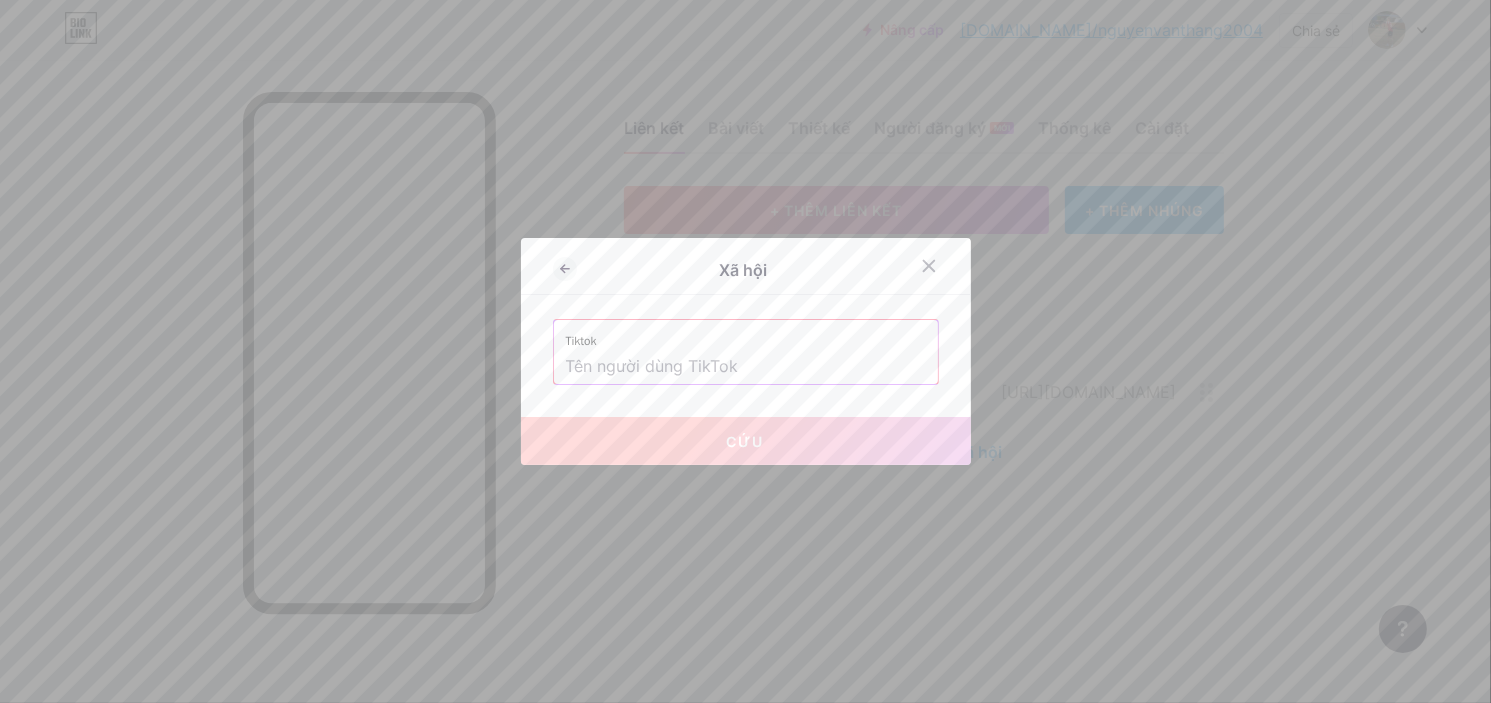 click at bounding box center [746, 367] 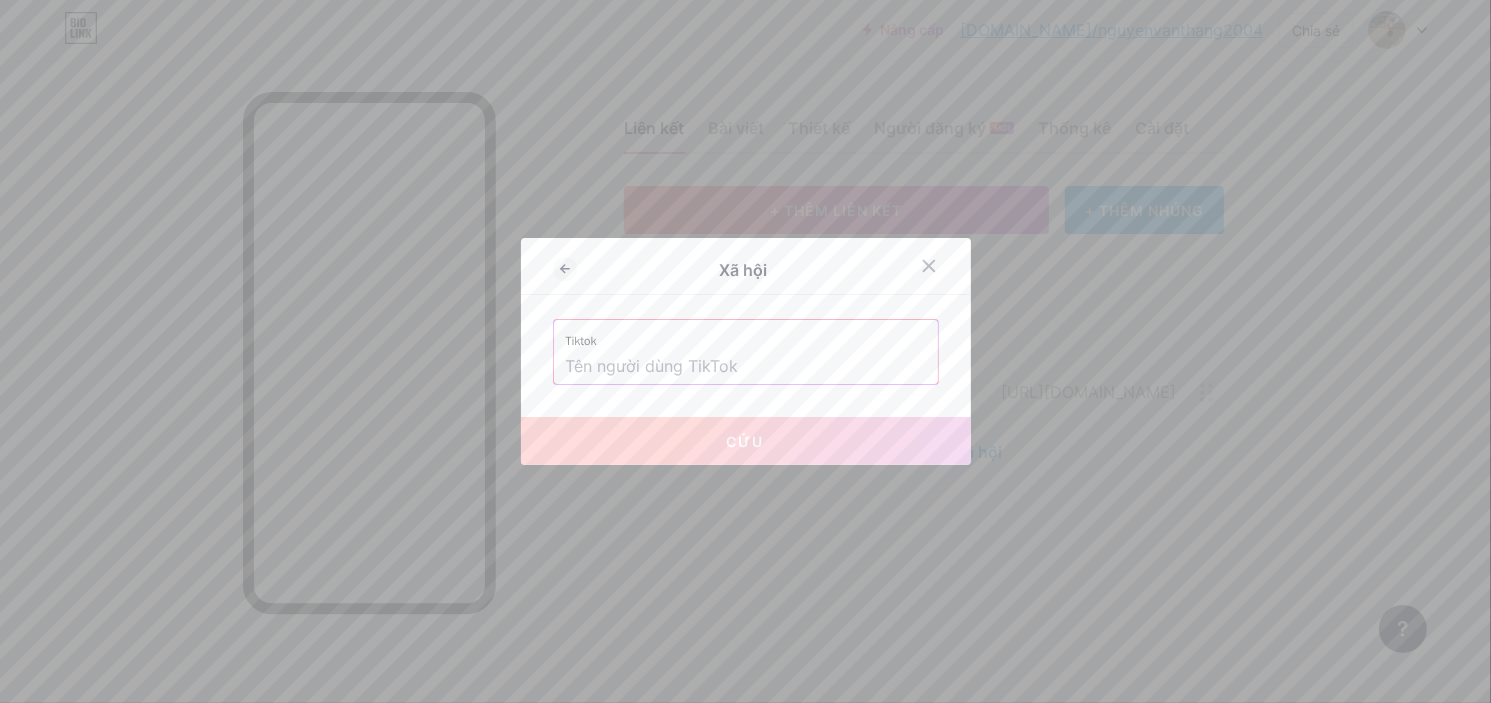 click at bounding box center (746, 367) 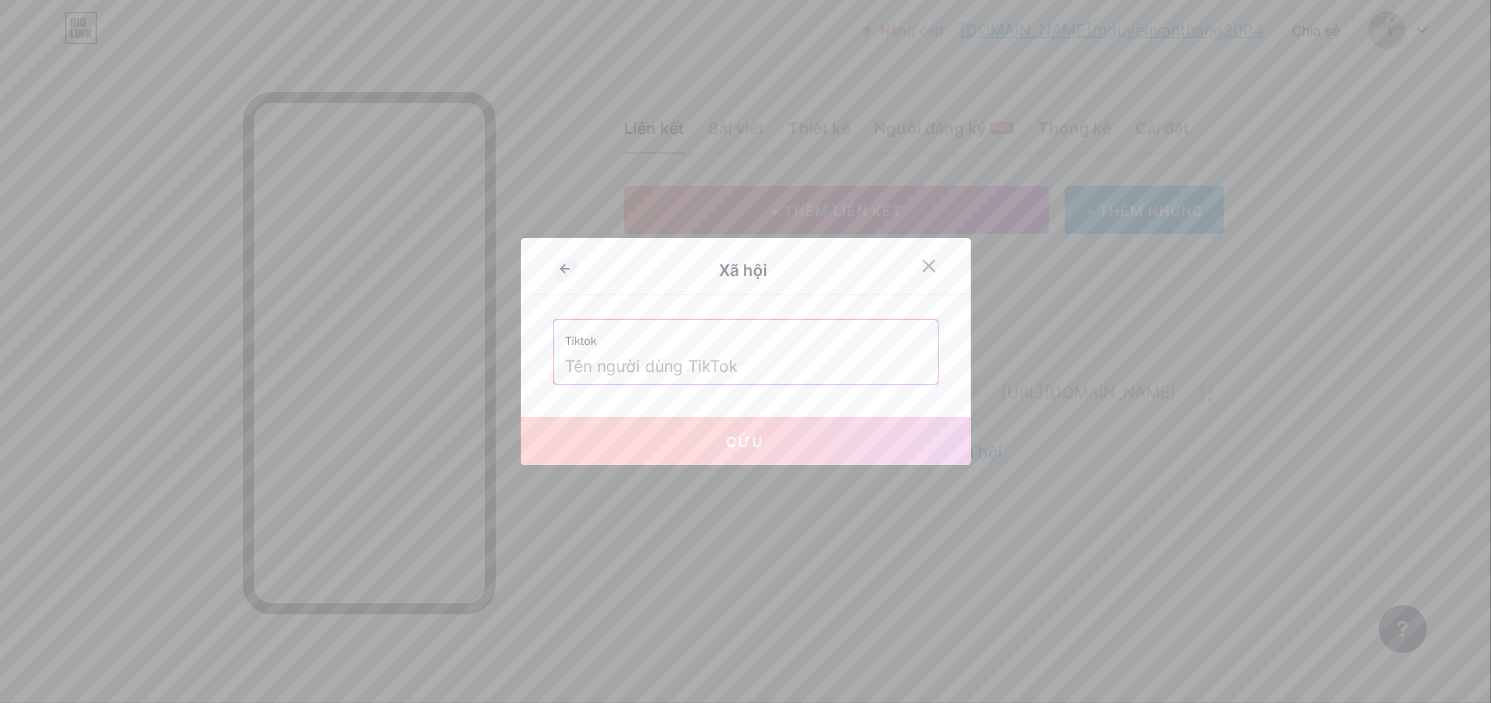 paste on "[URL][DOMAIN_NAME]" 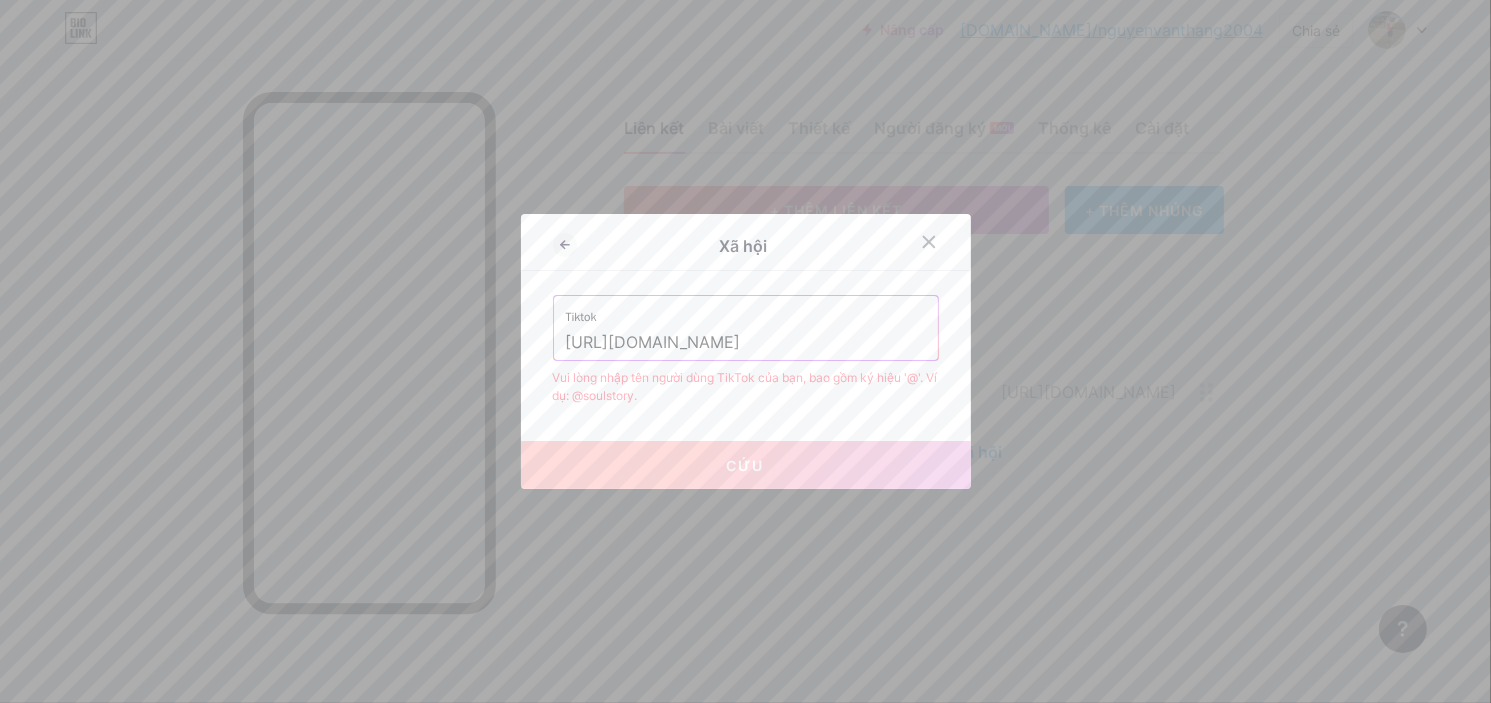 click on "[URL][DOMAIN_NAME]" at bounding box center [746, 343] 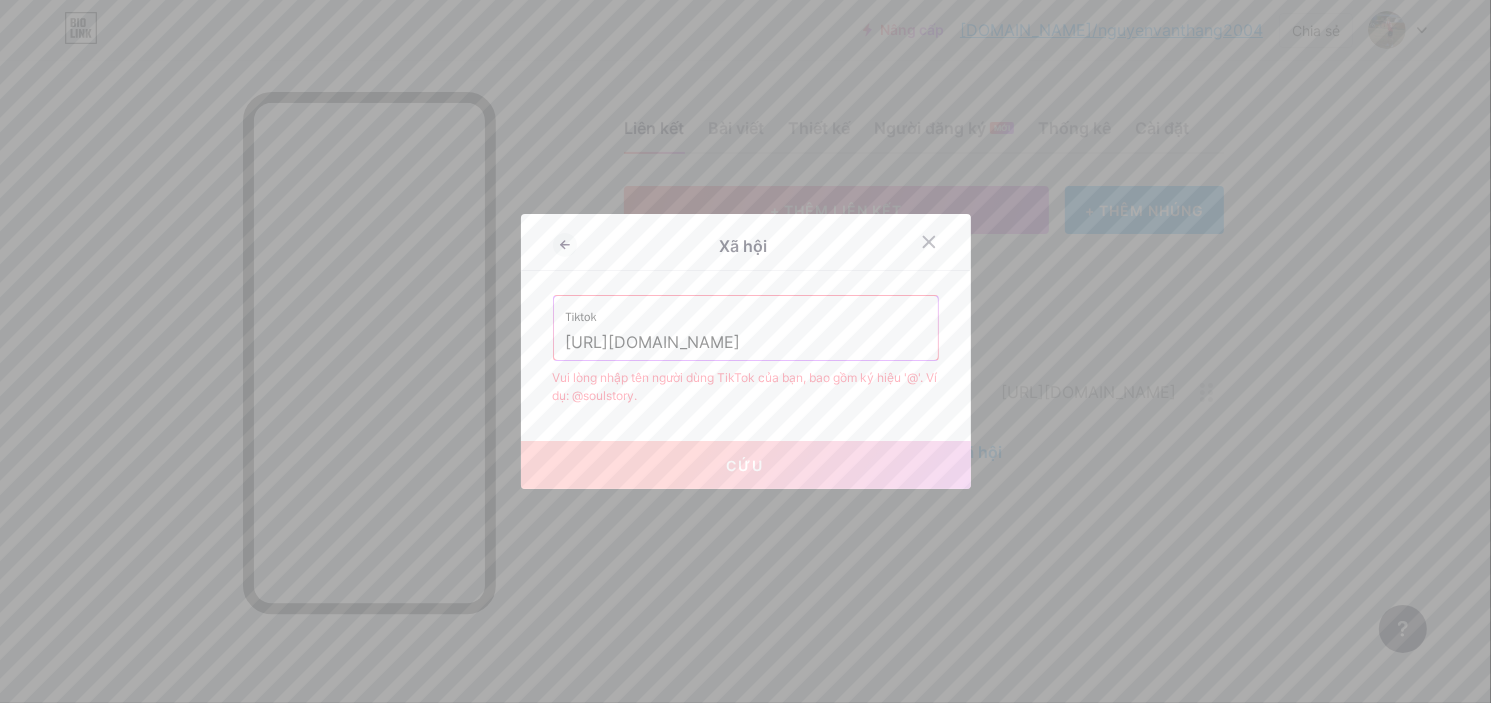 paste on "Thắng Gió Tai 🍎🦅🐤" 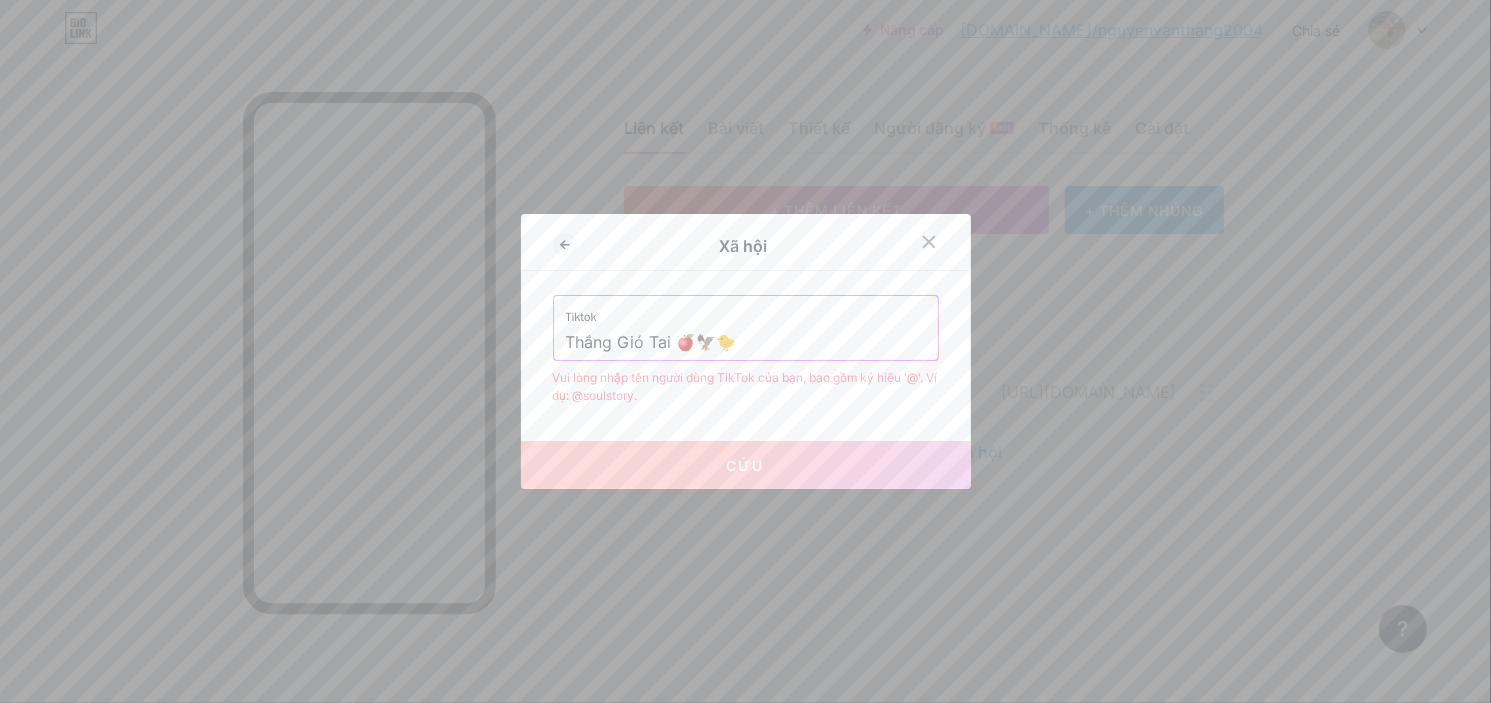 type on "Thắng Gió Tai 🍎🦅🐤" 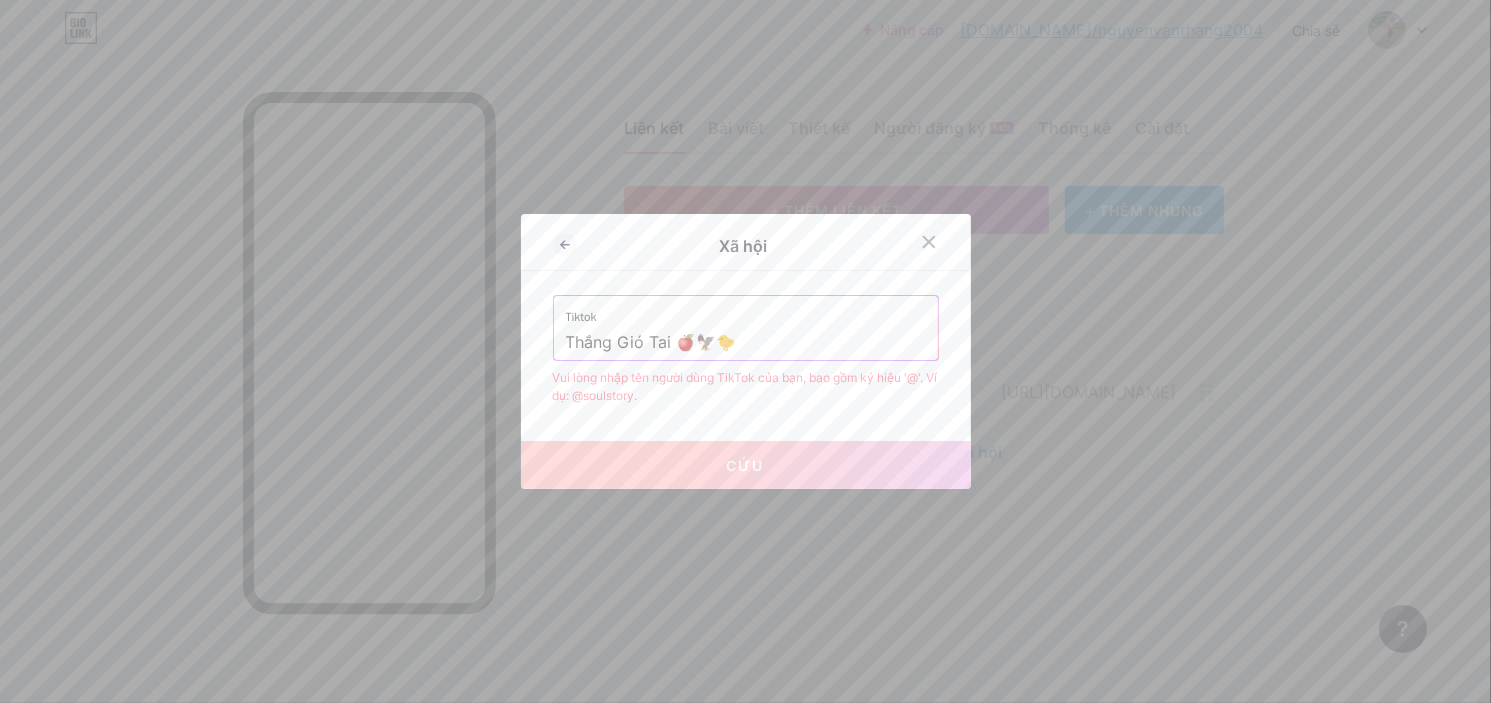 type 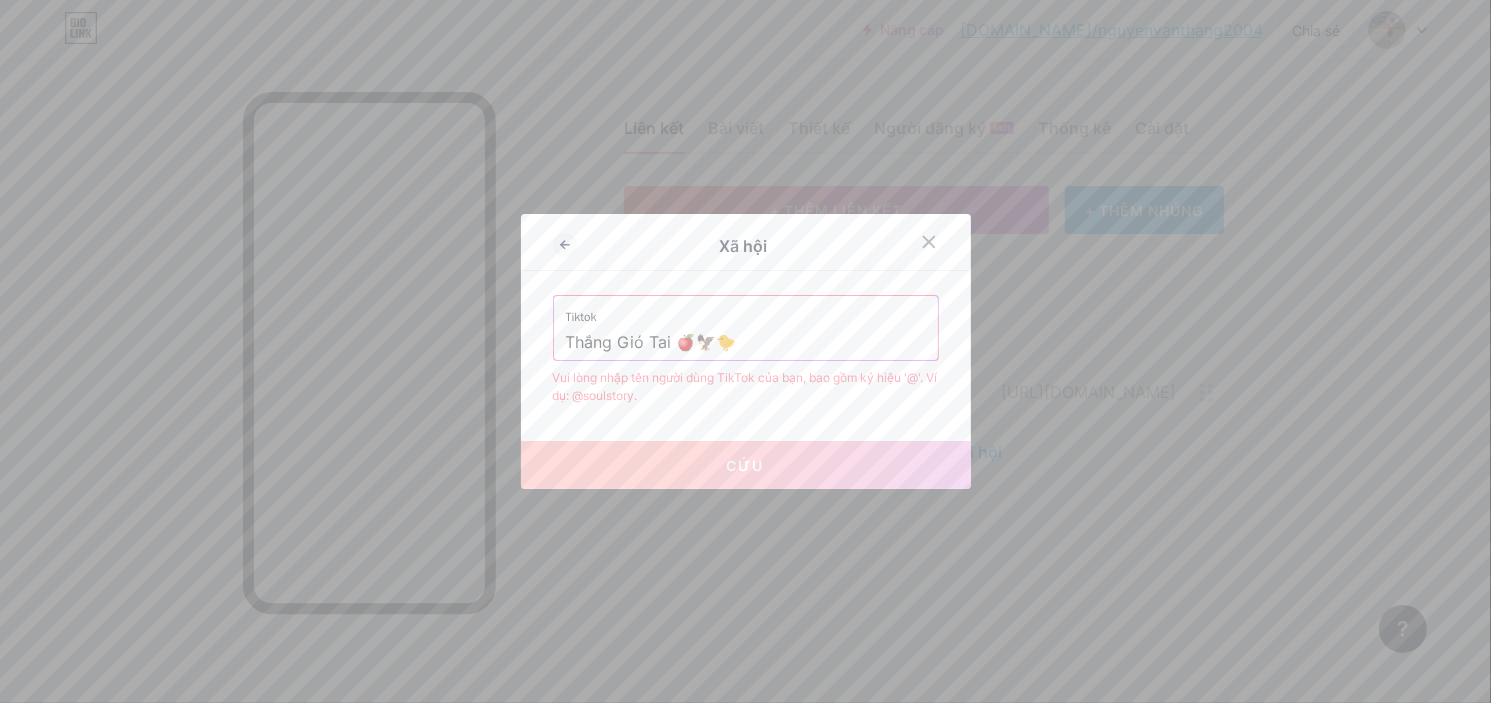 click on "Tiktok" at bounding box center (746, 311) 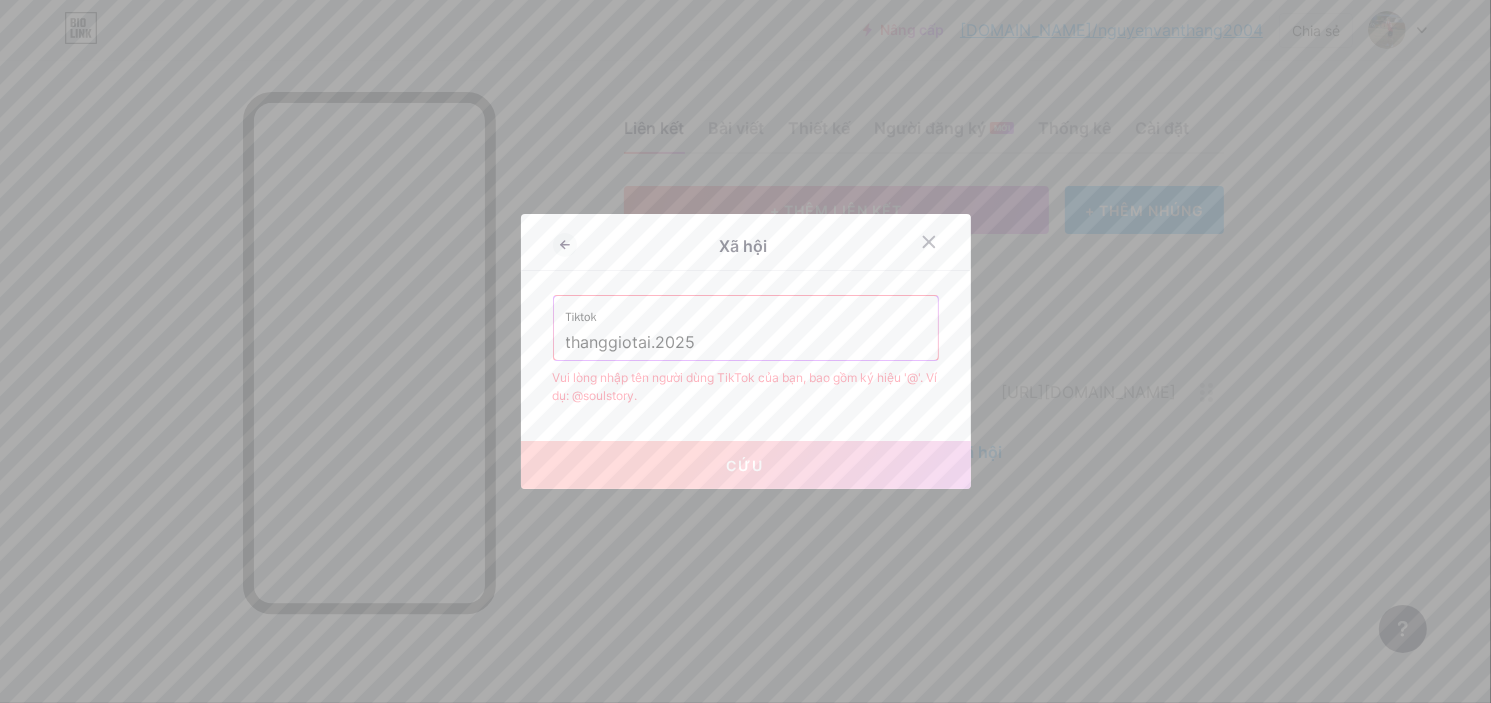 click on "Cứu" at bounding box center [746, 465] 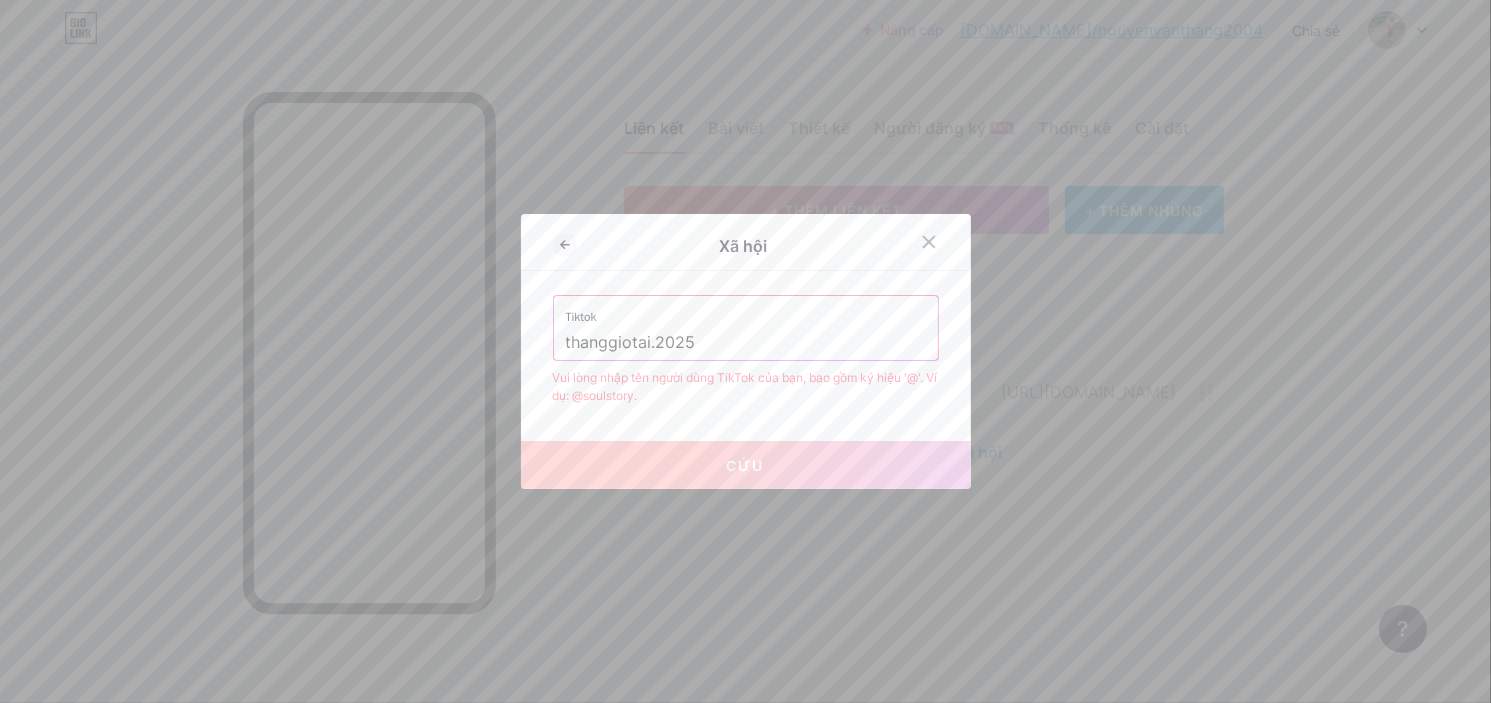 drag, startPoint x: 554, startPoint y: 243, endPoint x: 699, endPoint y: 305, distance: 157.69908 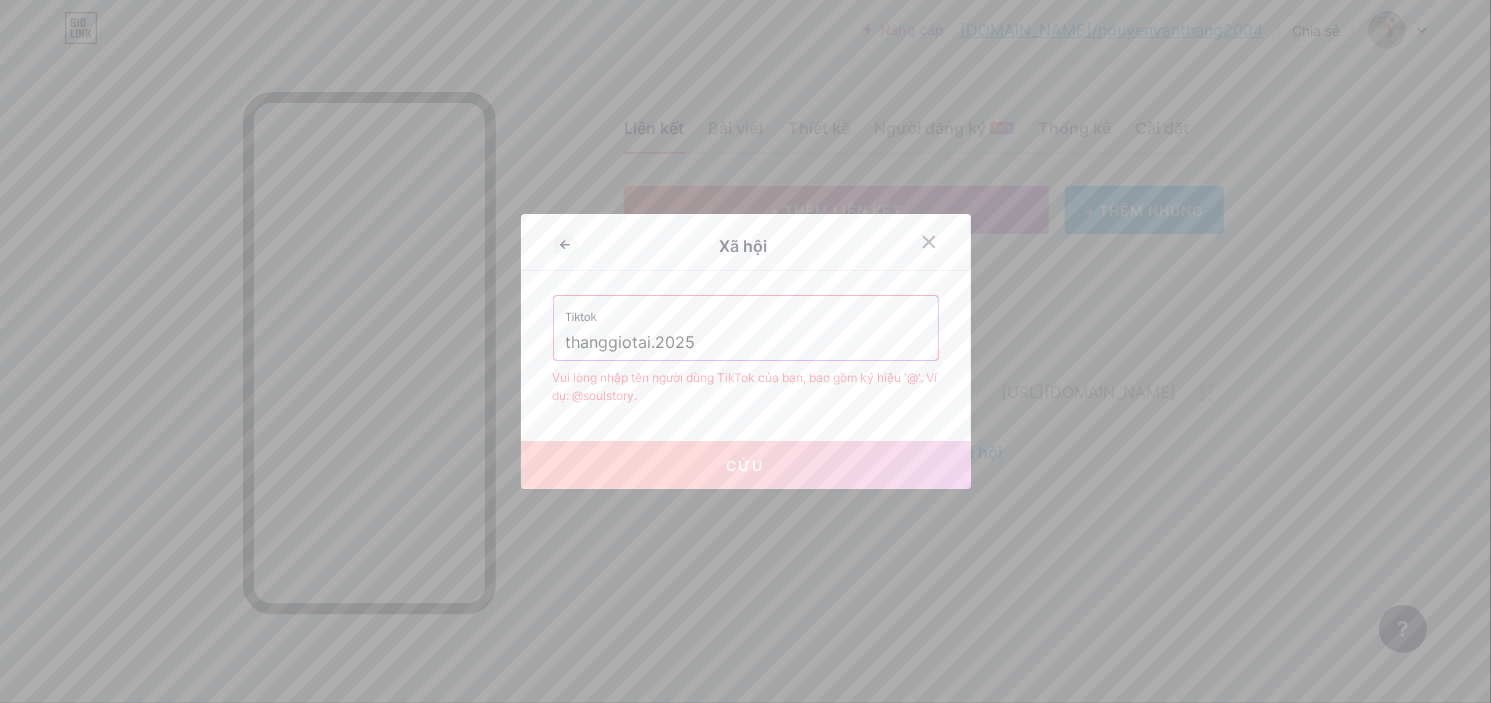 click on "Xã hội       Tiktok   thanggiotai.2025   Vui lòng nhập tên người dùng TikTok của bạn, bao gồm ký hiệu '@'. Ví dụ: @soulstory.       Cứu" at bounding box center (746, 351) 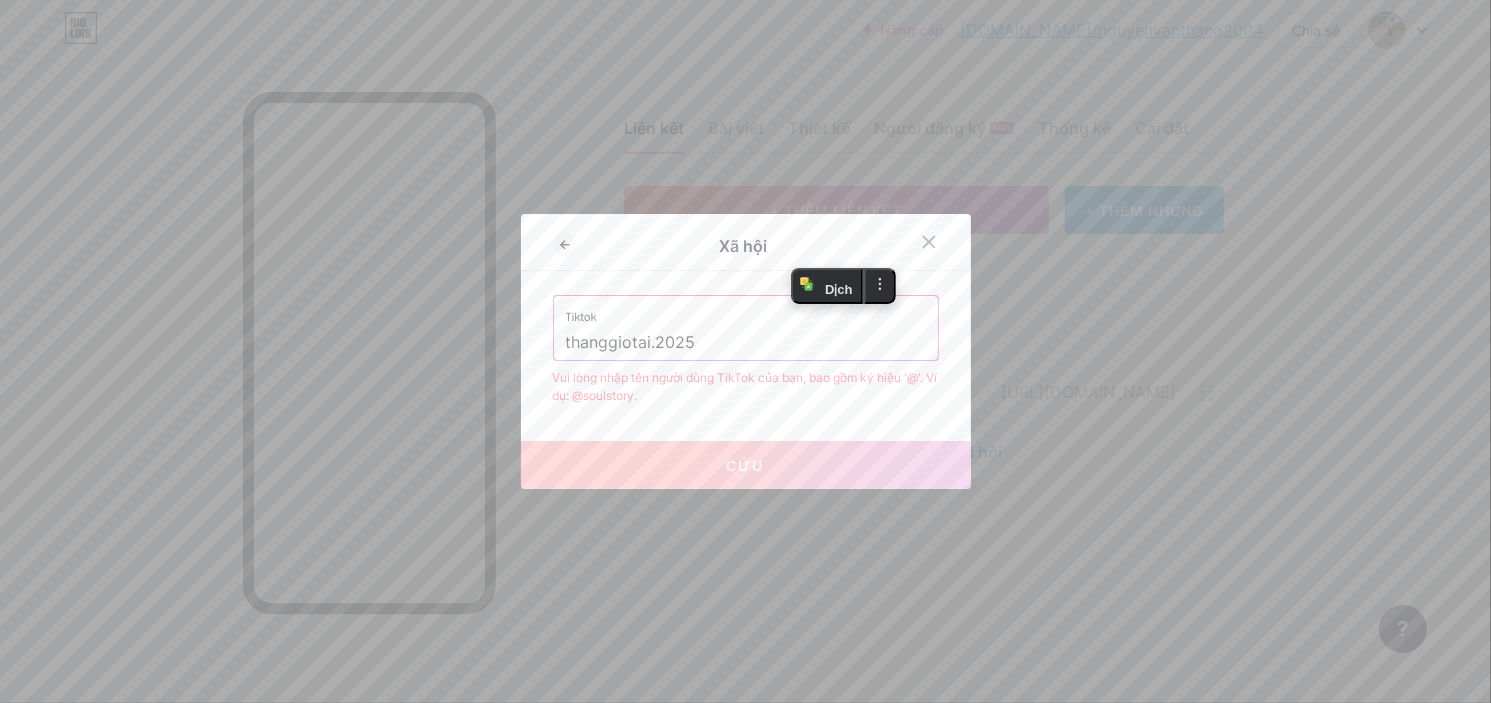 click on "thanggiotai.2025" at bounding box center (746, 343) 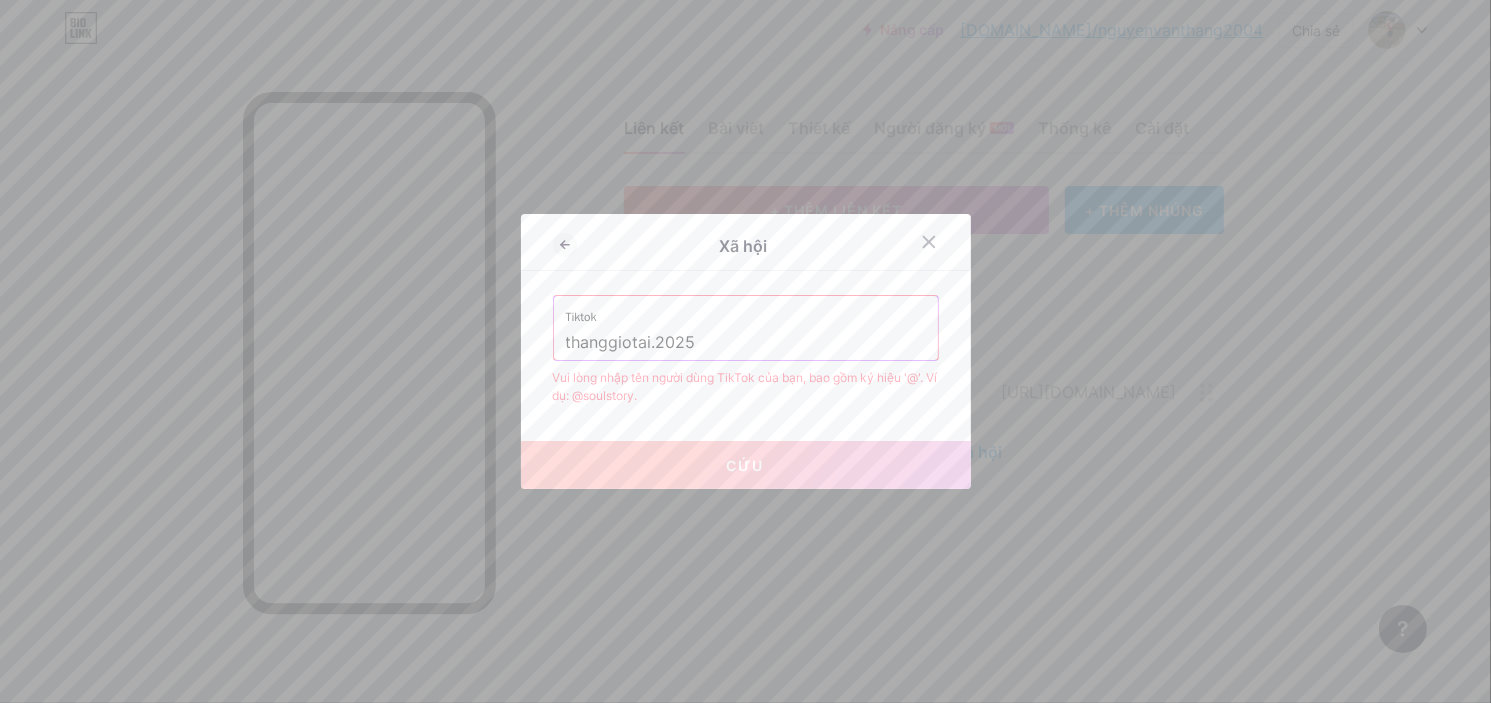 click on "thanggiotai.2025" at bounding box center [746, 343] 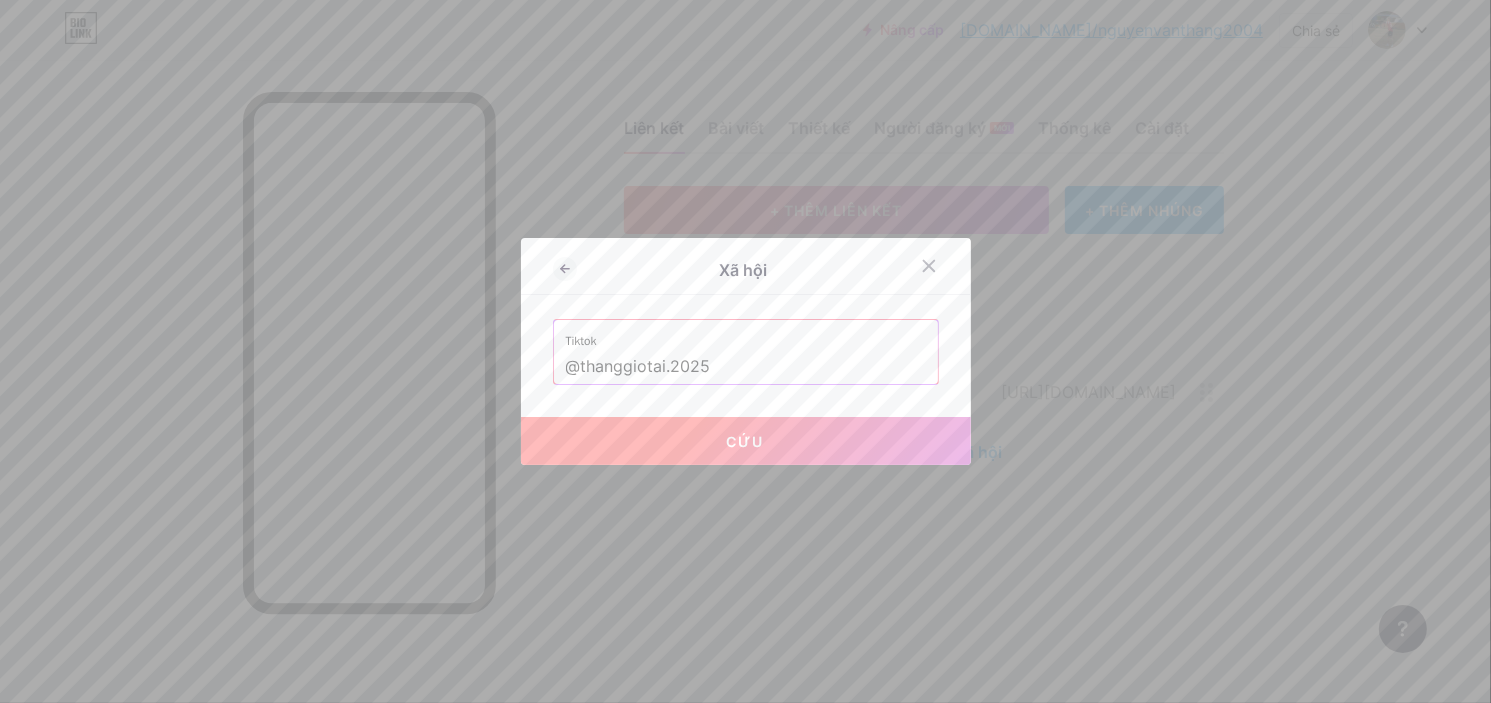 click on "Cứu" at bounding box center [746, 441] 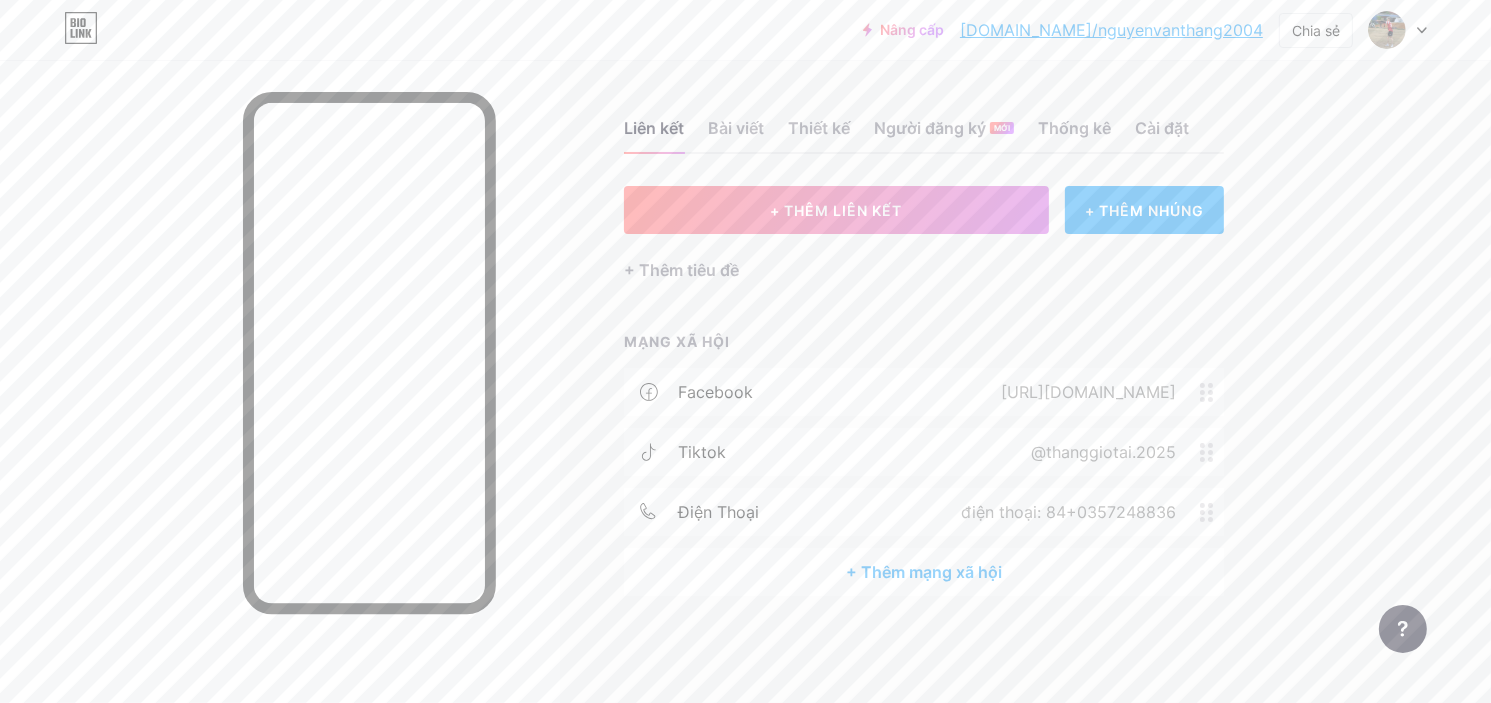 click at bounding box center (1212, 512) 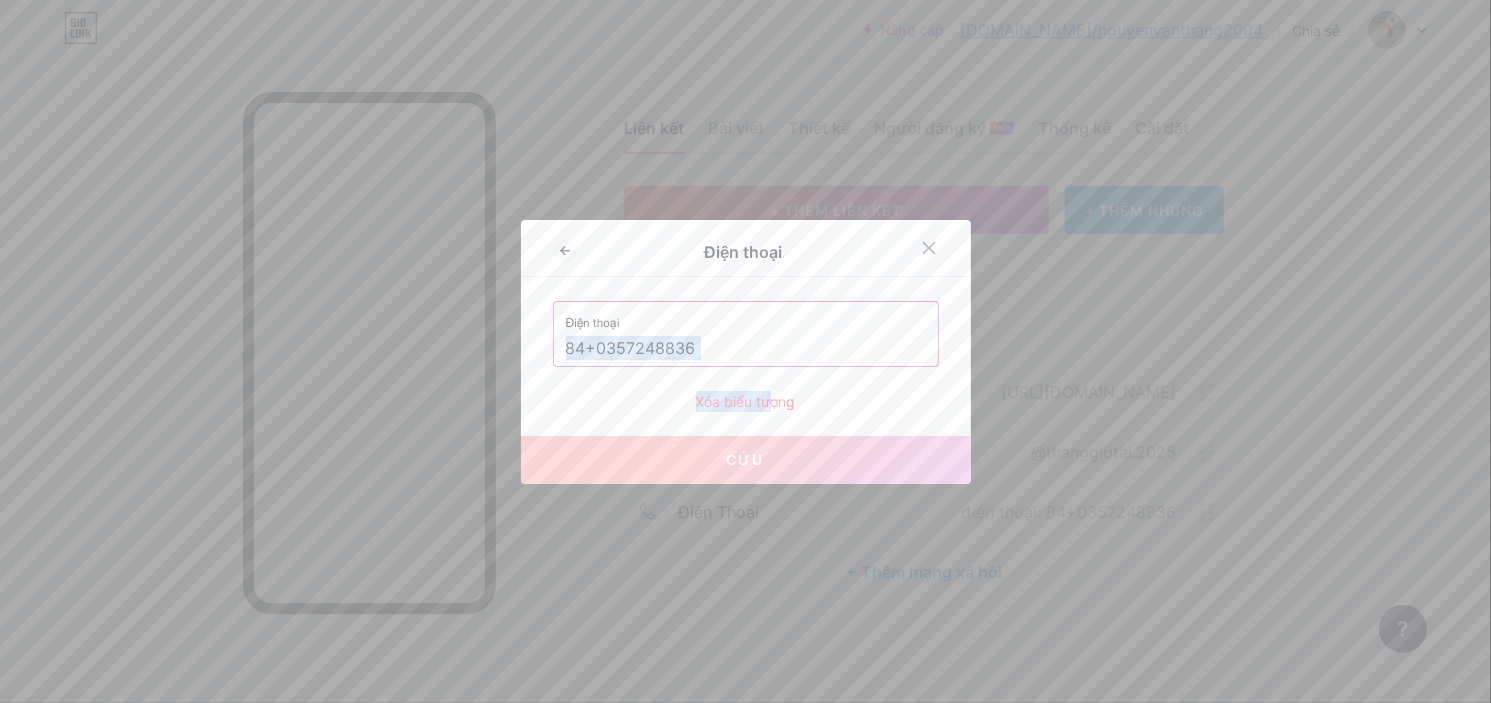 drag, startPoint x: 731, startPoint y: 405, endPoint x: 635, endPoint y: 329, distance: 122.441826 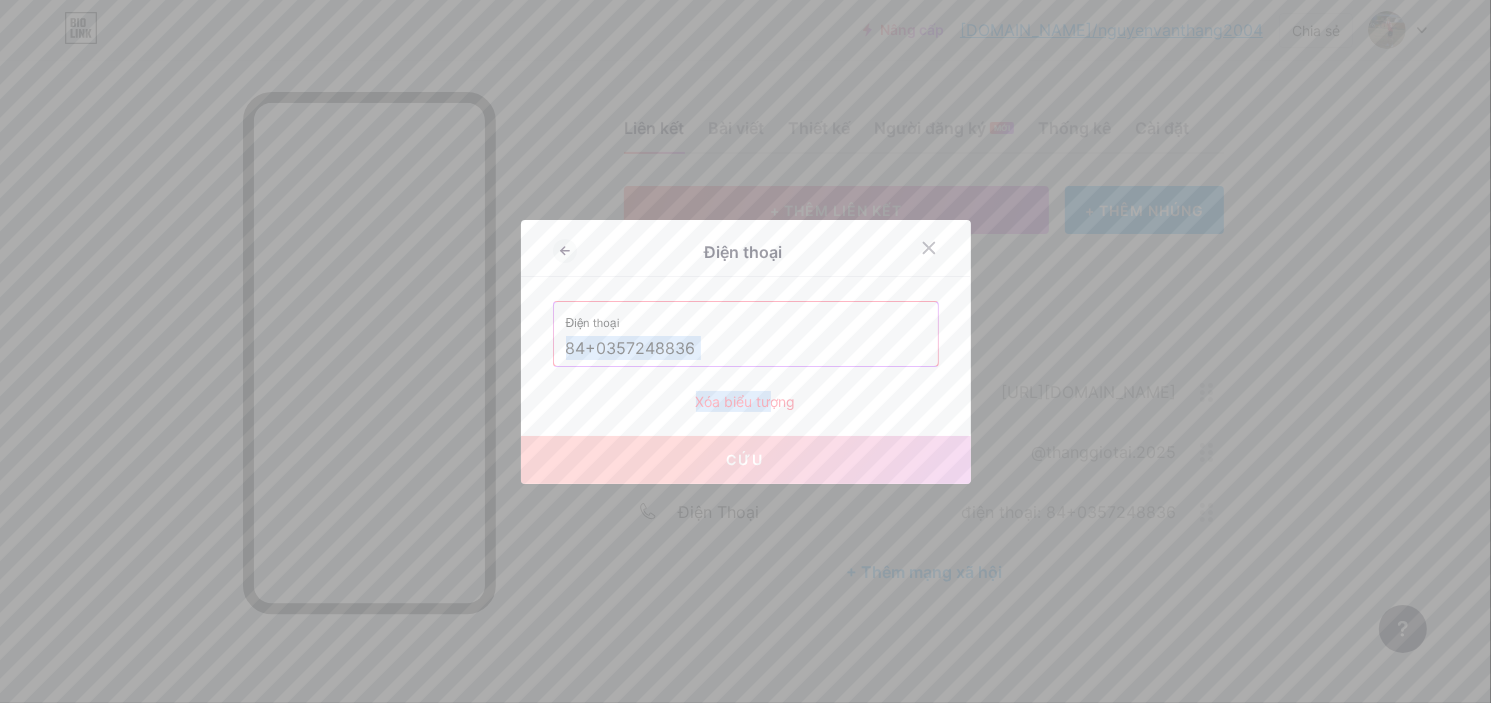 click on "Điện thoại   84+0357248836
Xóa biểu tượng" at bounding box center [746, 356] 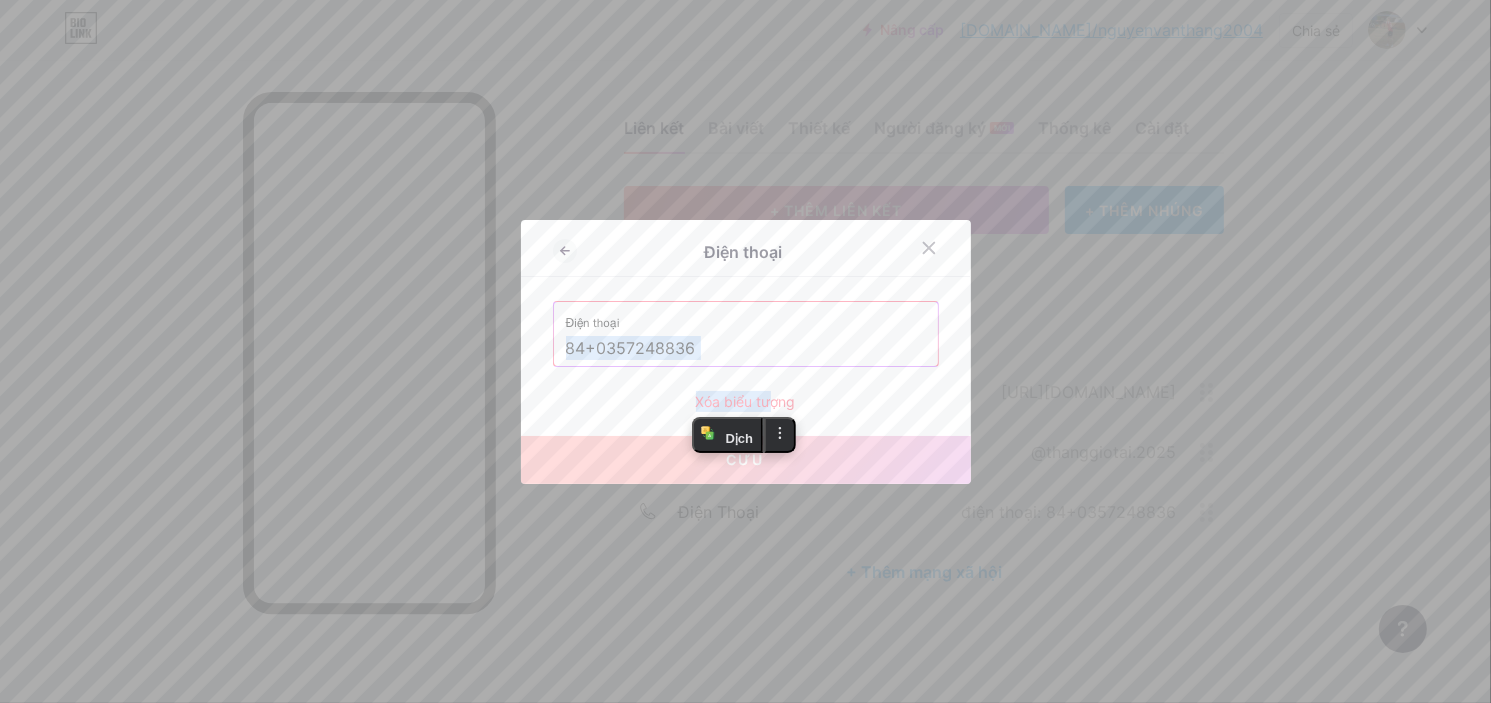 click on "84+0357248836" at bounding box center (746, 349) 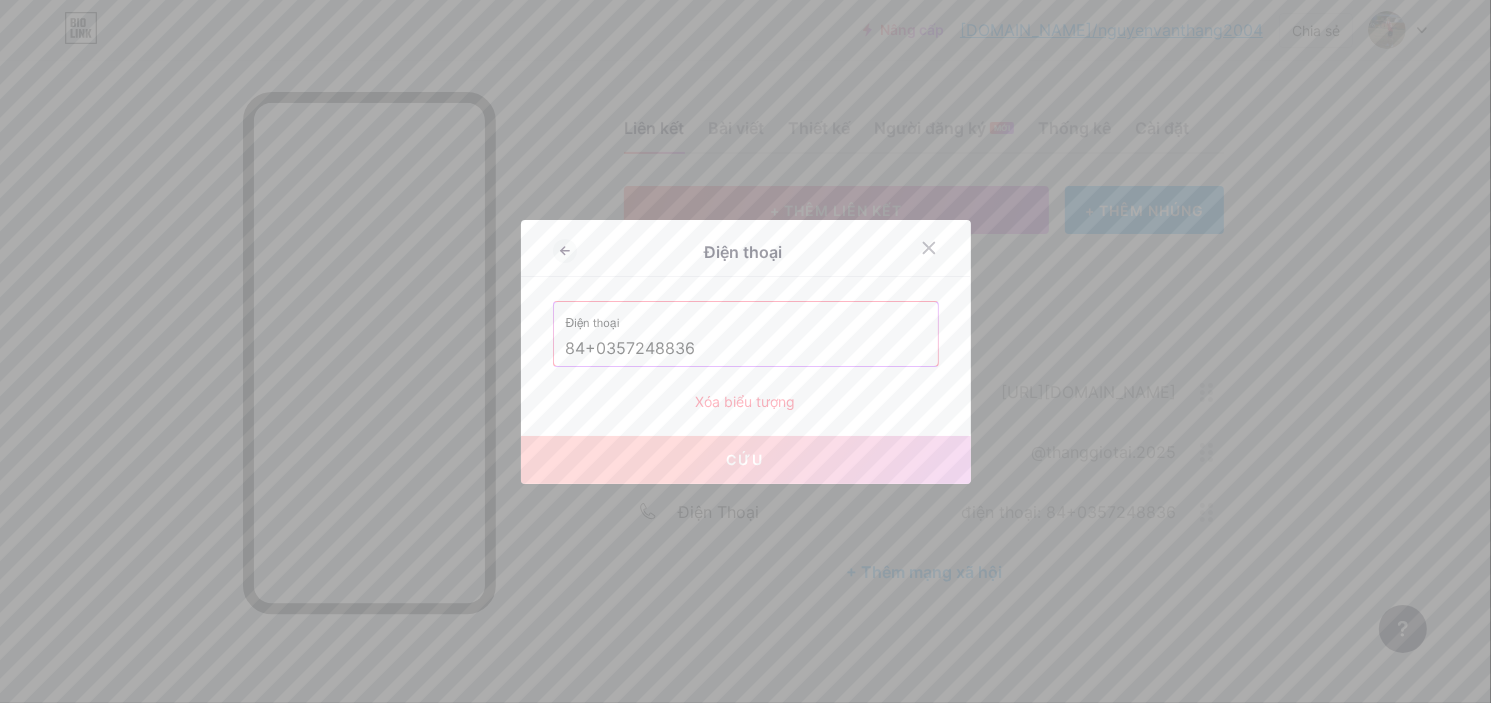 drag, startPoint x: 587, startPoint y: 346, endPoint x: 529, endPoint y: 344, distance: 58.034473 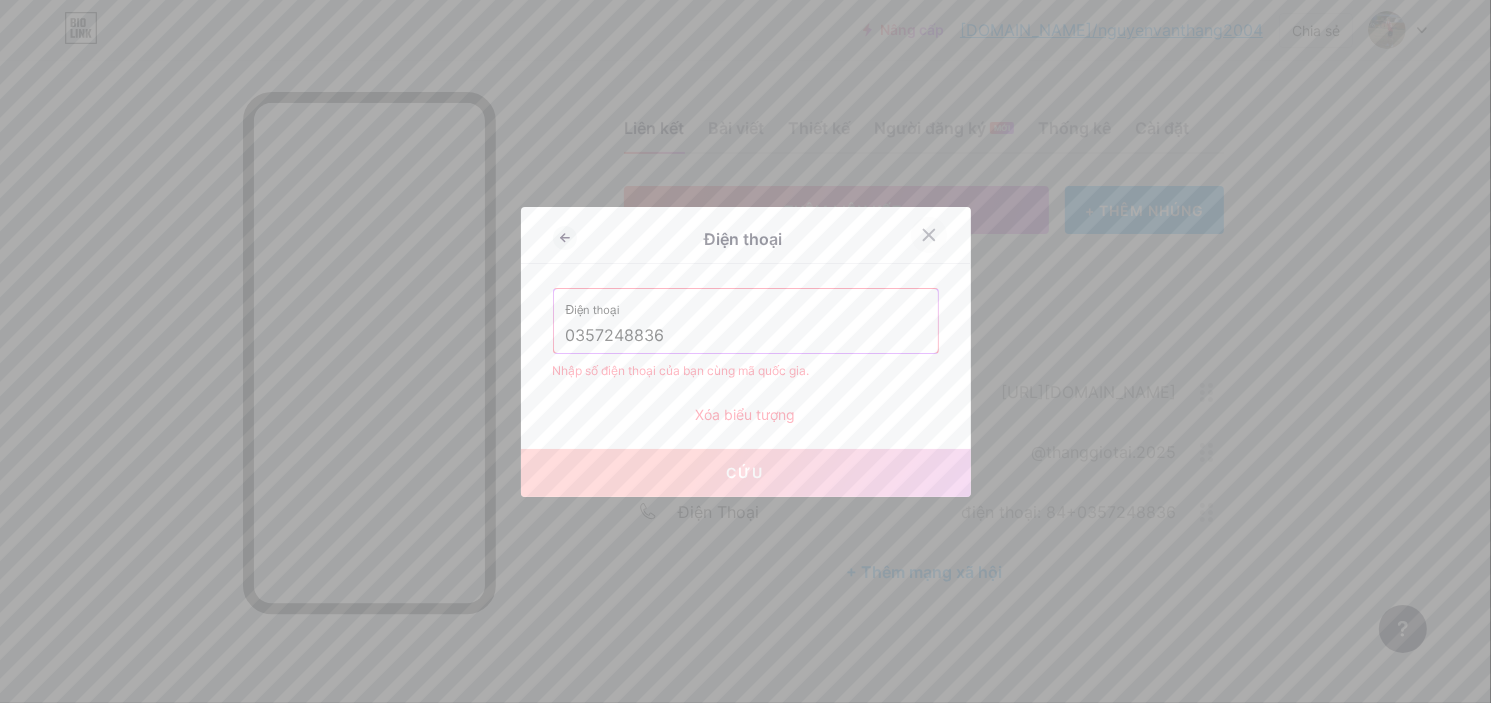type on "0357248836" 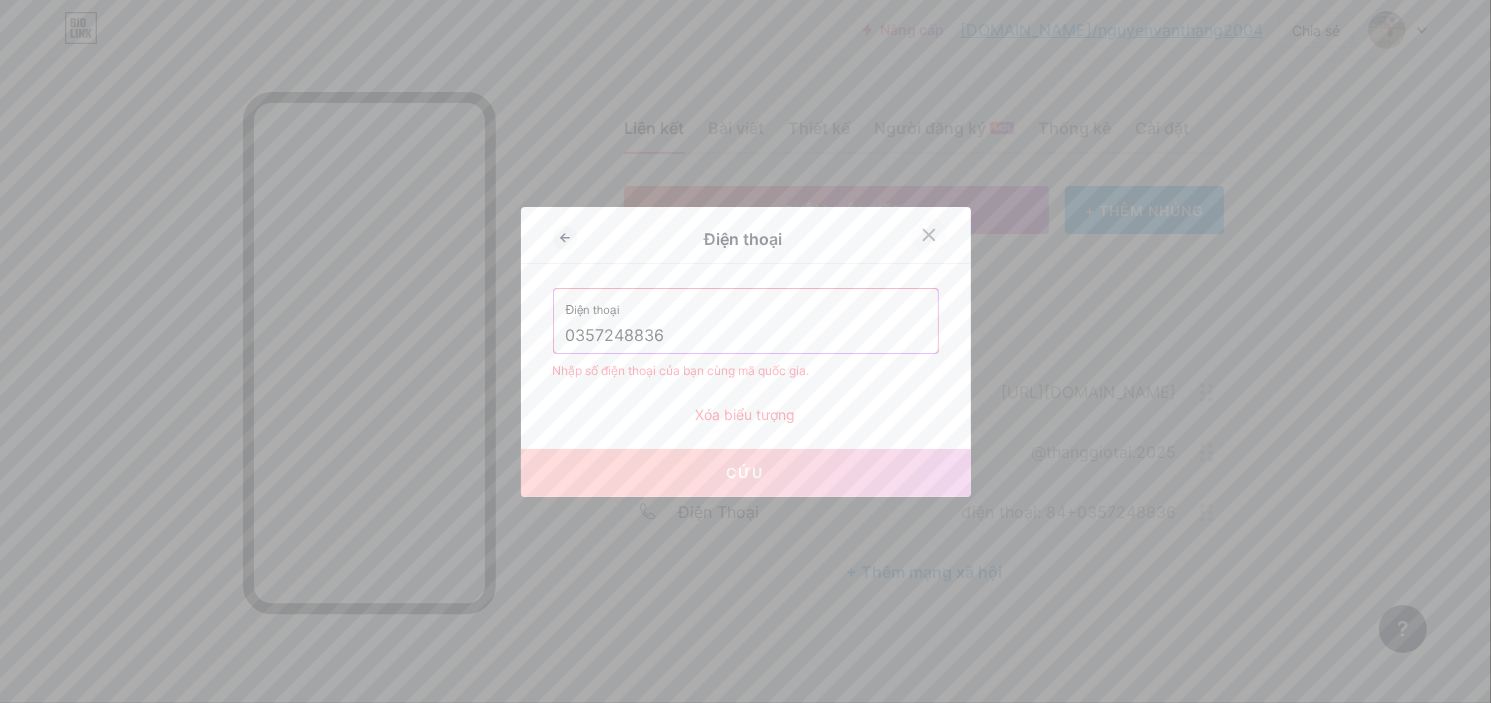 click 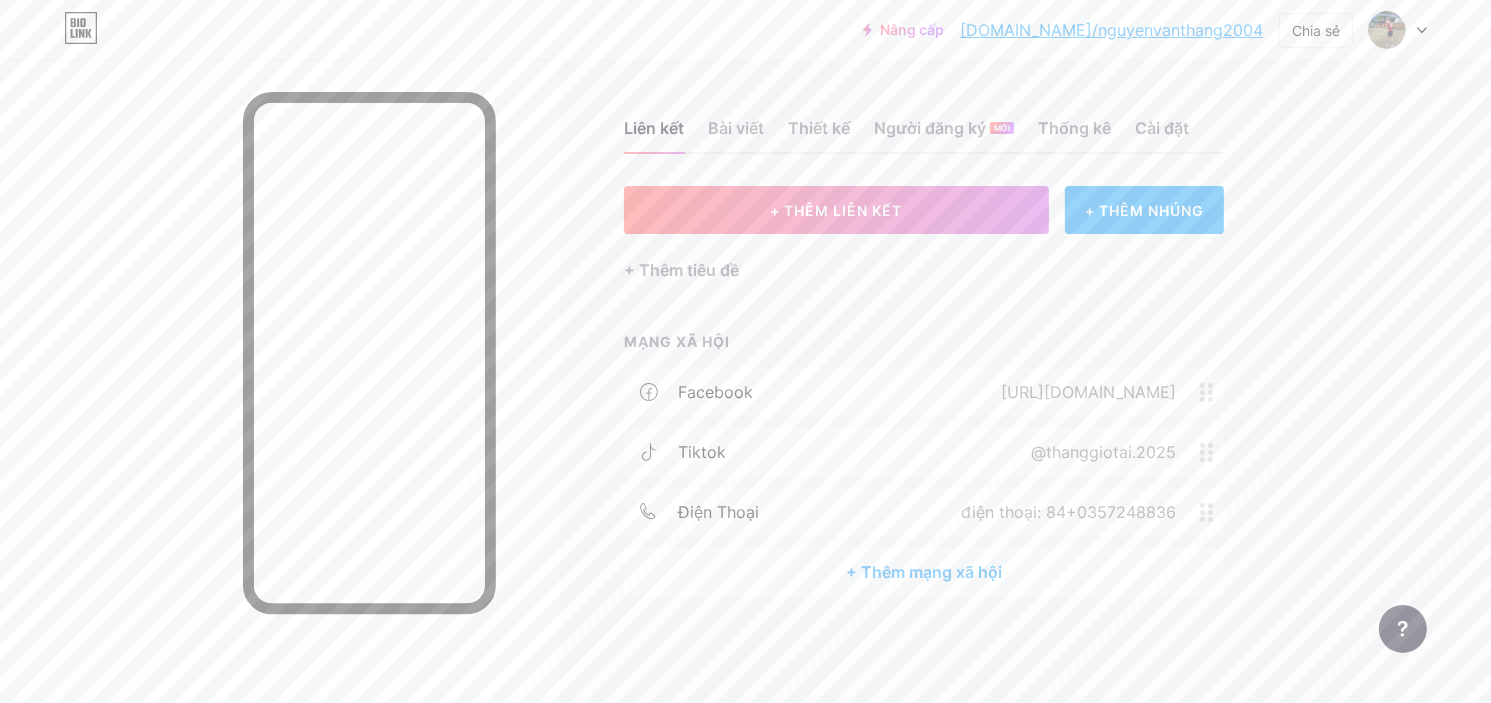 click on "Nâng cấp   [DOMAIN_NAME]/[PERSON_NAME]...   [DOMAIN_NAME]/nguyenvanthang2004   Chia sẻ               Chuyển đổi tài khoản     [PERSON_NAME]   [DOMAIN_NAME]/nguyenvanthang2004       + Thêm trang mới       Cài đặt tài khoản   Đăng xuất   Liên kết đã được sao chép
Liên kết
Bài viết
Thiết kế
Người đăng ký
MỚI
Thống kê
Cài đặt       + THÊM LIÊN KẾT     + THÊM NHÚNG
+ Thêm tiêu đề     MẠNG XÃ HỘI
facebook
[URL][DOMAIN_NAME]
tiktok
@thanggiotai.2025               điện thoại
điện thoại: 84+0357248836               + Thêm mạng xã hội                       Yêu cầu tính năng             Trung tâm trợ giúp         Liên hệ hỗ trợ" at bounding box center (745, 351) 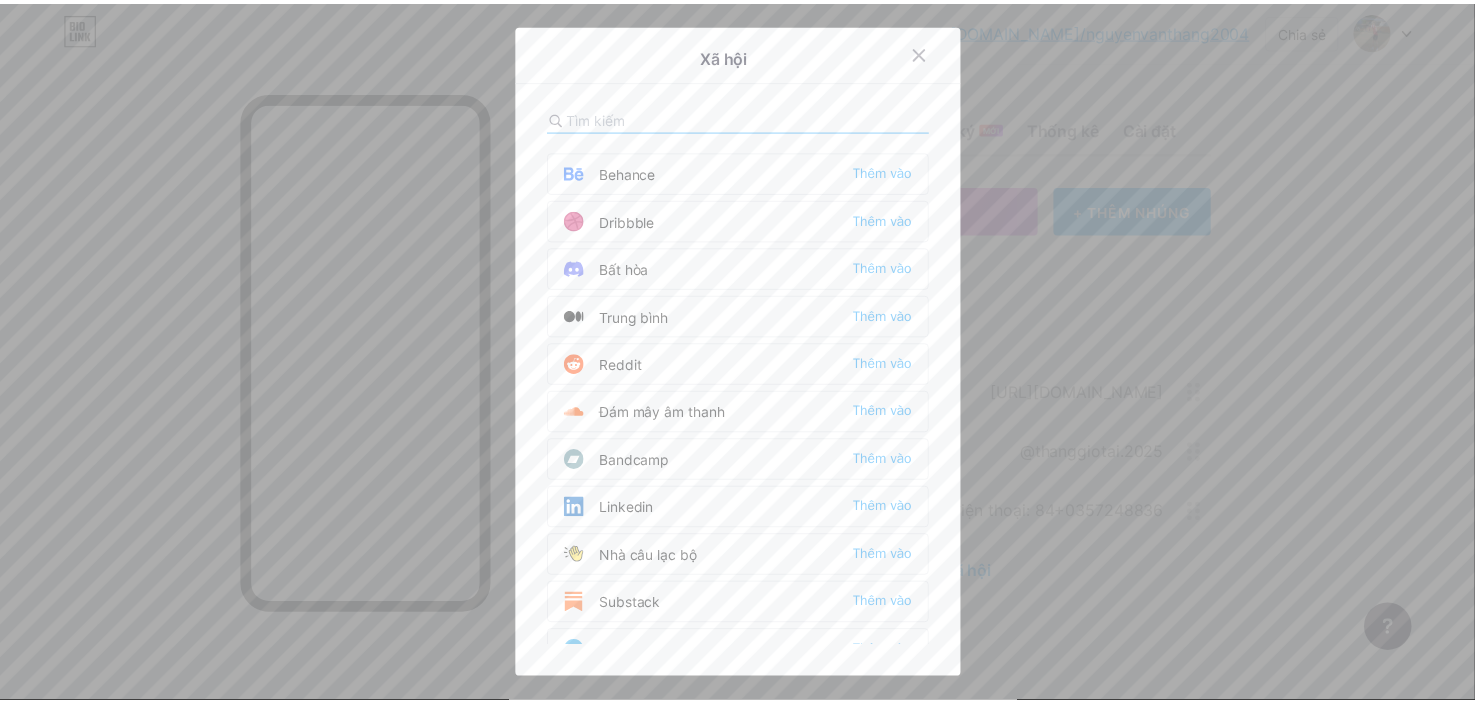 scroll, scrollTop: 0, scrollLeft: 0, axis: both 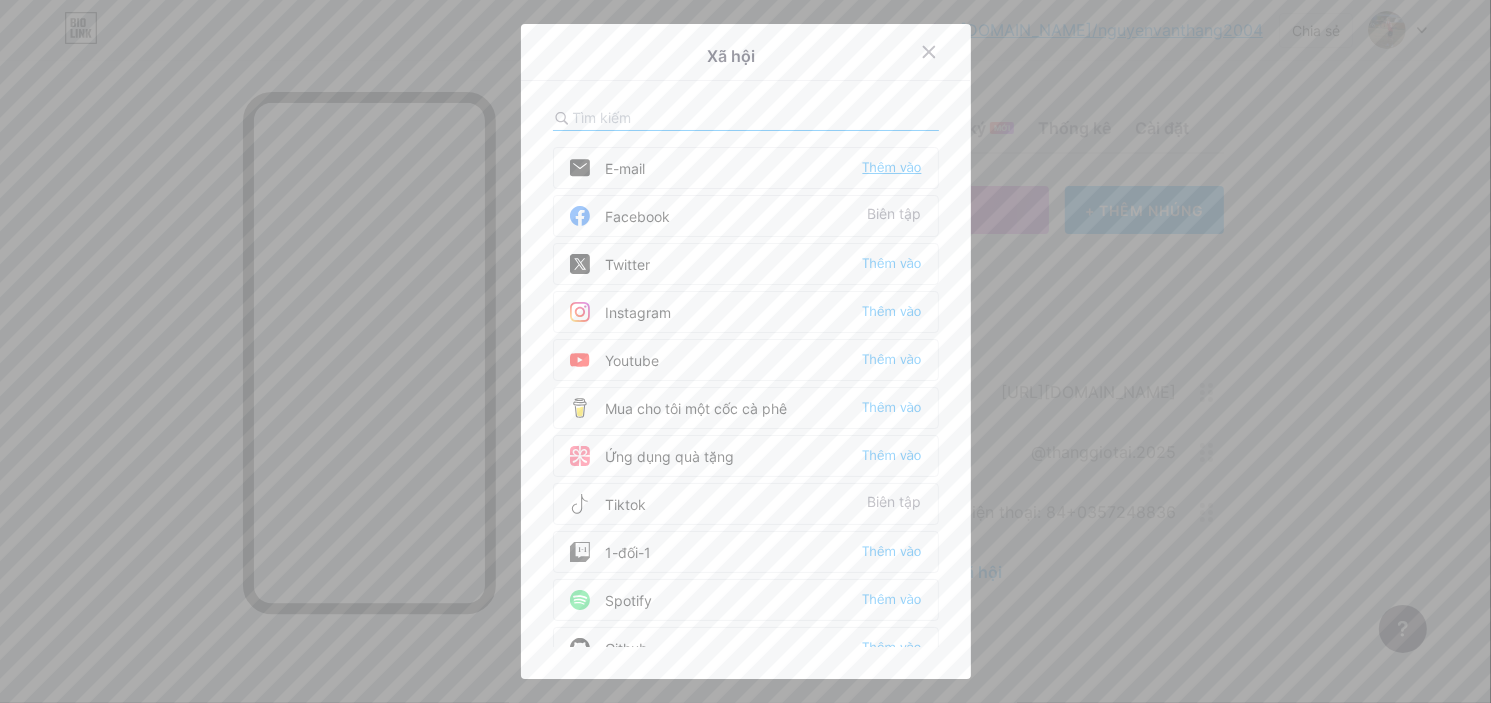 click on "Thêm vào" at bounding box center (891, 167) 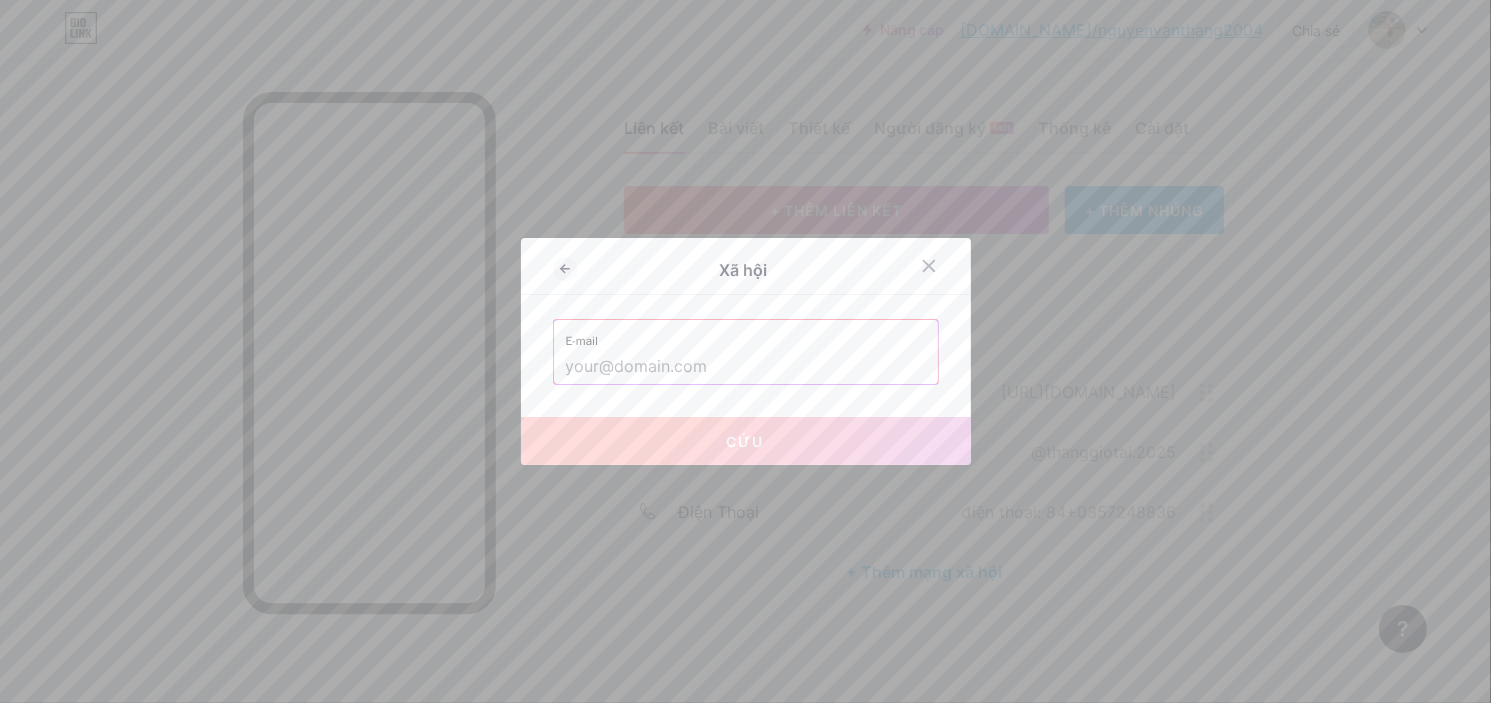 click at bounding box center [746, 367] 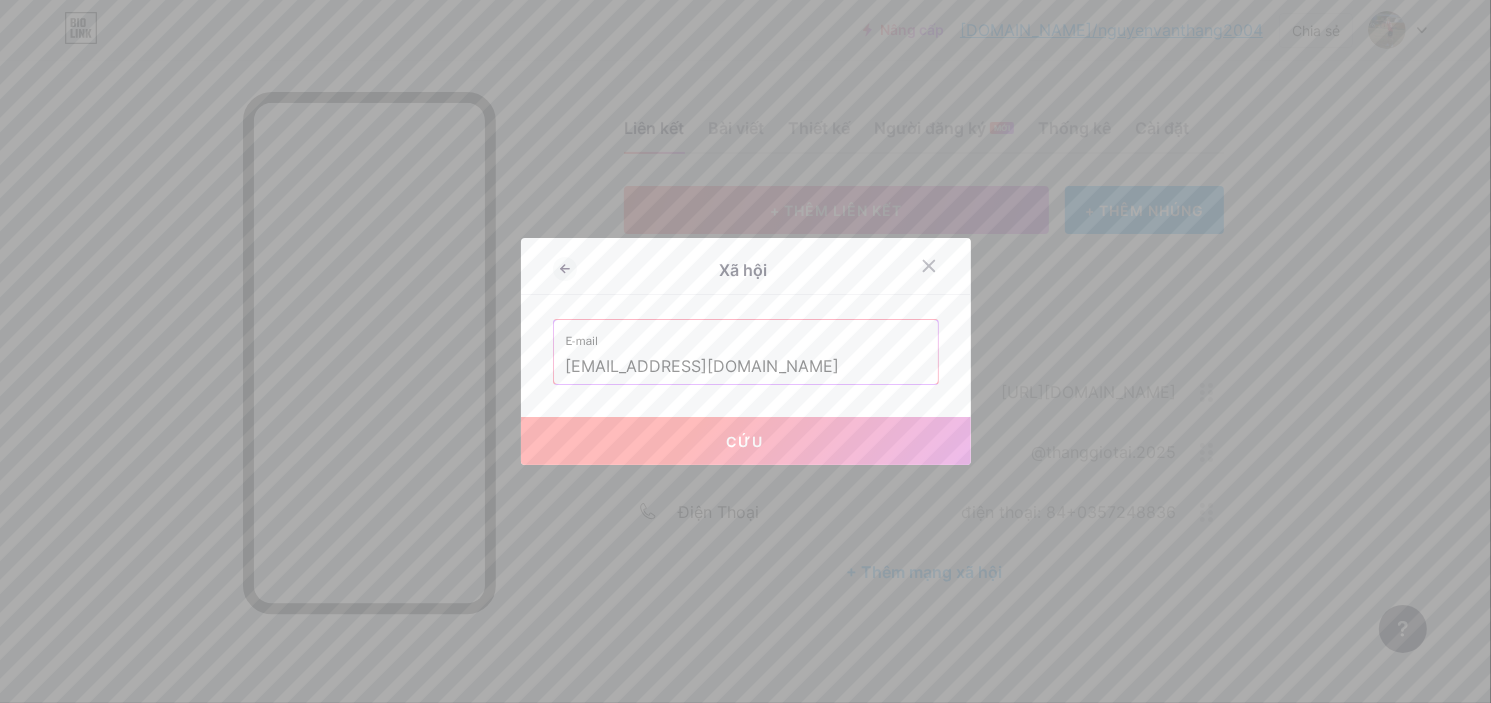 click on "Xã hội       E-mail   [EMAIL_ADDRESS][DOMAIN_NAME]         Cứu" at bounding box center [746, 351] 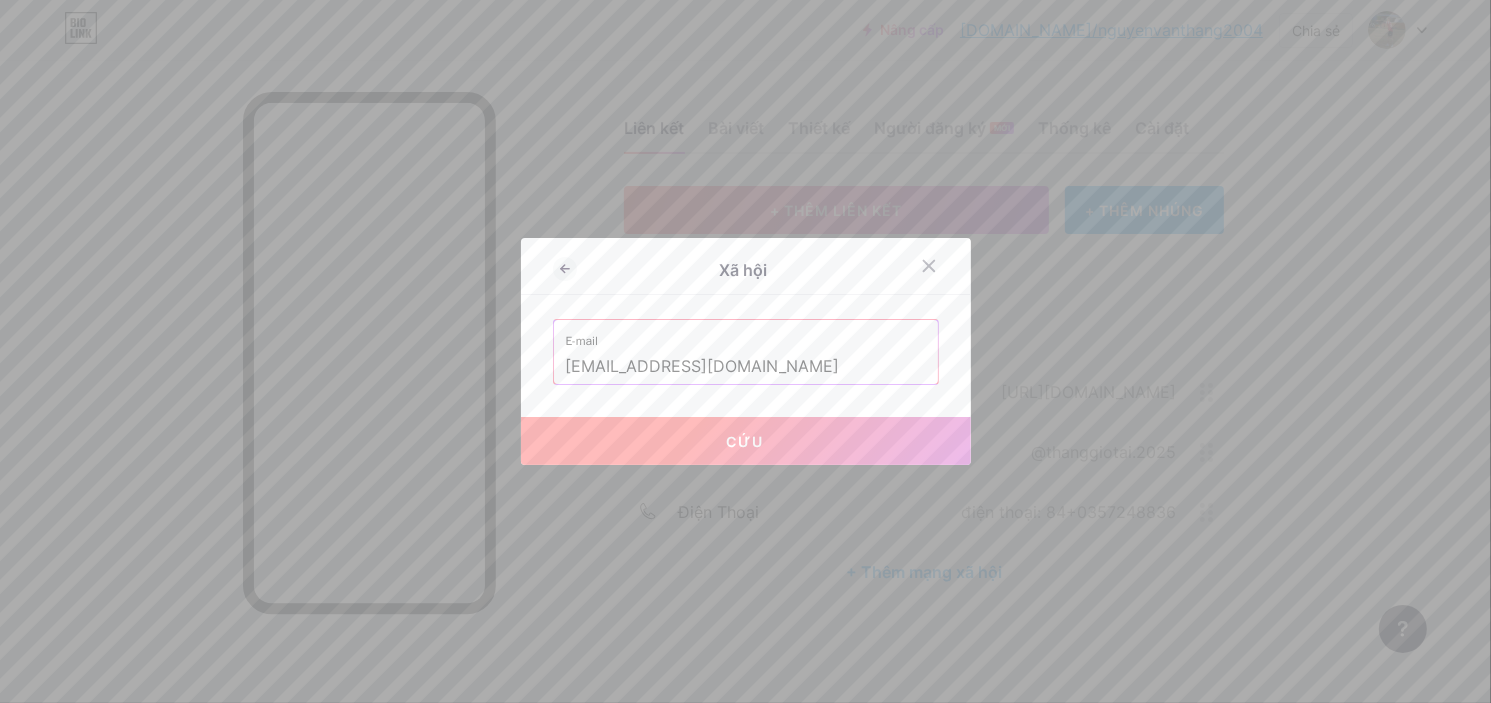 click on "Cứu" at bounding box center [746, 441] 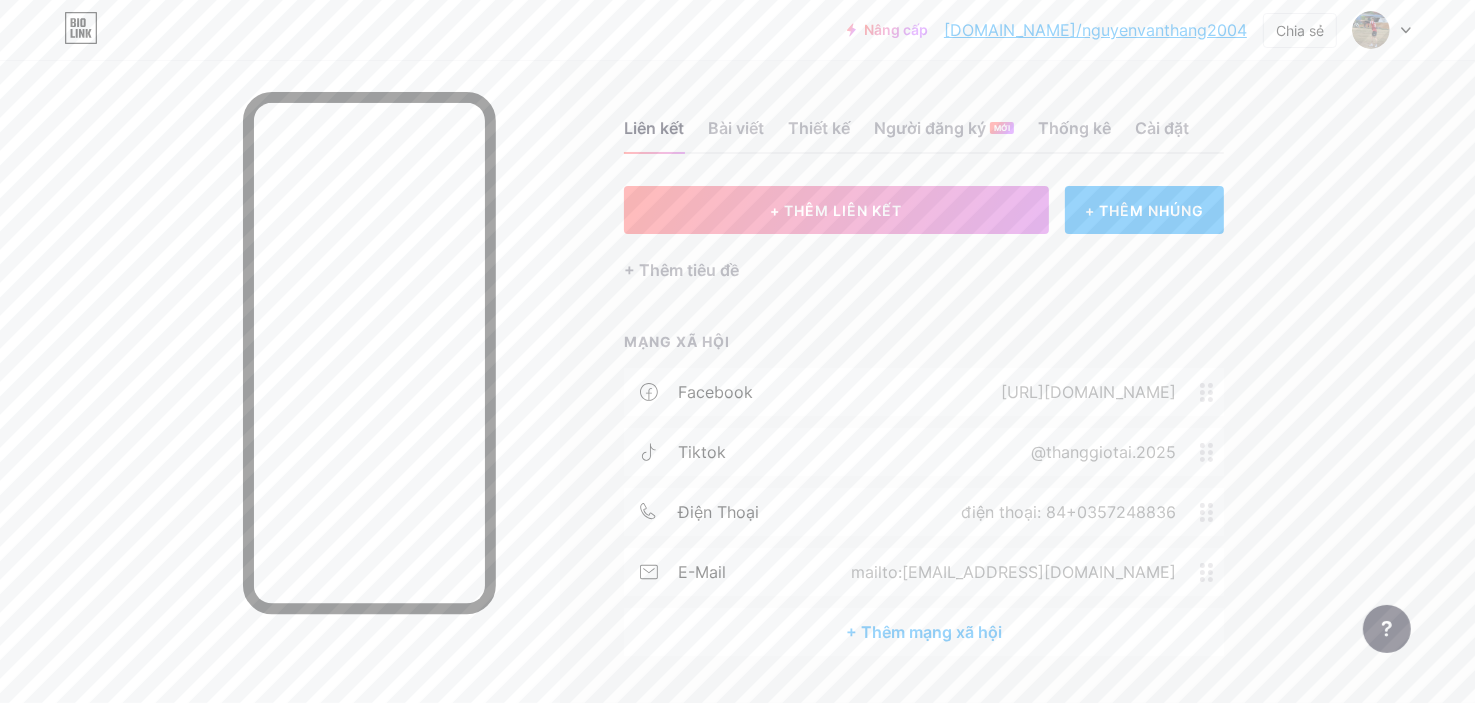 click on "+ Thêm tiêu đề" at bounding box center [924, 258] 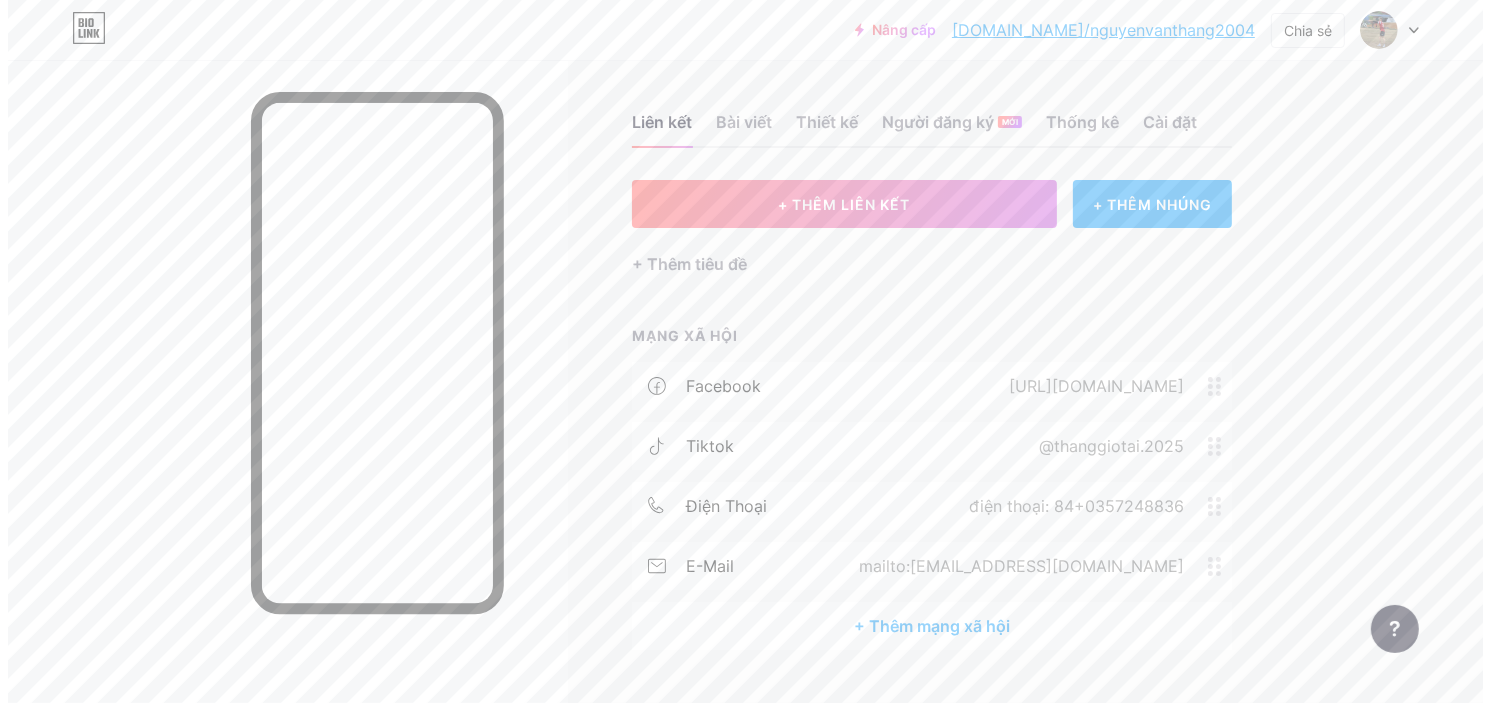 scroll, scrollTop: 51, scrollLeft: 0, axis: vertical 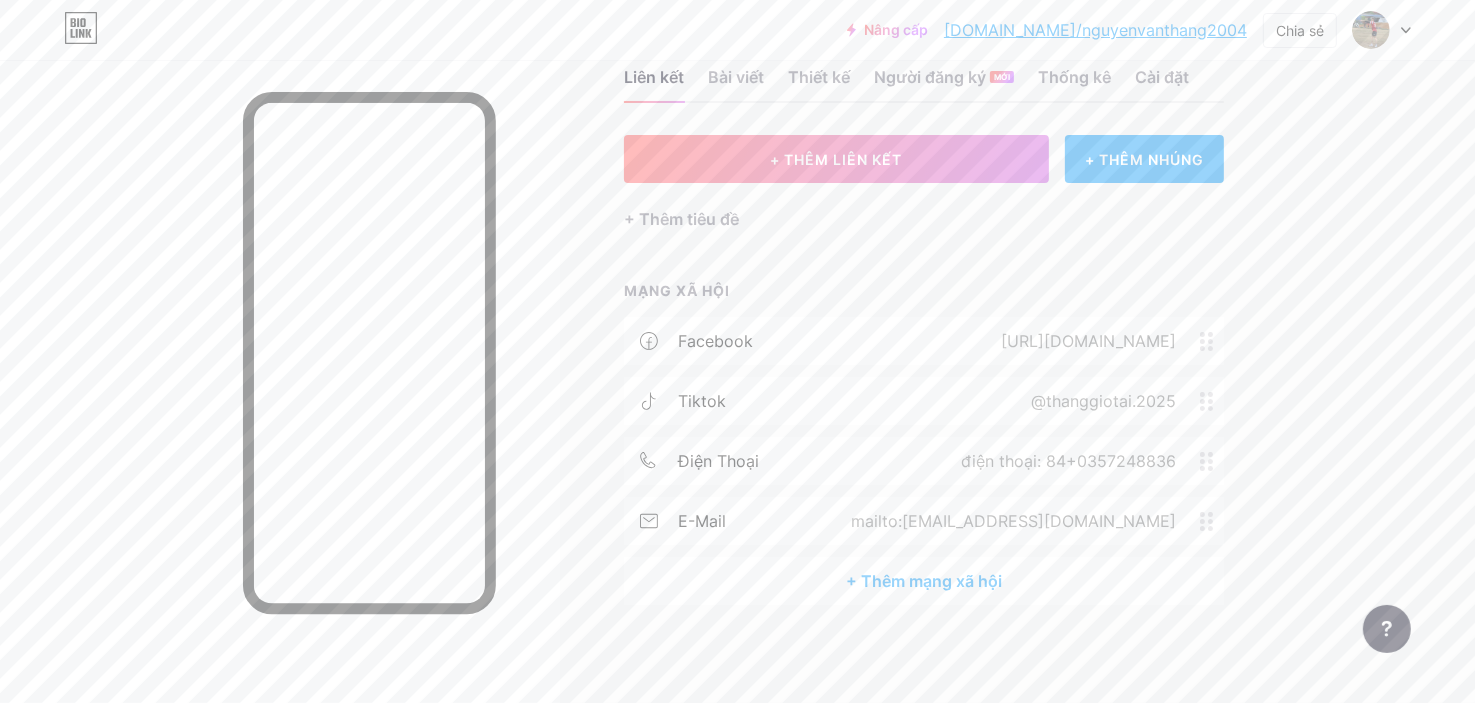click on "+ Thêm mạng xã hội" at bounding box center [924, 581] 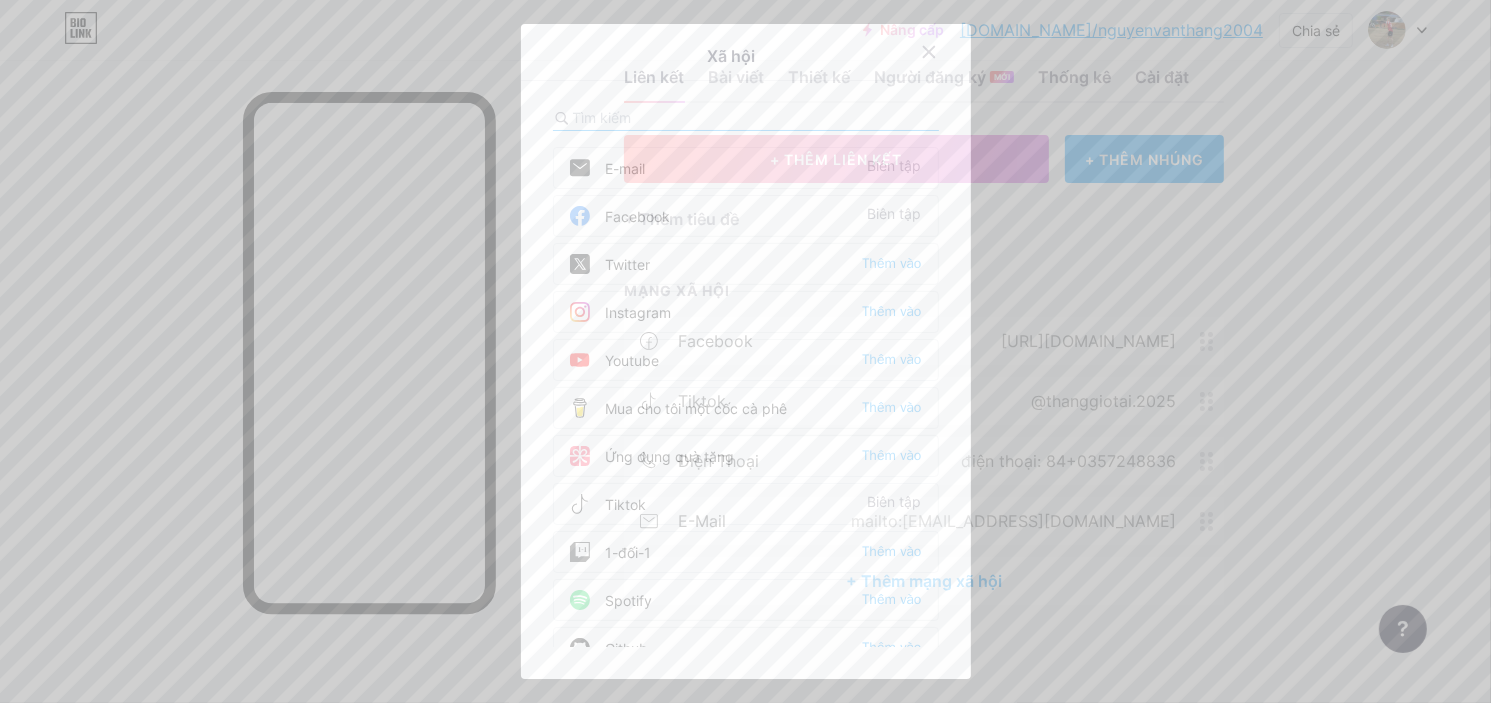 click at bounding box center [746, 118] 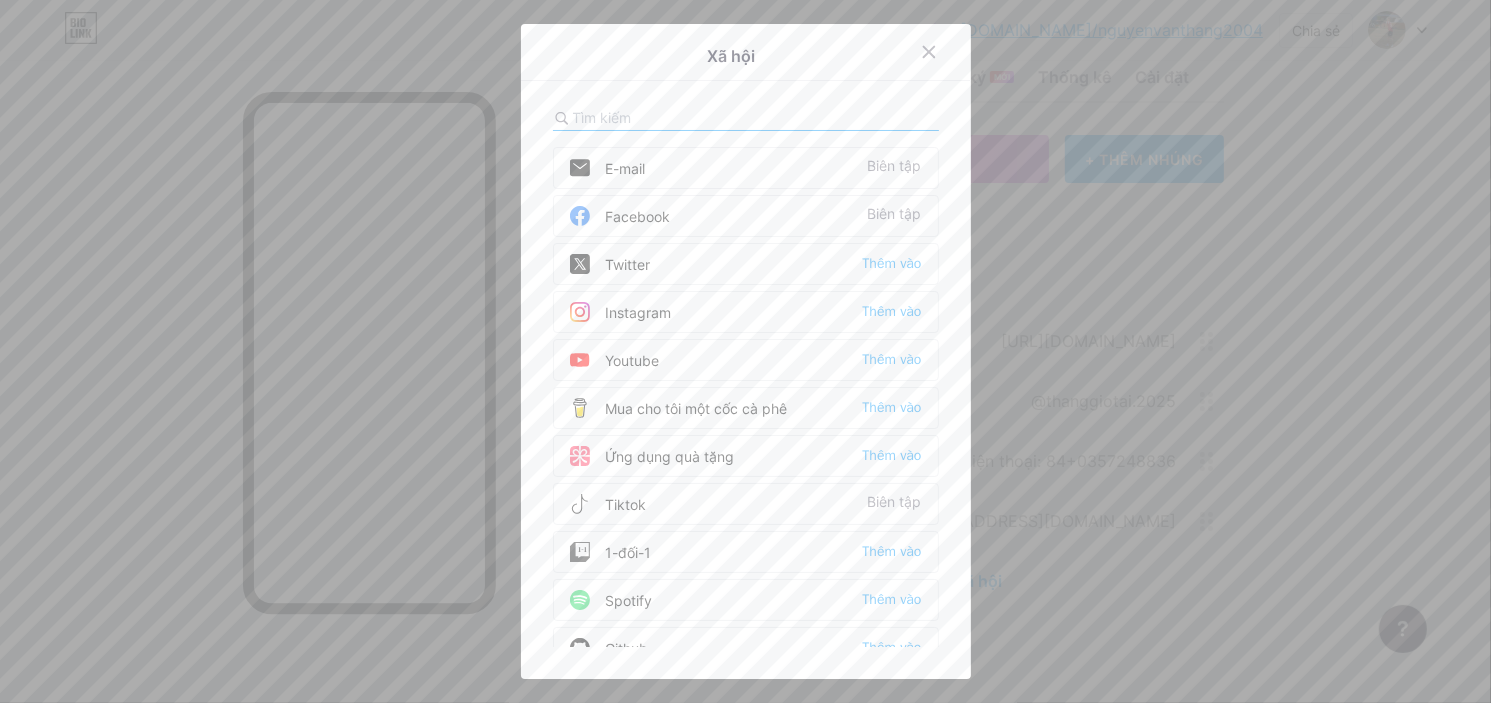 click on "Xã hội
E-mail
Biên tập
Facebook
Biên tập
Twitter
Thêm vào
Instagram
Thêm vào
Youtube
Thêm vào
Mua cho tôi một cốc cà phê
Thêm vào
Ứng dụng quà tặng
Thêm vào
Tiktok
Biên tập
1-đối-1
Thêm vào
Spotify
Thêm vào
Github
Thêm vào
[GEOGRAPHIC_DATA]
Thêm vào
Dribbble
Thêm vào
Bất hòa
Thêm vào
[GEOGRAPHIC_DATA]
Thêm vào
Reddit
Thêm vào
Đám mây âm thanh
Thêm vào
[GEOGRAPHIC_DATA]
Thêm vào
Linkedin" at bounding box center [746, 351] 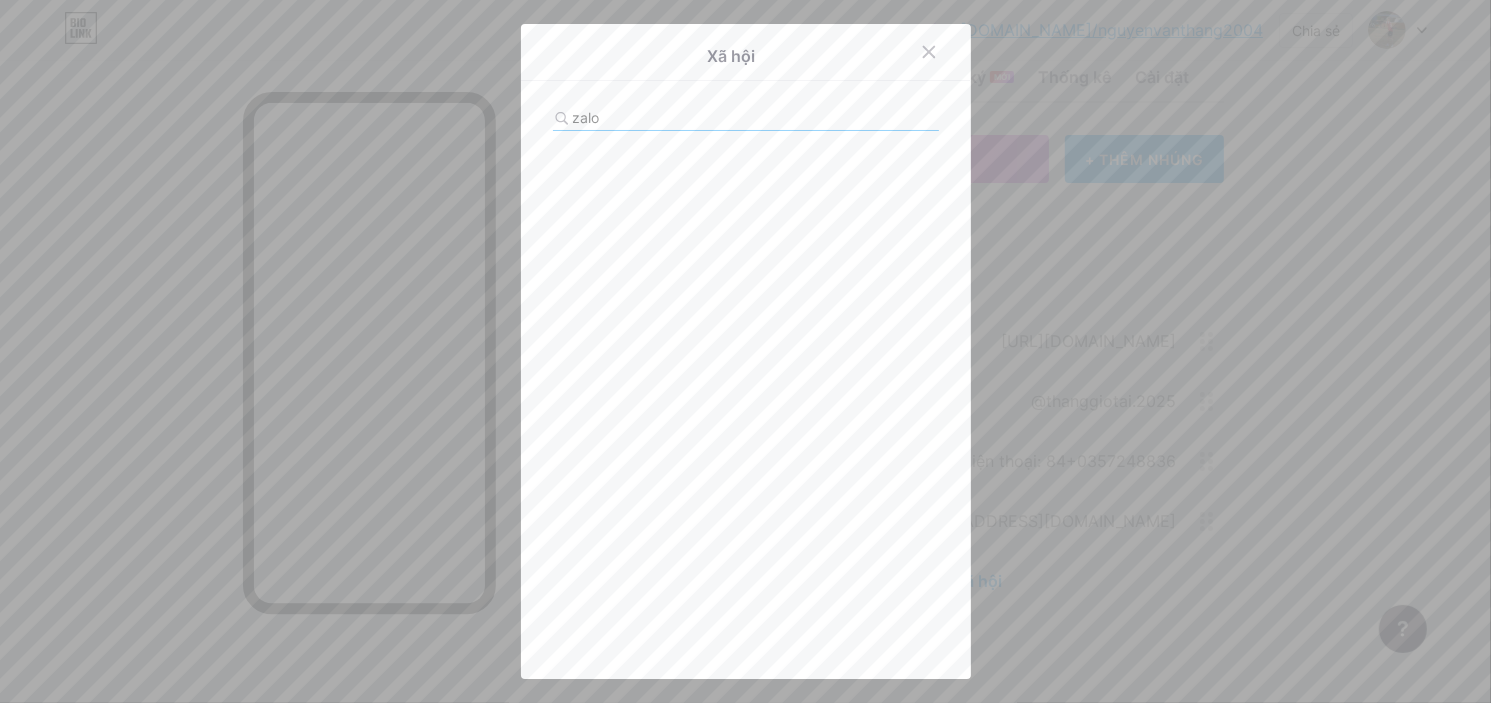 drag, startPoint x: 915, startPoint y: 66, endPoint x: 900, endPoint y: 99, distance: 36.249138 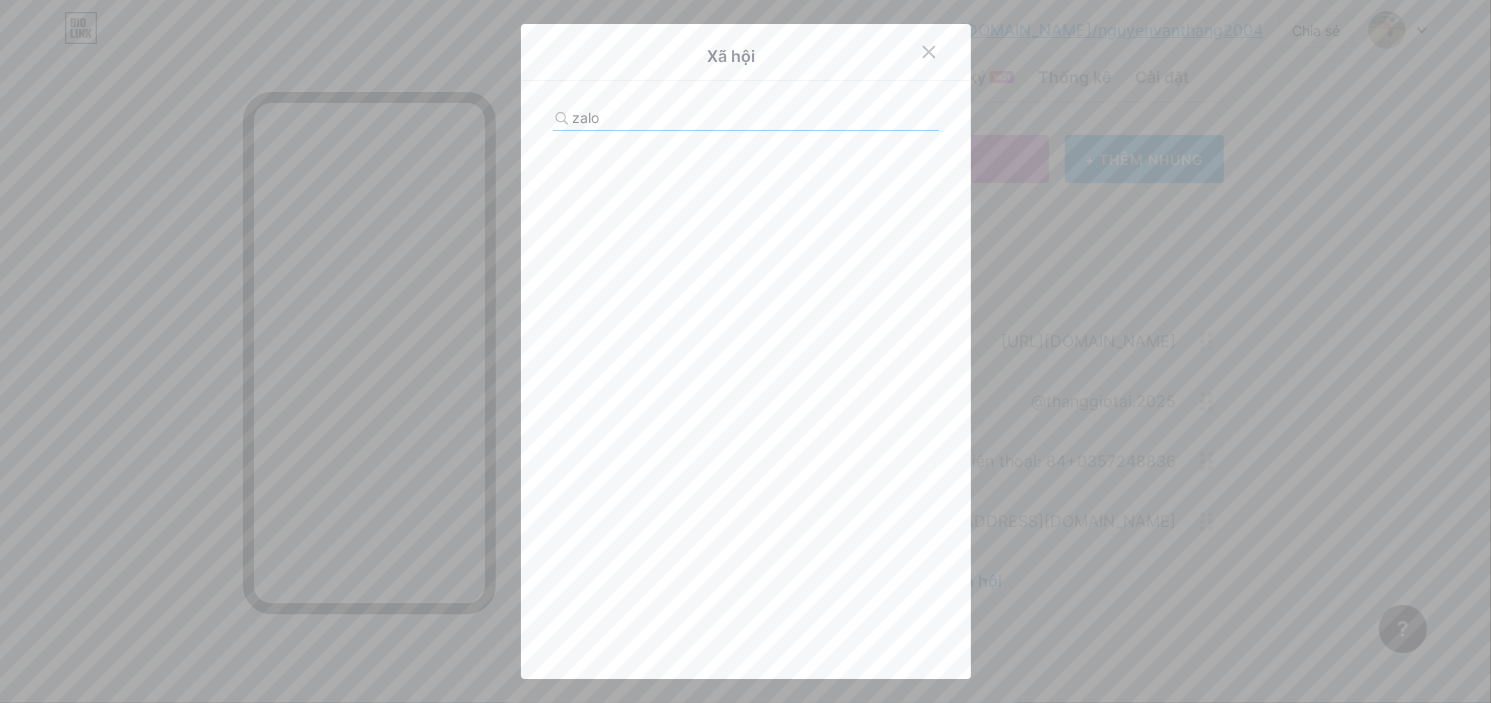 click on "Xã hội" at bounding box center (746, 57) 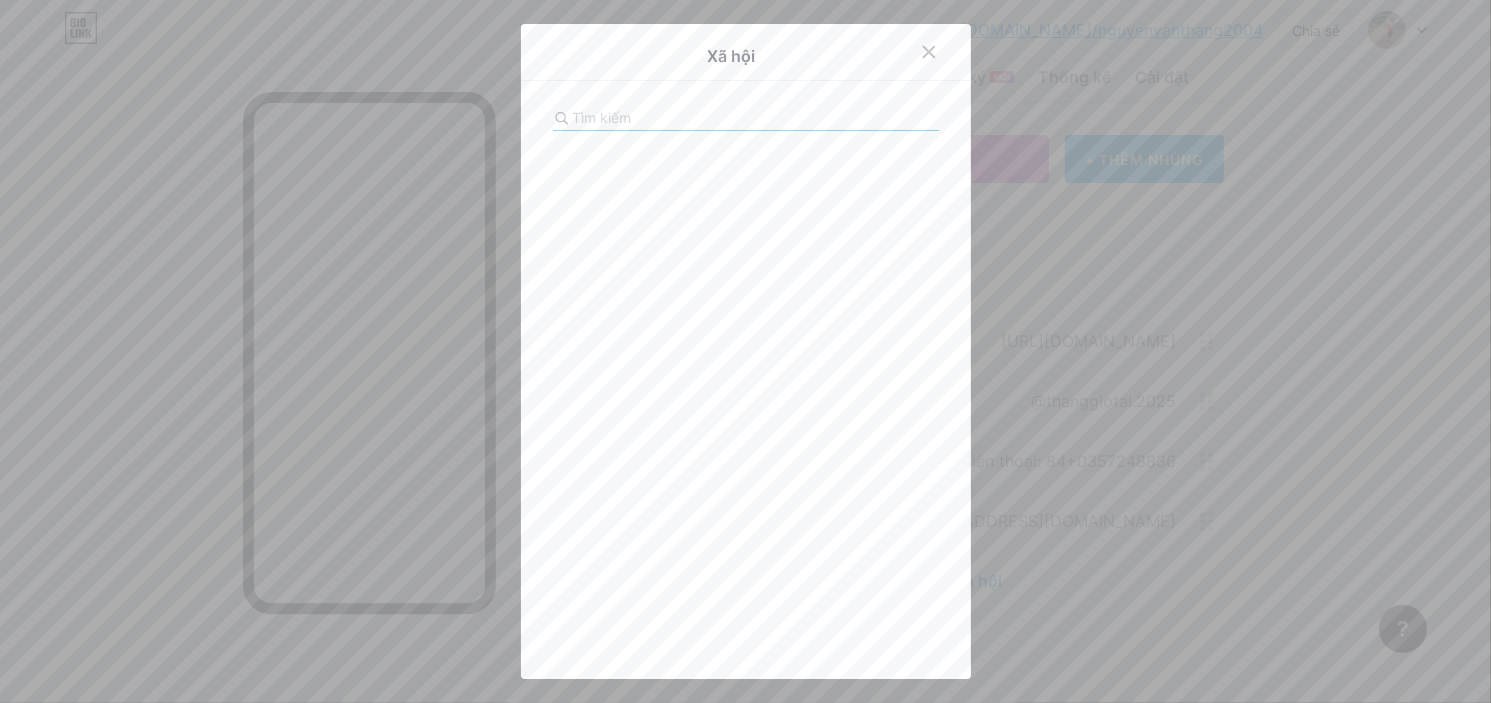 drag, startPoint x: 699, startPoint y: 120, endPoint x: 491, endPoint y: 127, distance: 208.11775 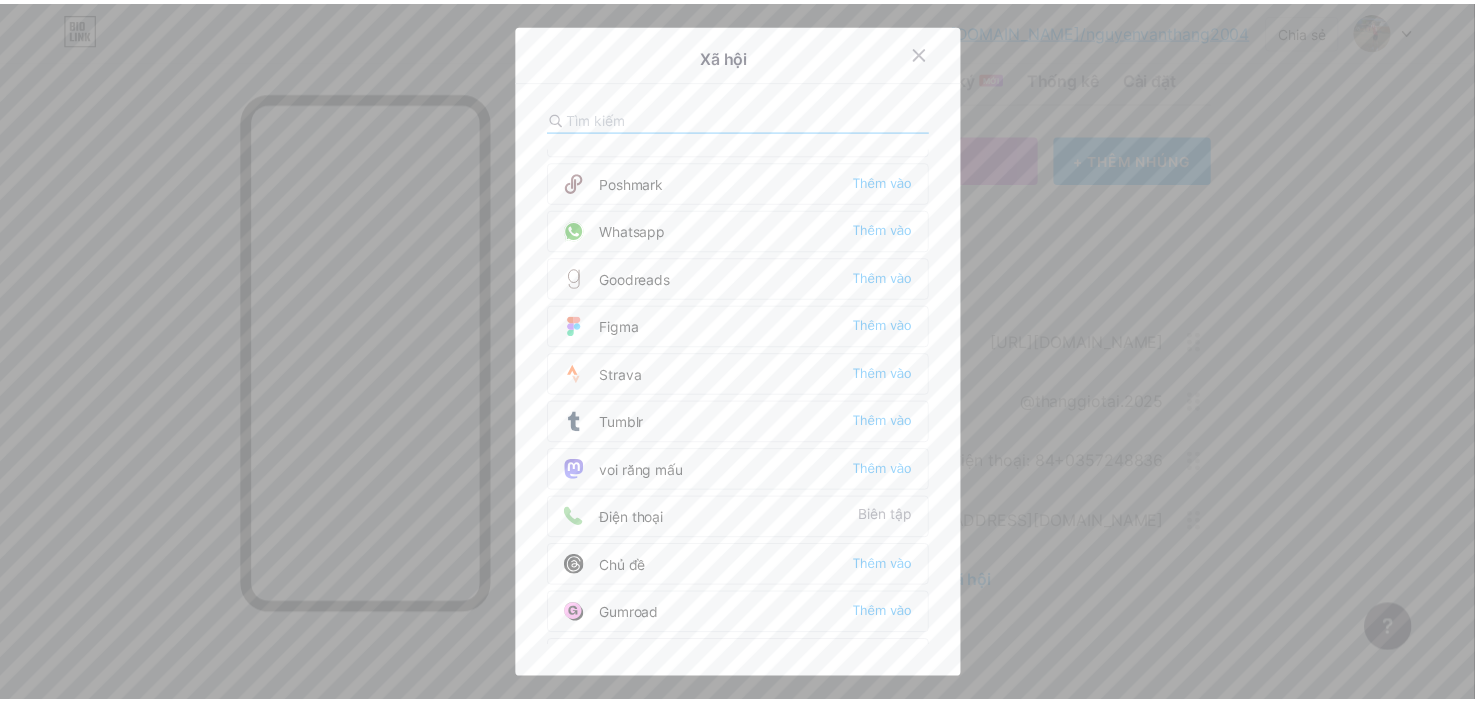 scroll, scrollTop: 1784, scrollLeft: 0, axis: vertical 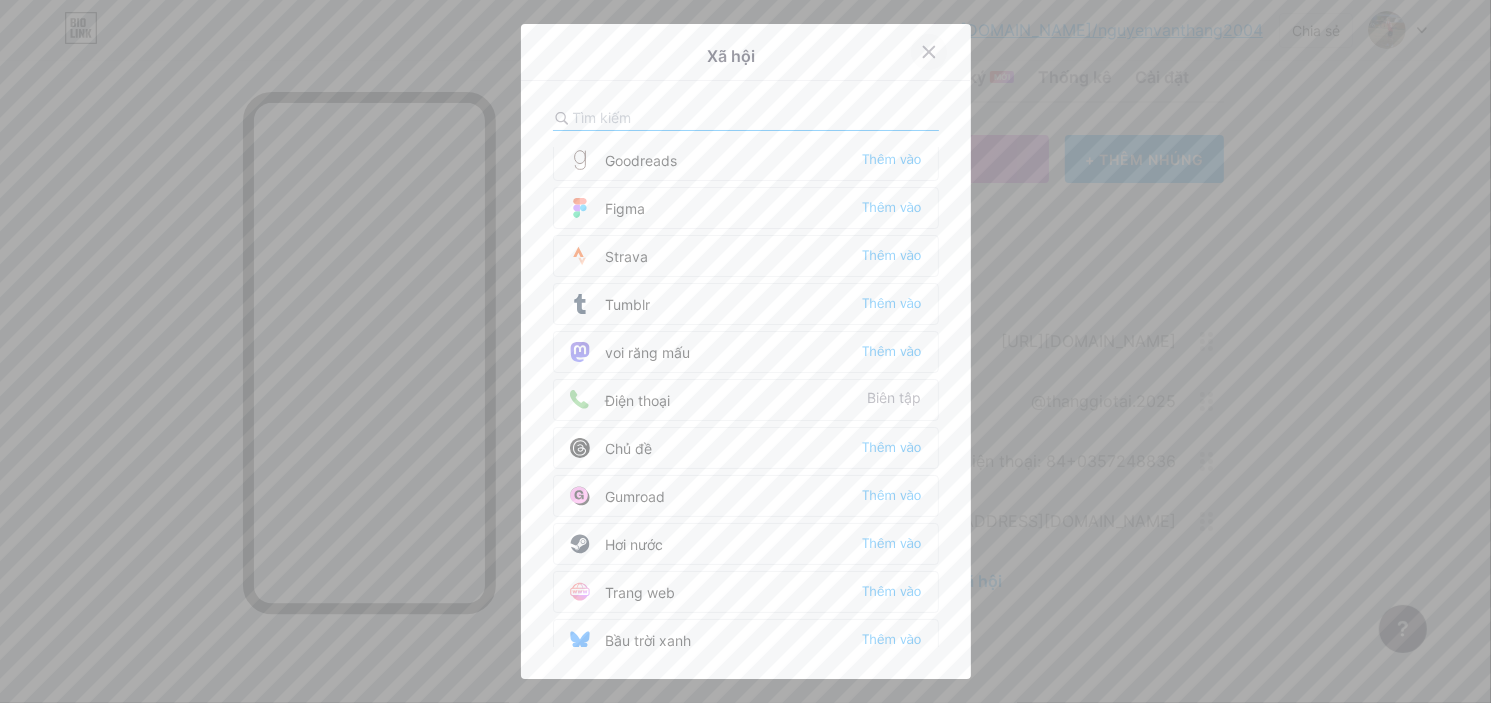 type 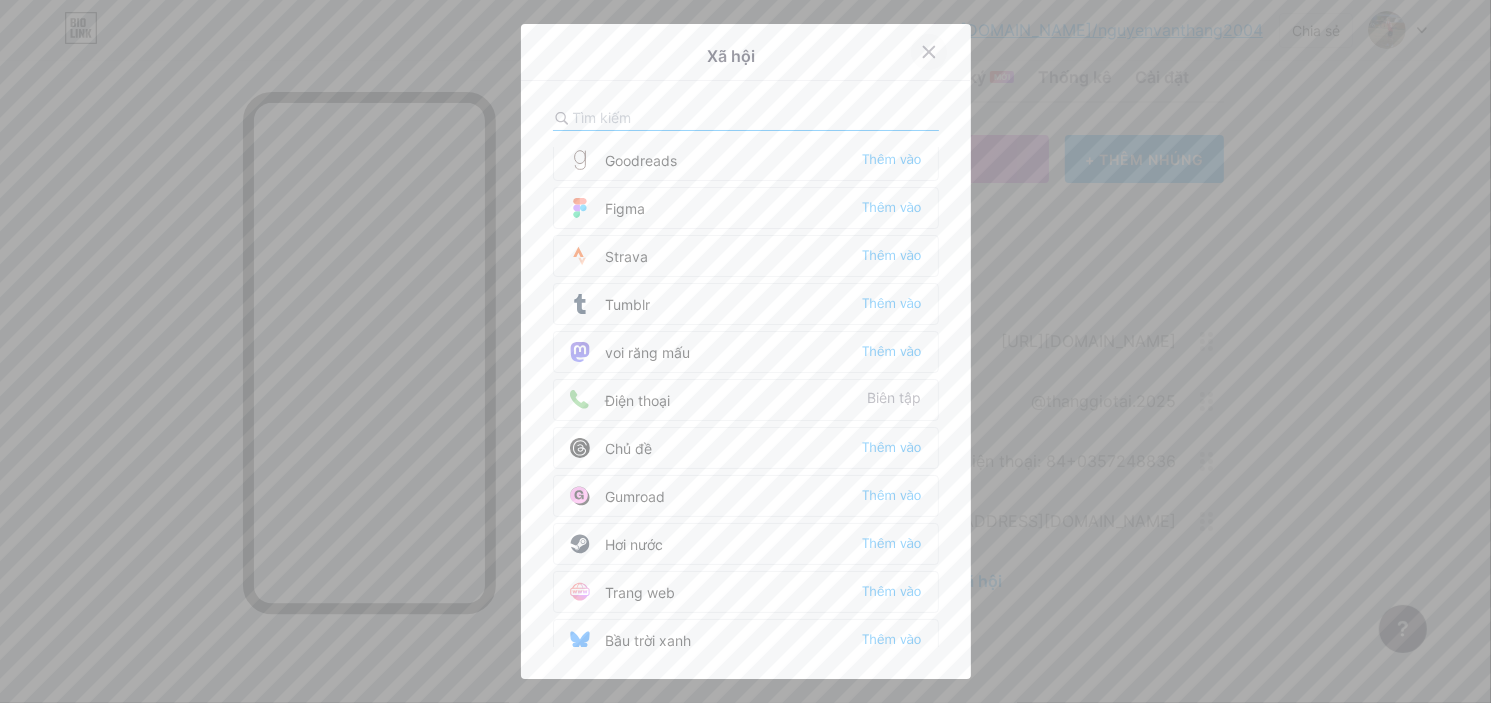 click 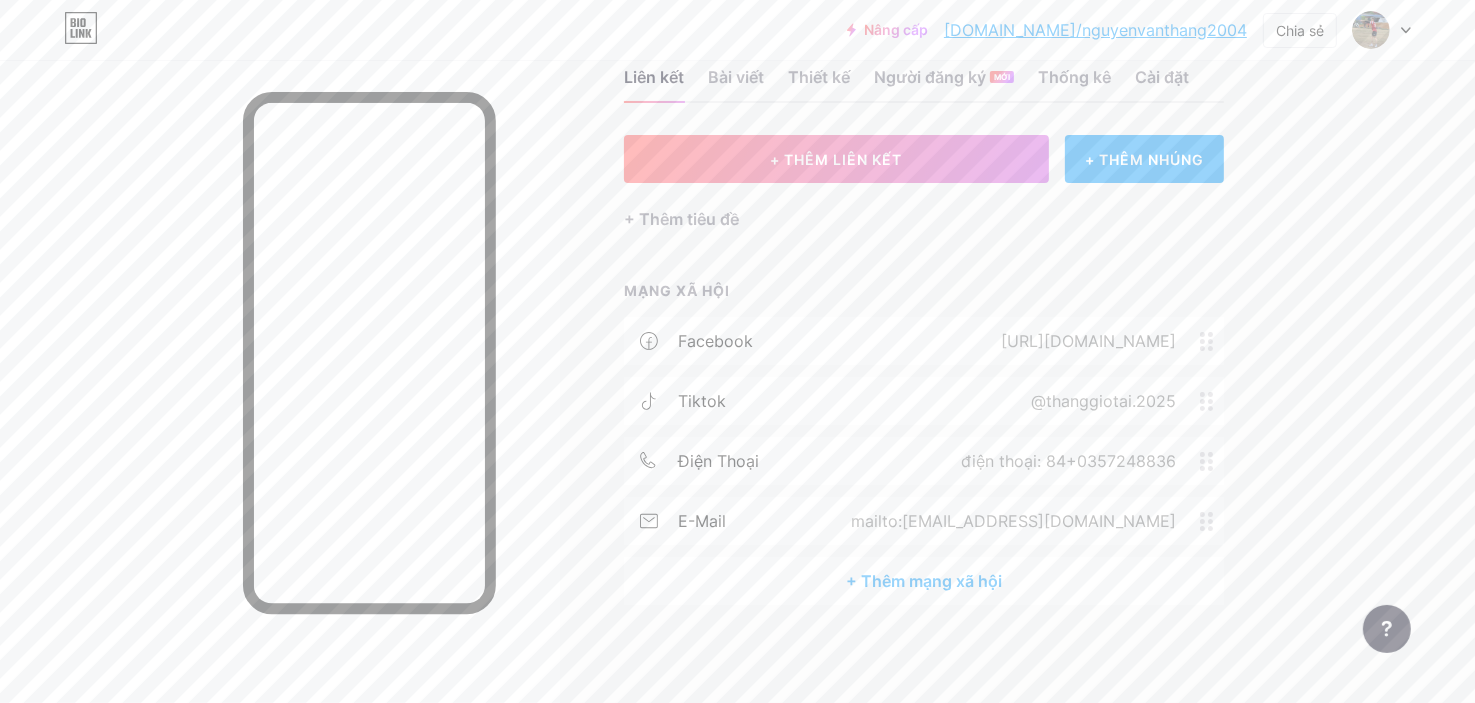 click on "+ Thêm mạng xã hội" at bounding box center [924, 581] 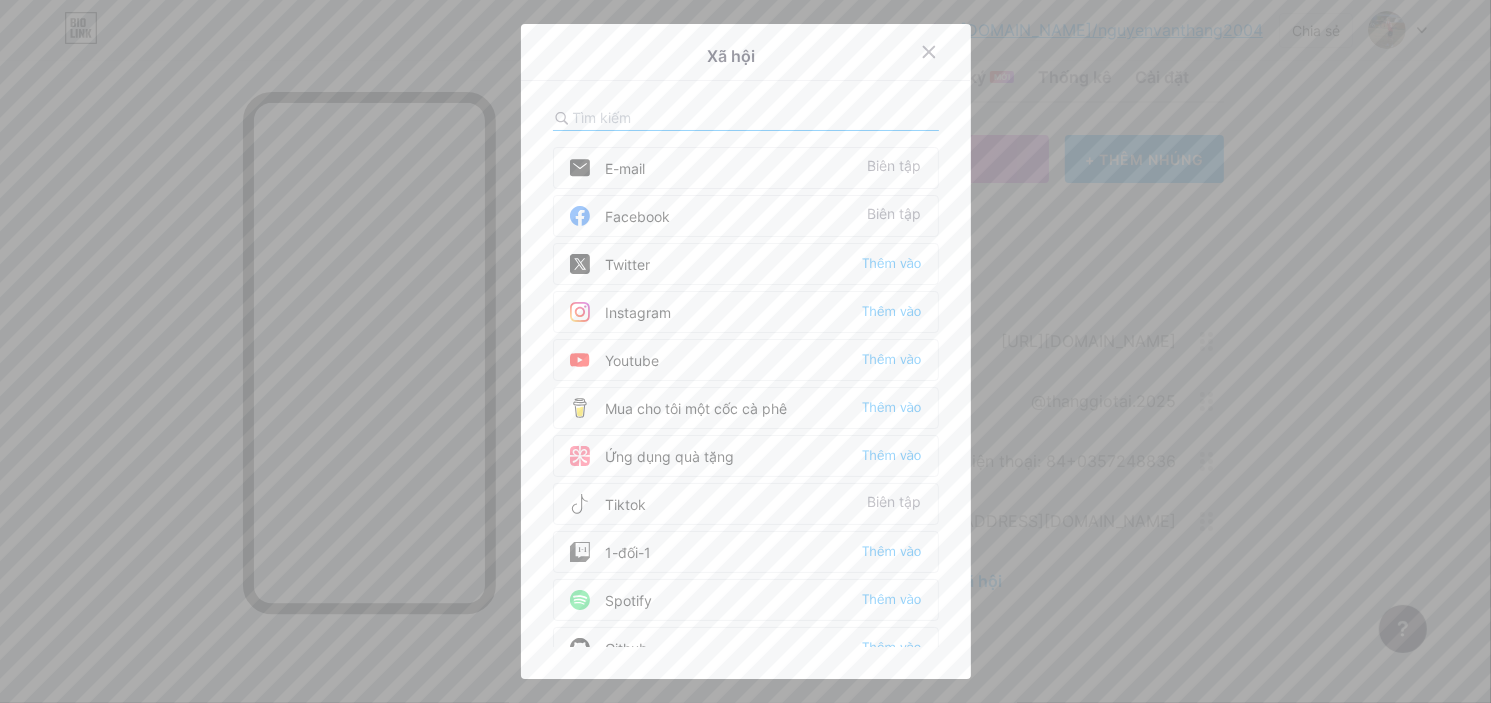 click at bounding box center [745, 351] 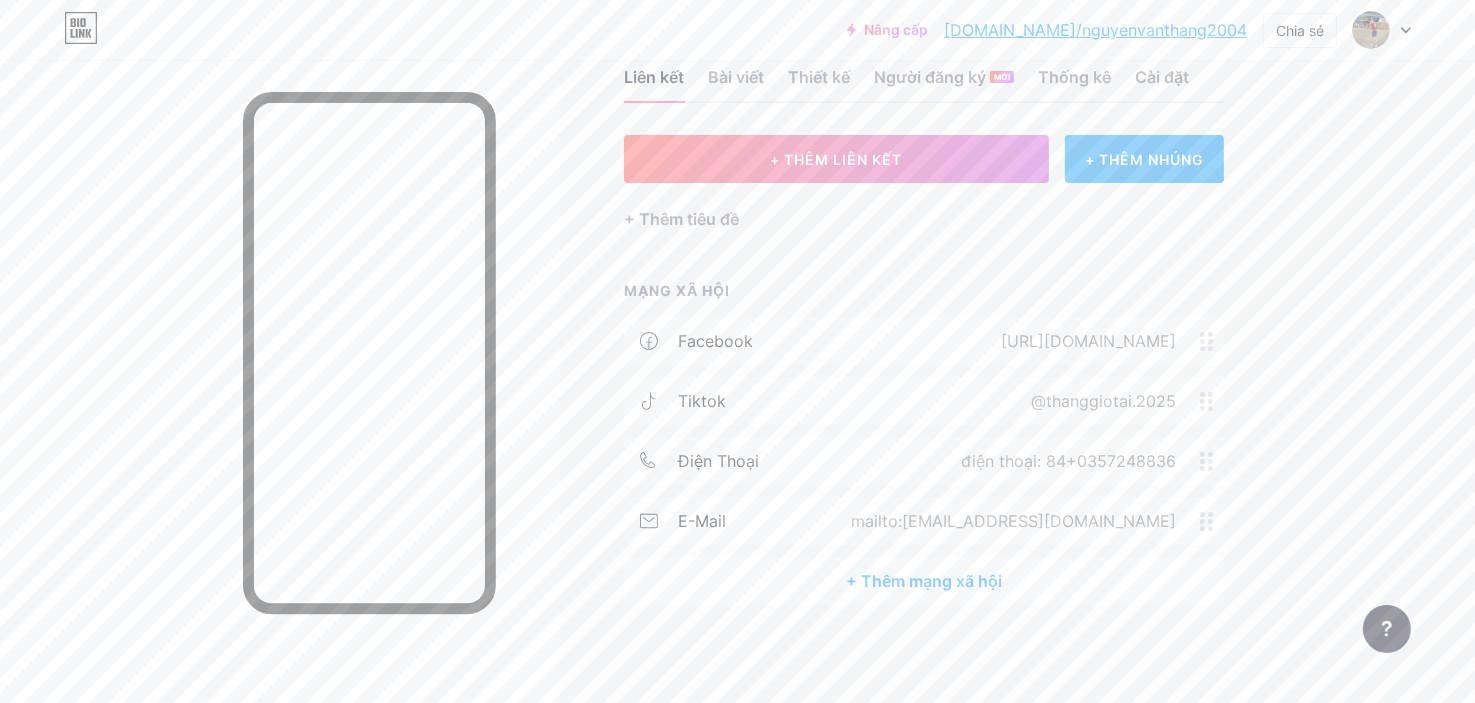 click on "Liên kết
Bài viết
Thiết kế
Người đăng ký
MỚI
Thống kê
Cài đặt       + THÊM LIÊN KẾT     + THÊM NHÚNG
+ Thêm tiêu đề     MẠNG XÃ HỘI
facebook
[URL][DOMAIN_NAME]
tiktok
@thanggiotai.2025               điện thoại
điện thoại: 84+0357248836
e-mail
mailto:[EMAIL_ADDRESS][DOMAIN_NAME]               + Thêm mạng xã hội                       Yêu cầu tính năng             Trung tâm trợ giúp         Liên hệ hỗ trợ" at bounding box center (654, 357) 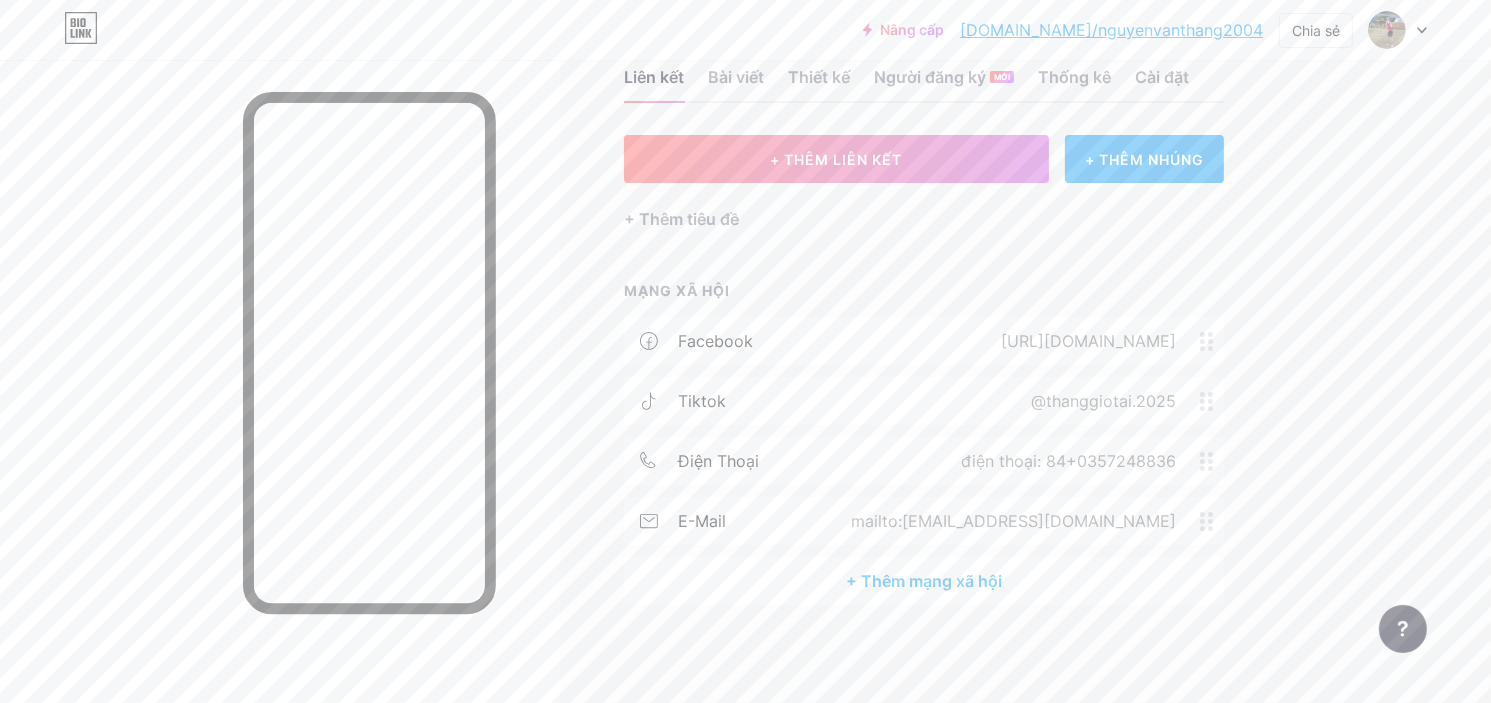 drag, startPoint x: 763, startPoint y: 336, endPoint x: 445, endPoint y: 316, distance: 318.6283 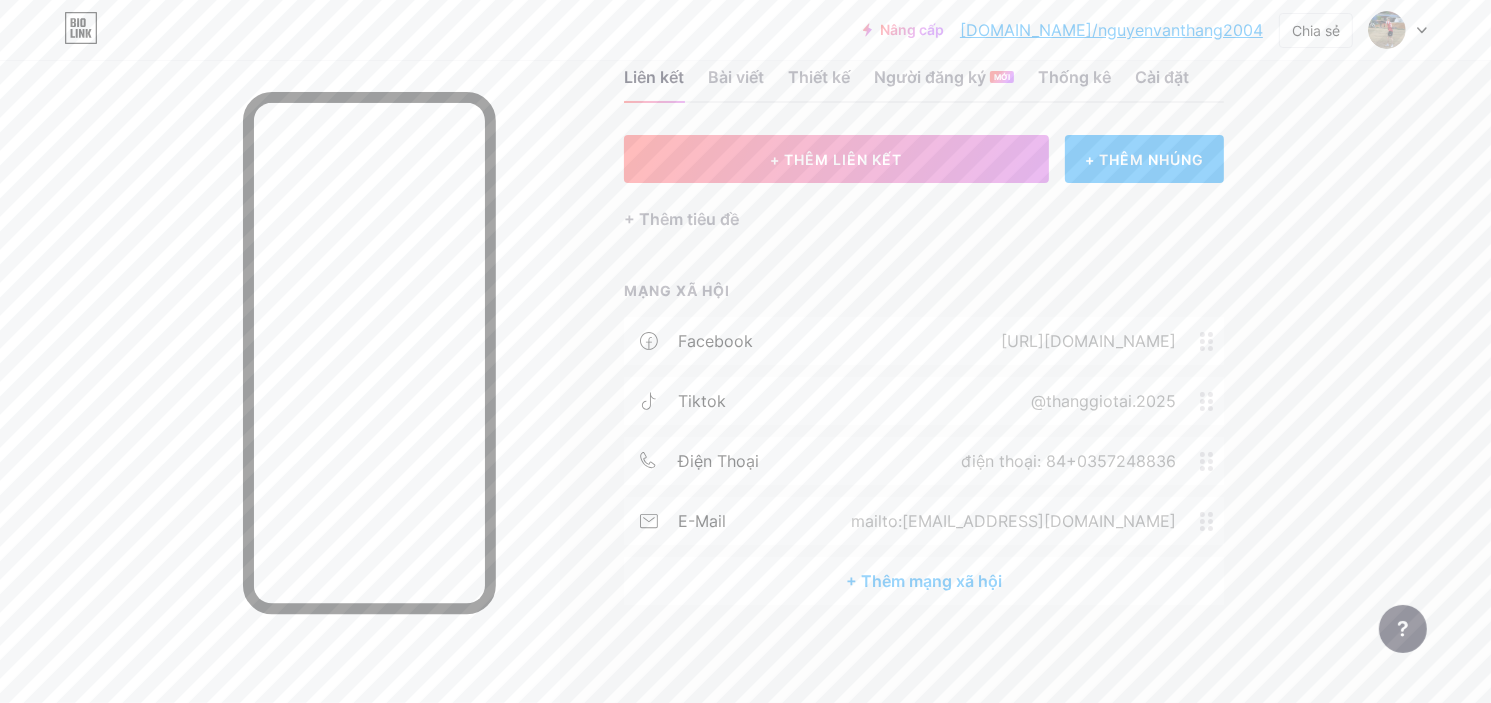 paste on "[URL][DOMAIN_NAME]" 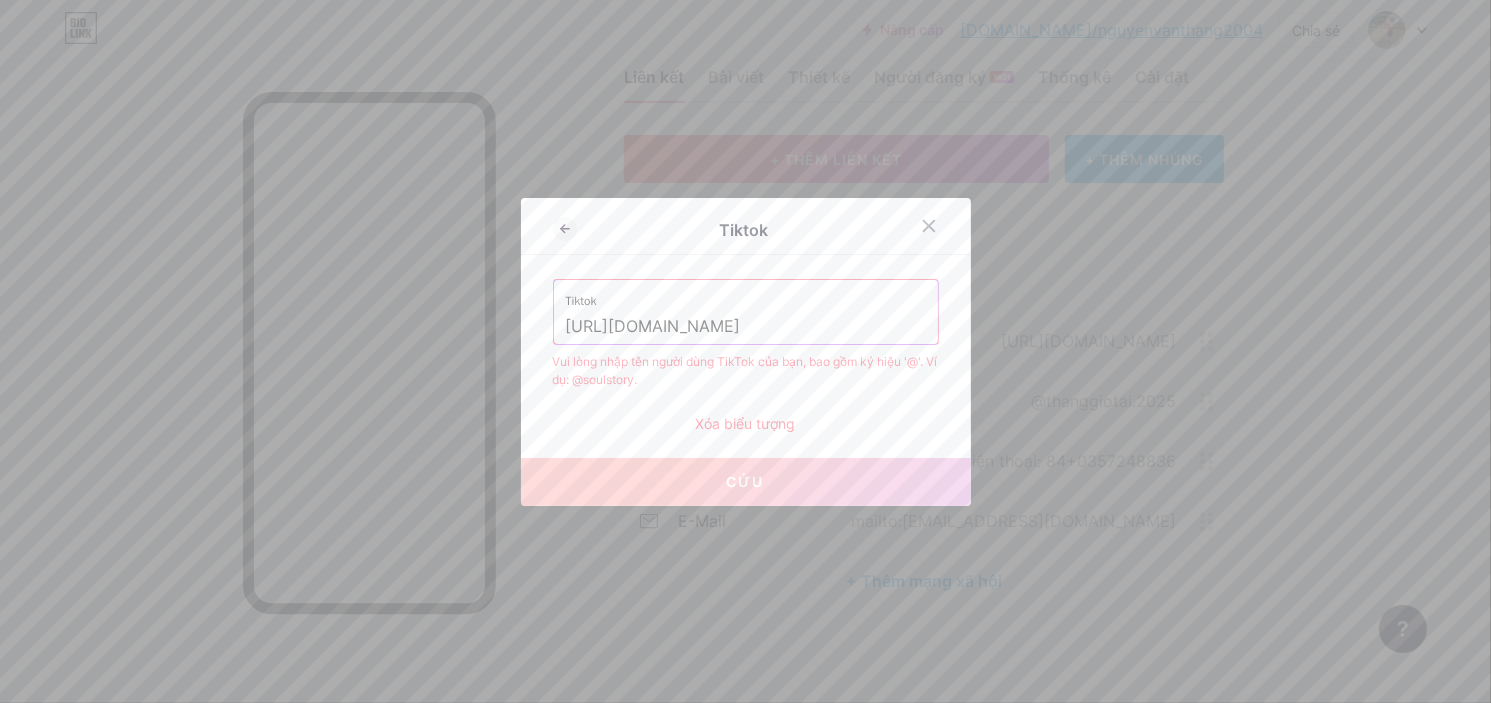 click on "Cứu" at bounding box center [746, 482] 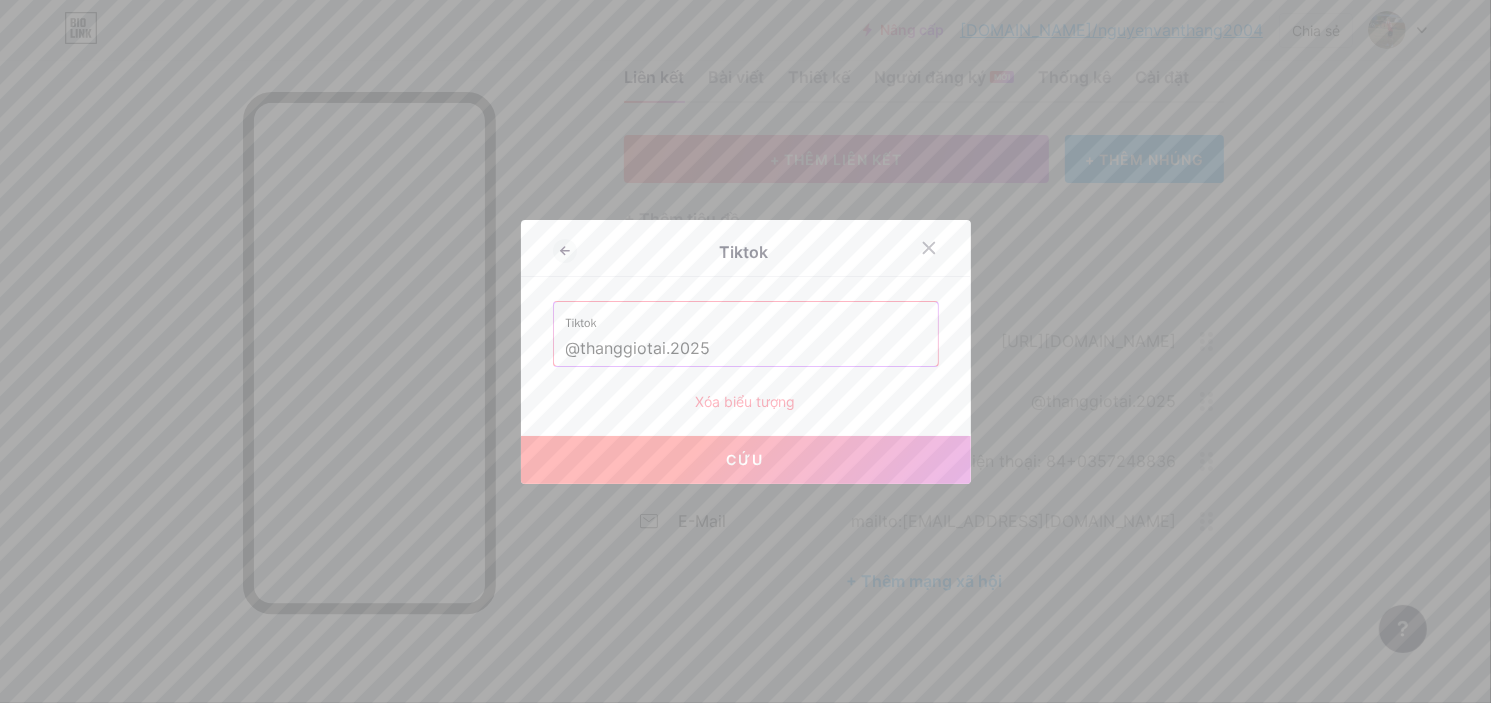 click on "Cứu" at bounding box center [746, 460] 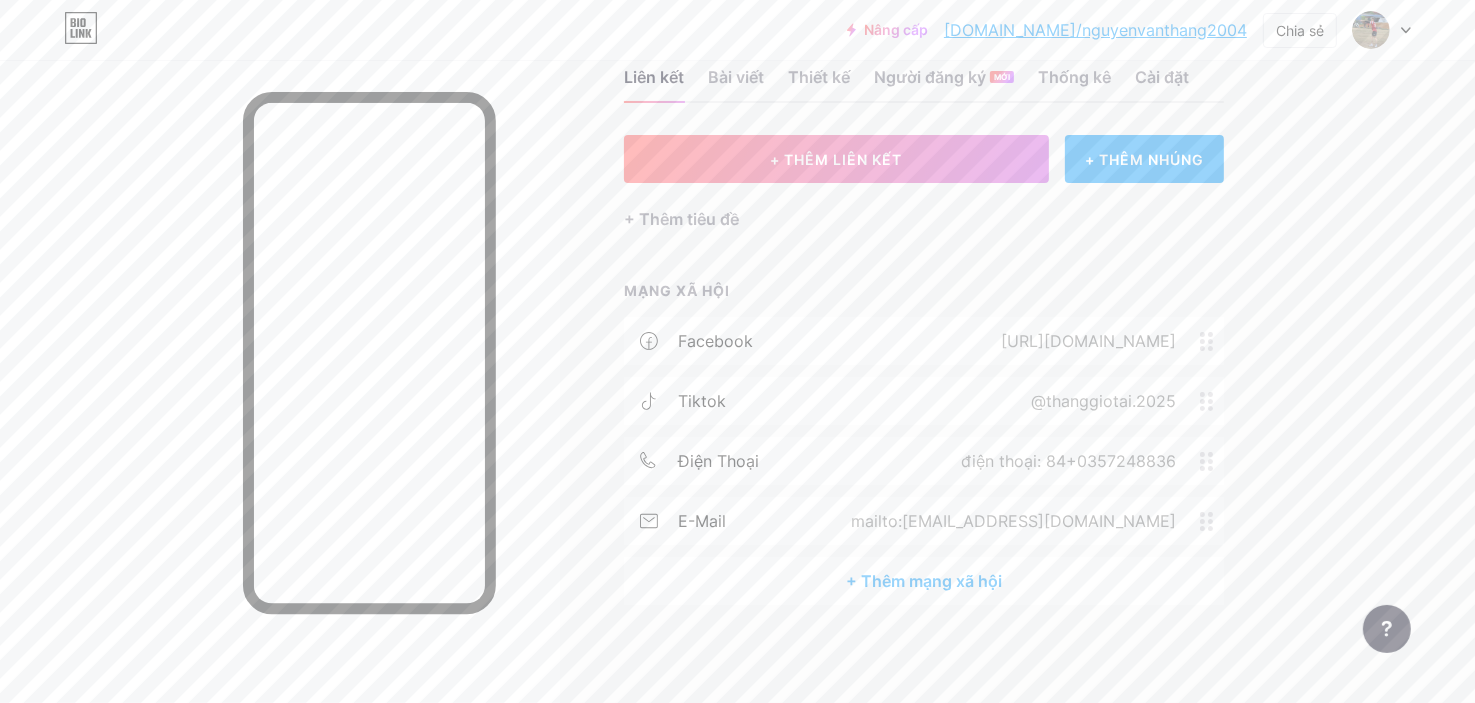 click on "@thanggiotai.2025" at bounding box center (1103, 401) 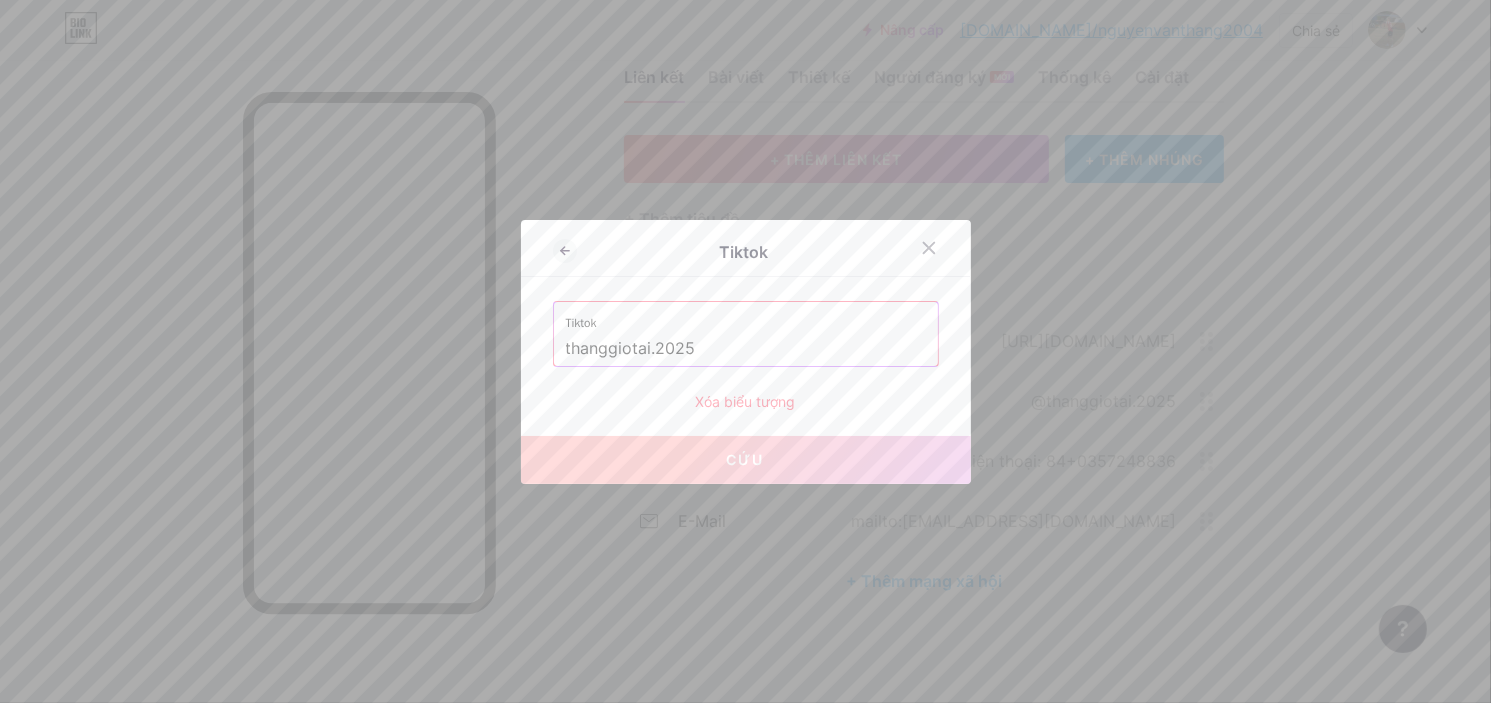 click at bounding box center [745, 351] 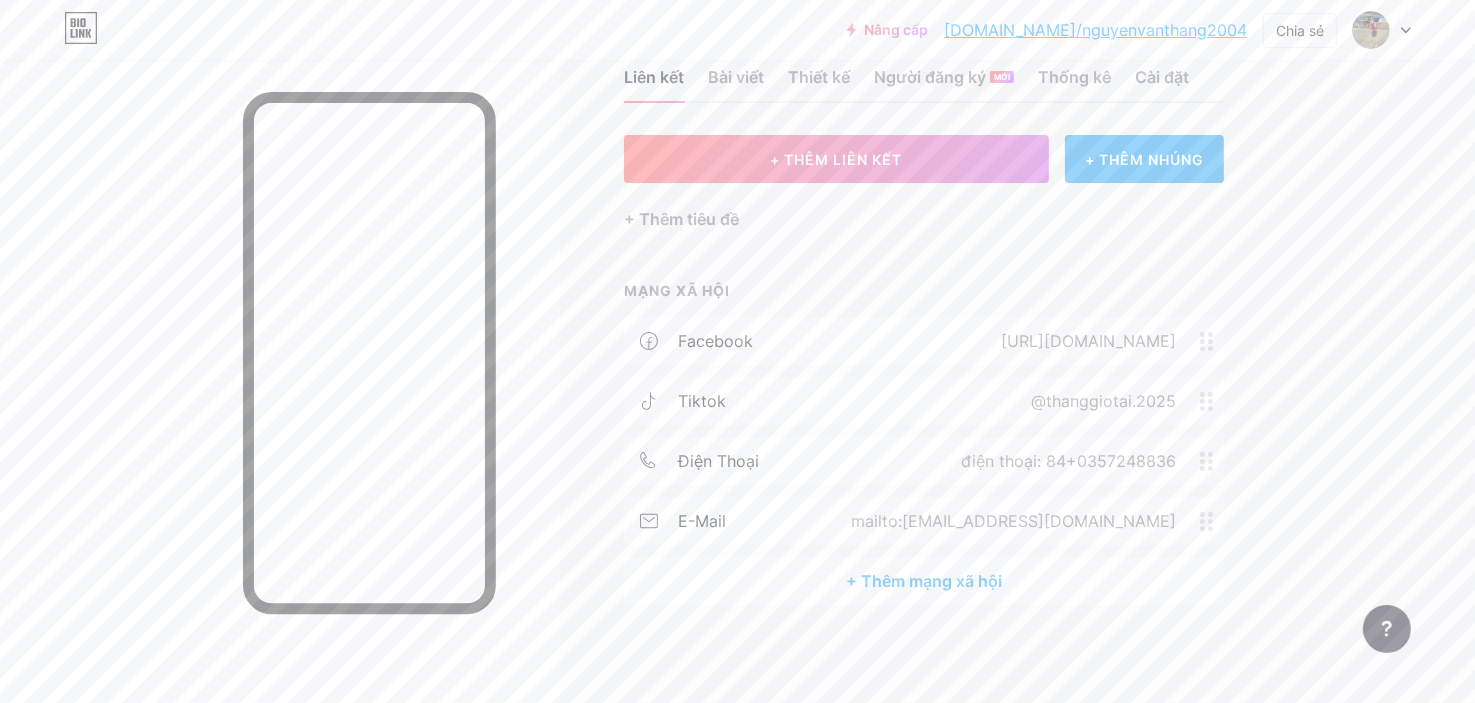 click on "[DOMAIN_NAME]/nguyenvanthang2004" at bounding box center [1095, 30] 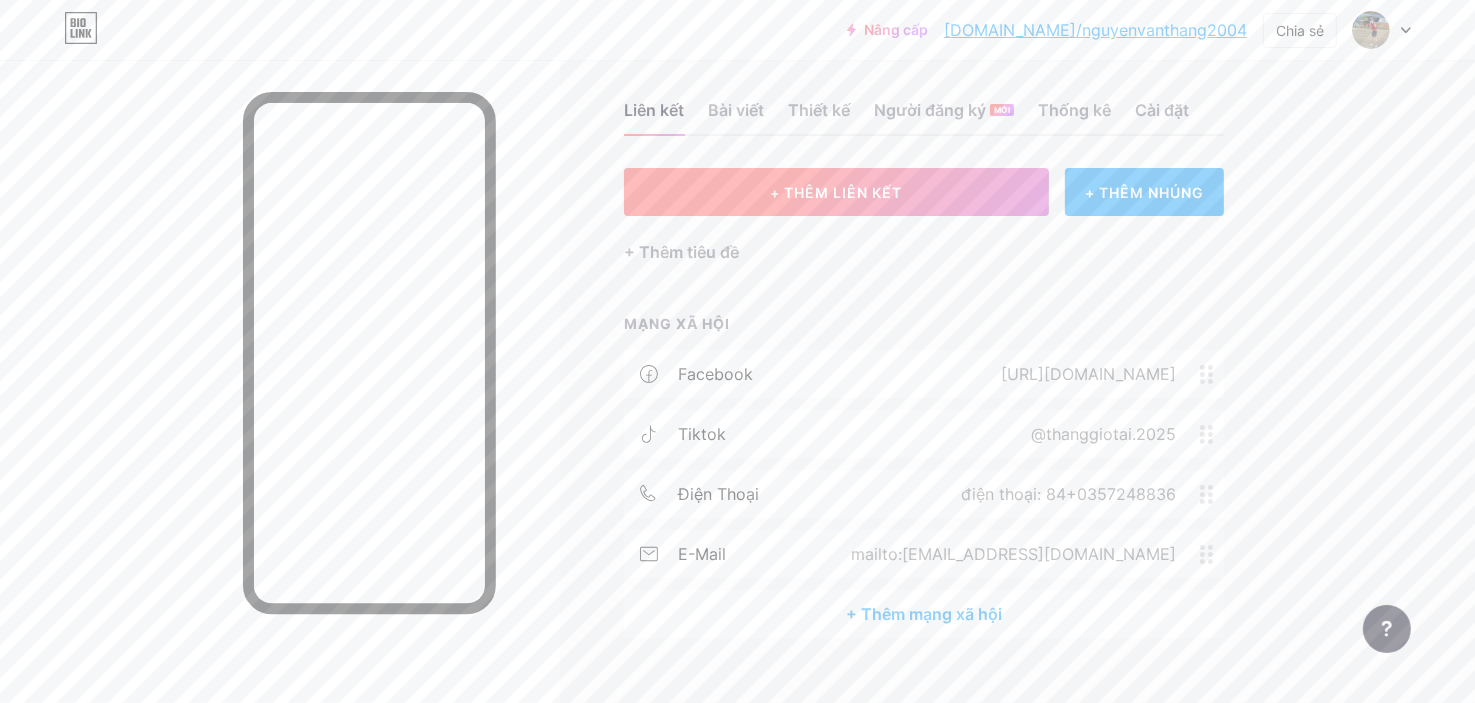scroll, scrollTop: 0, scrollLeft: 0, axis: both 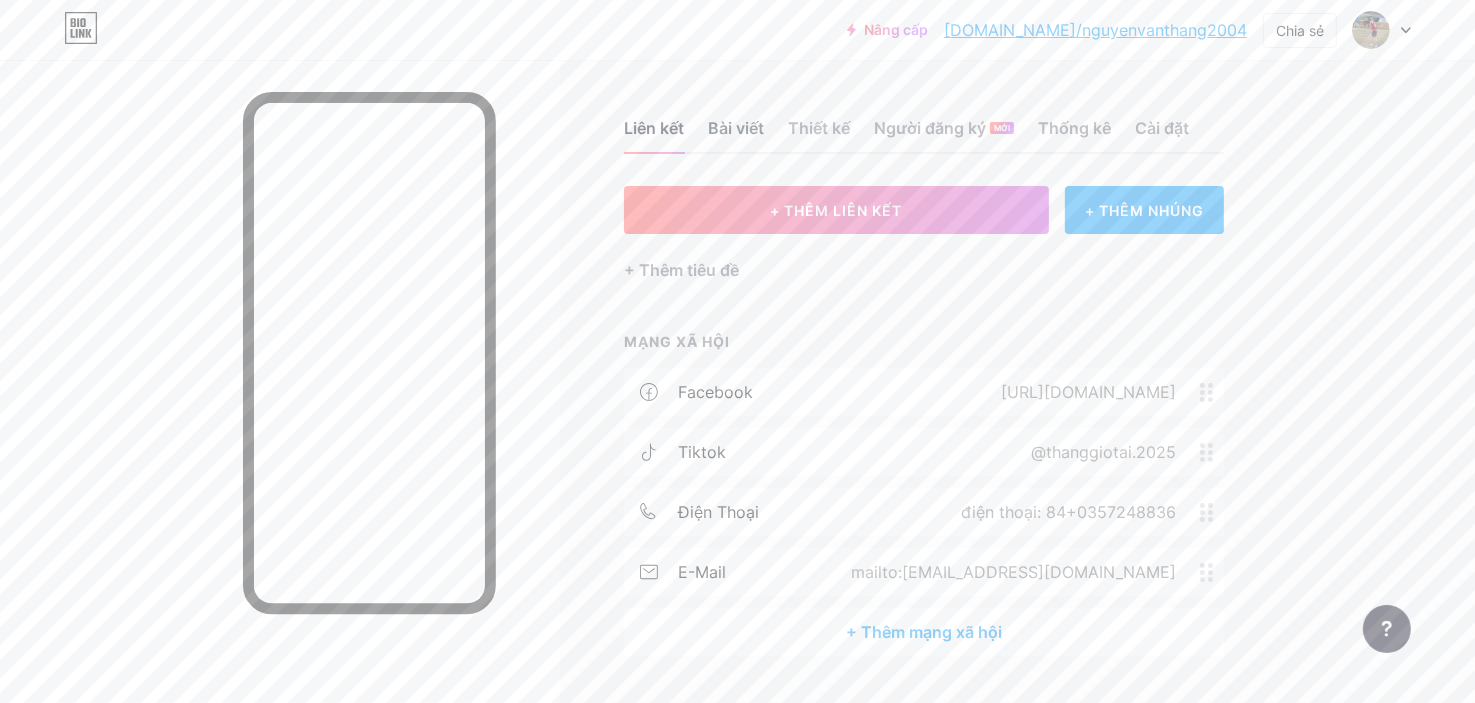 click on "Bài viết" at bounding box center (736, 134) 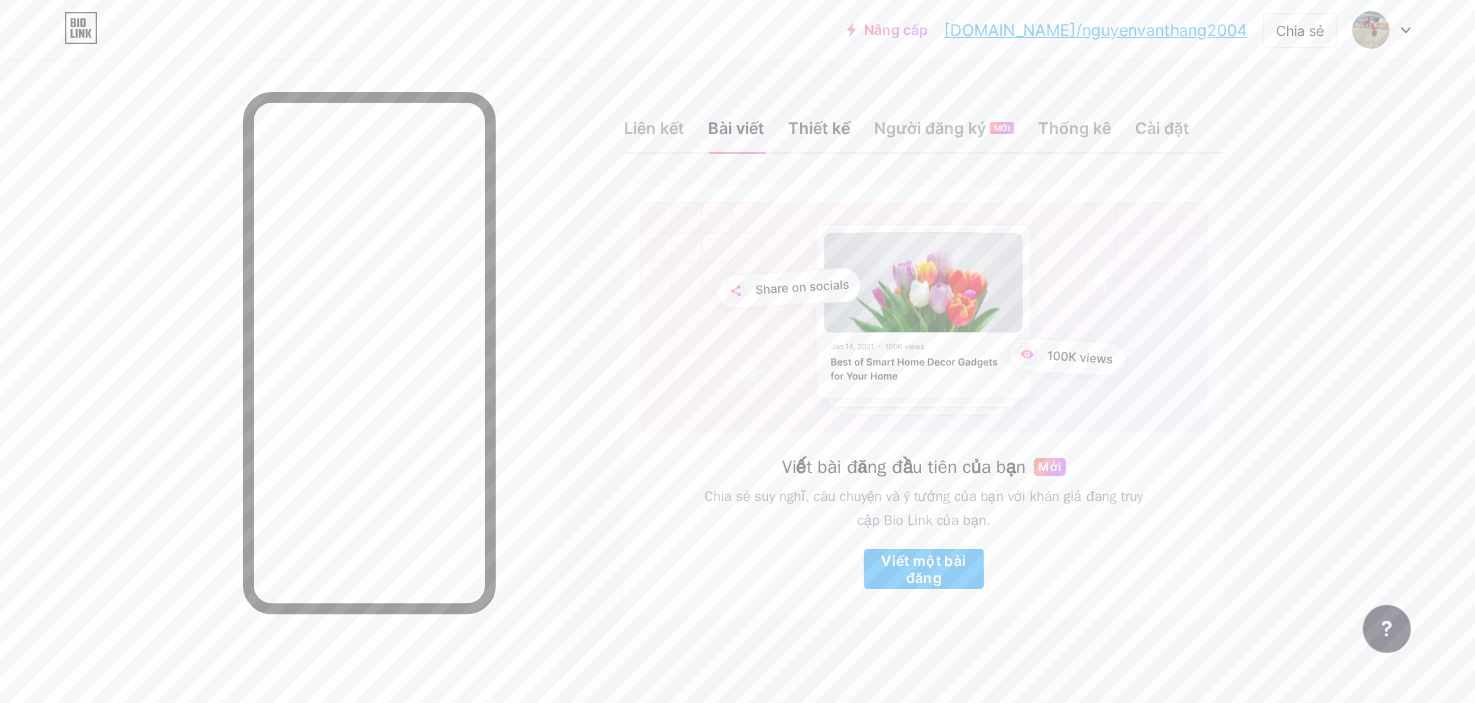 click on "Thiết kế" at bounding box center [819, 128] 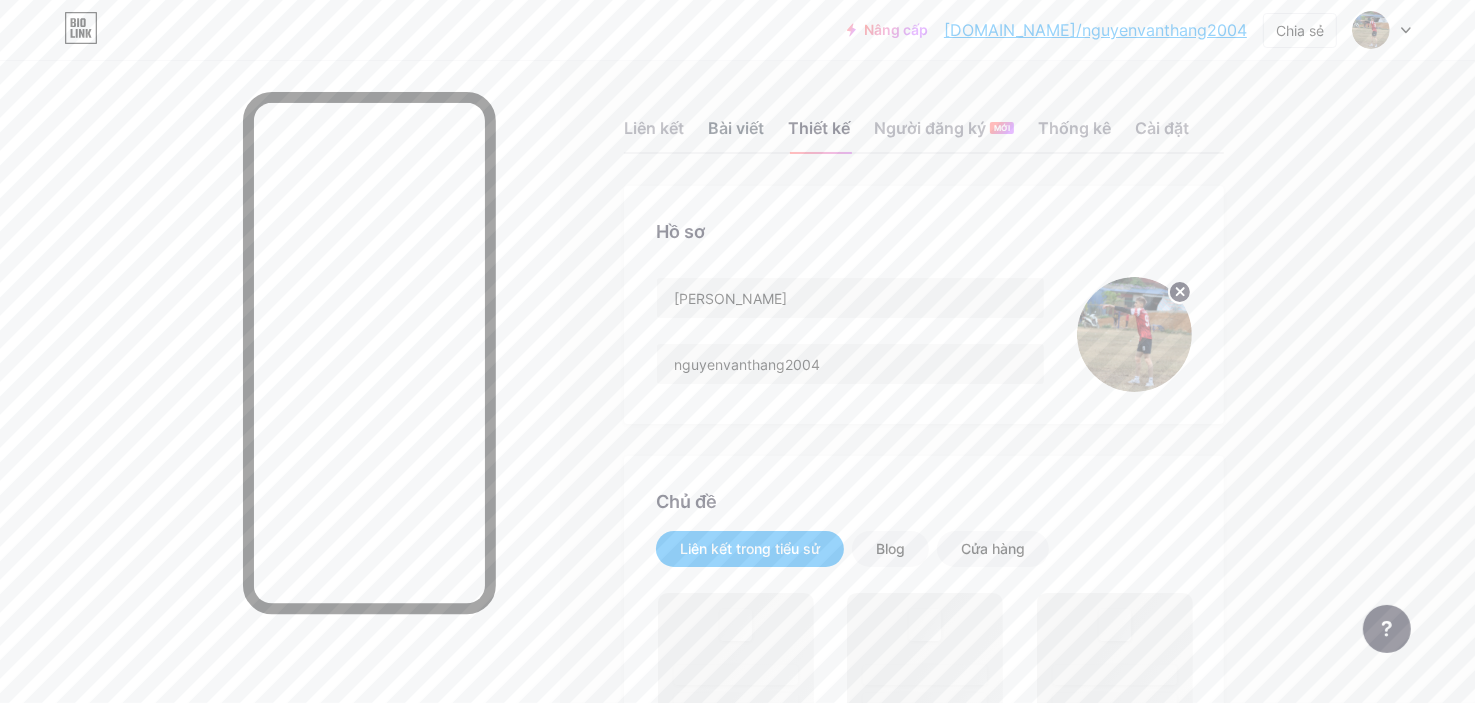 click on "Bài viết" at bounding box center [736, 128] 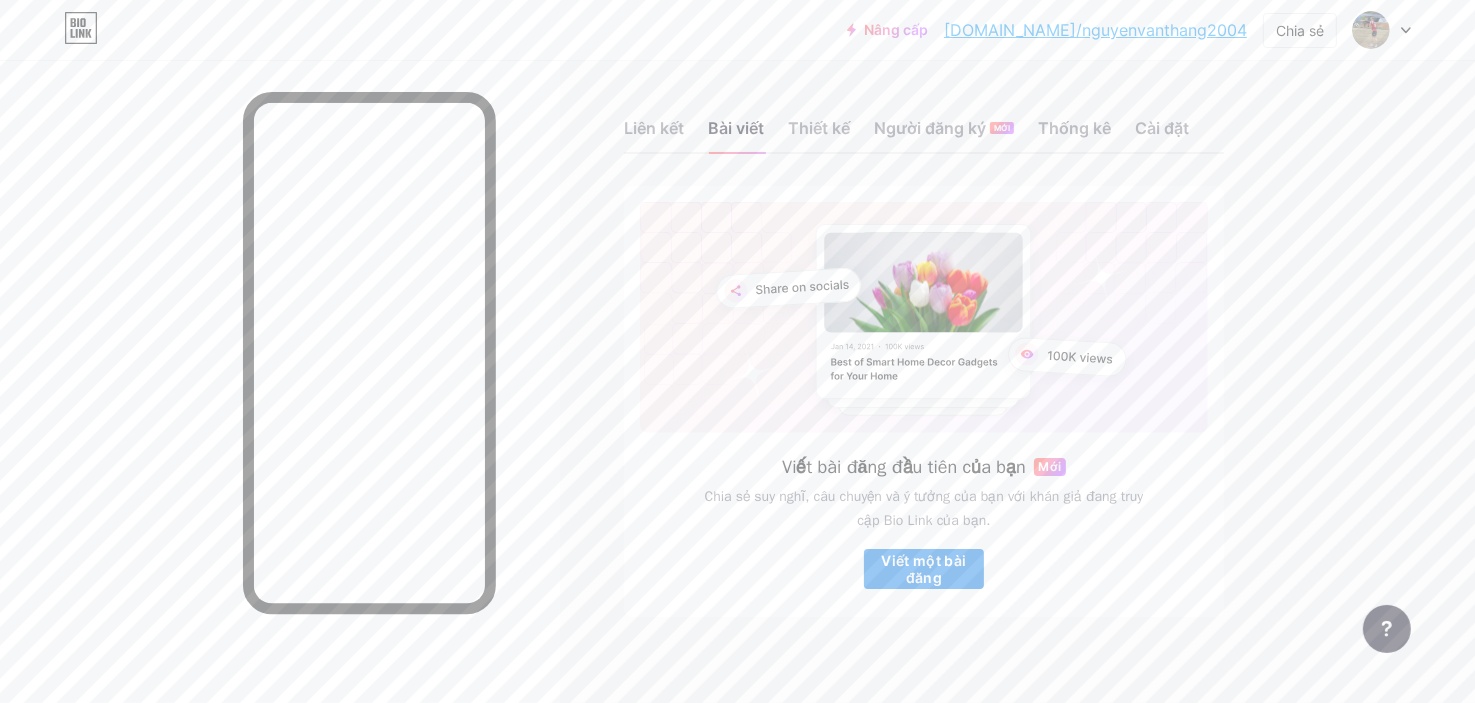 click on "Viết một bài đăng" at bounding box center [924, 569] 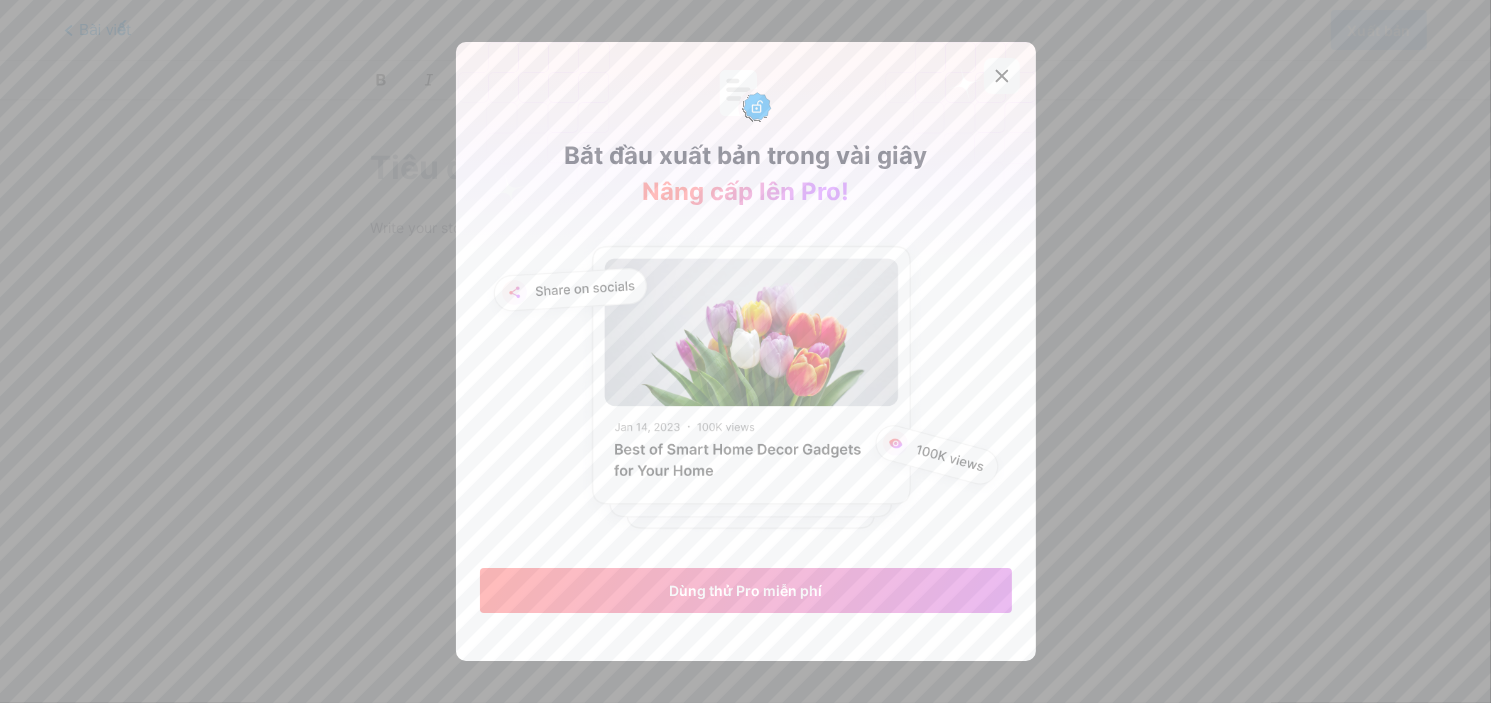 click at bounding box center (1002, 76) 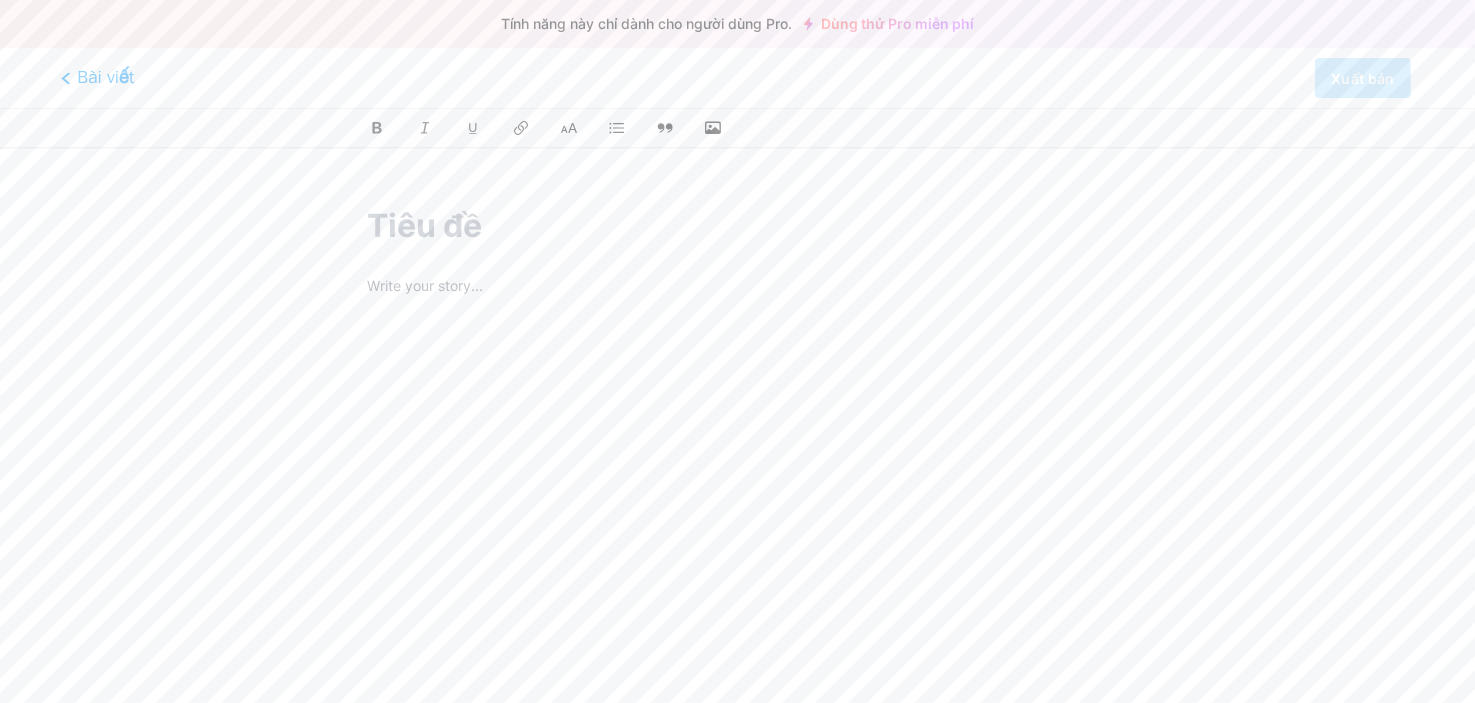 click 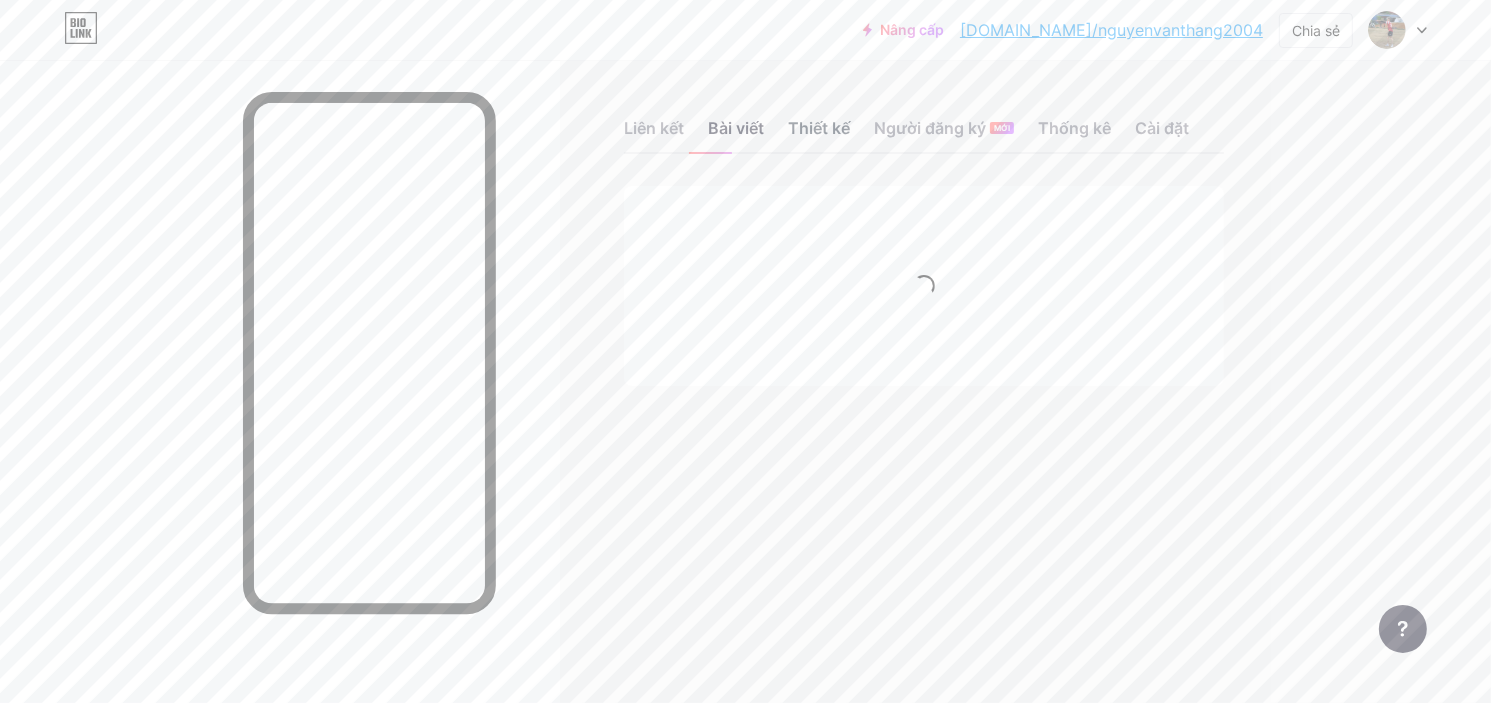 click on "Thiết kế" at bounding box center (819, 134) 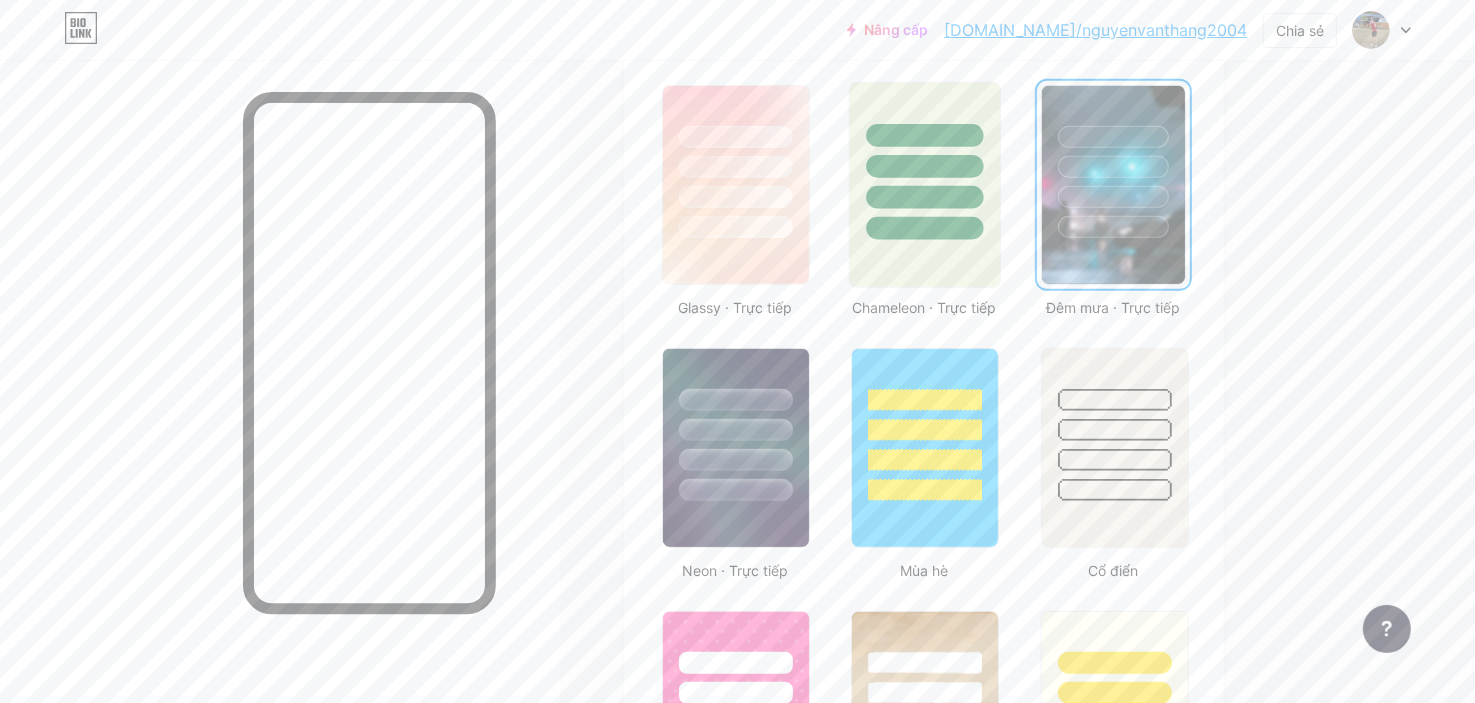 scroll, scrollTop: 1000, scrollLeft: 0, axis: vertical 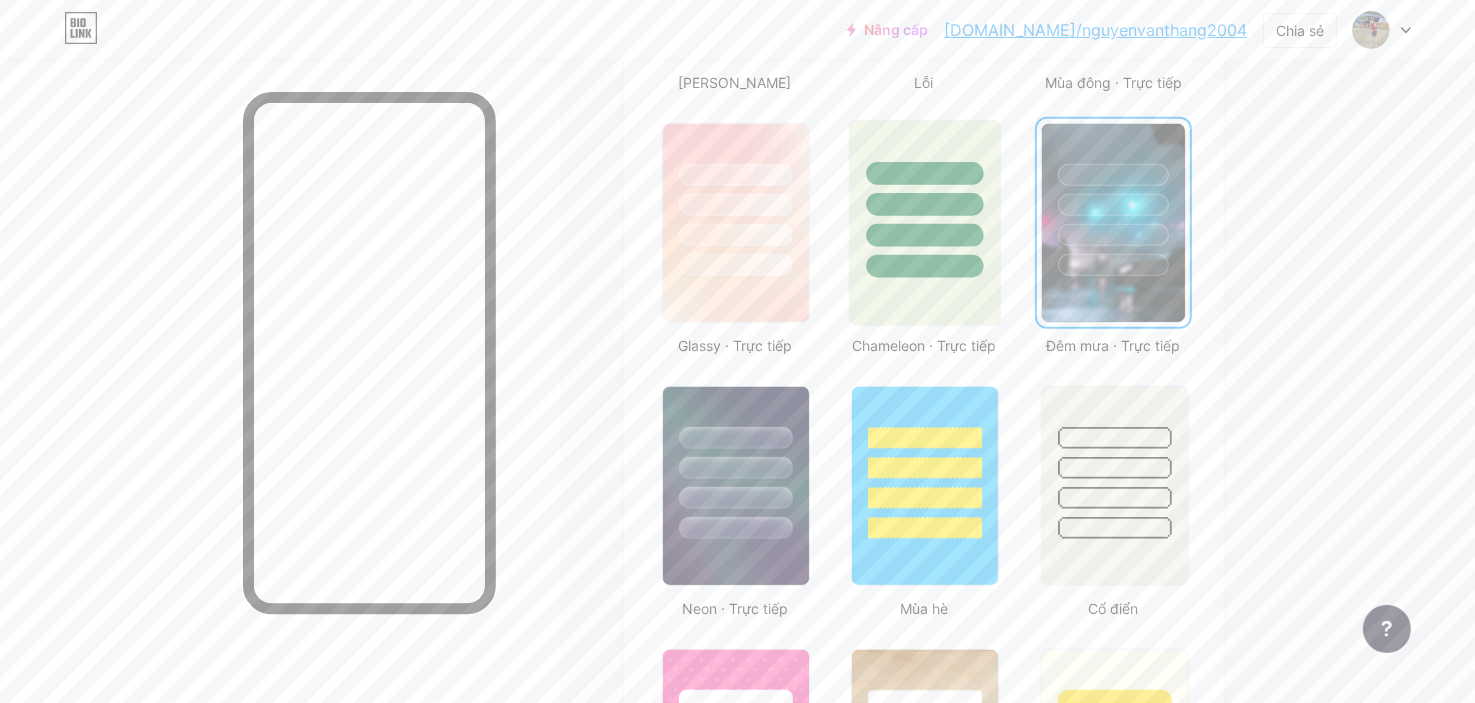 click at bounding box center [925, 266] 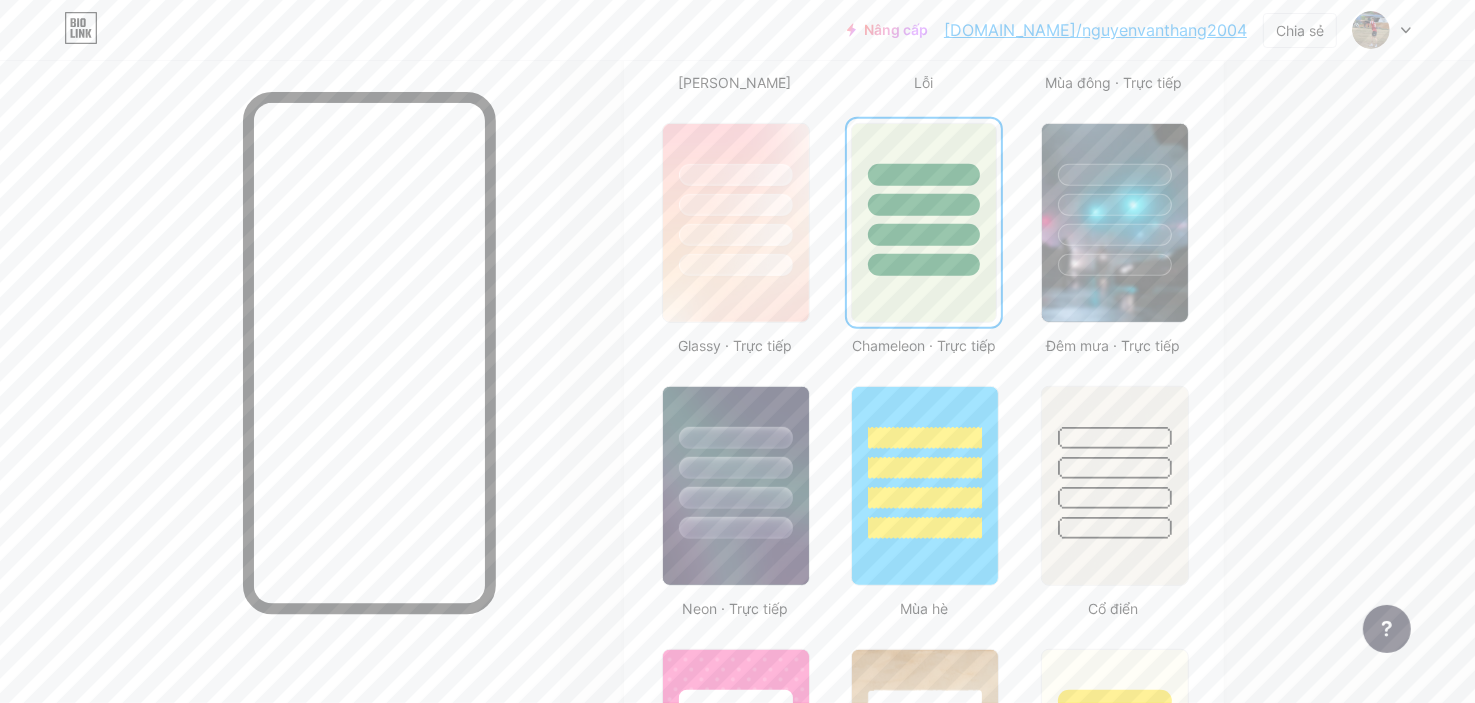 click at bounding box center (923, 265) 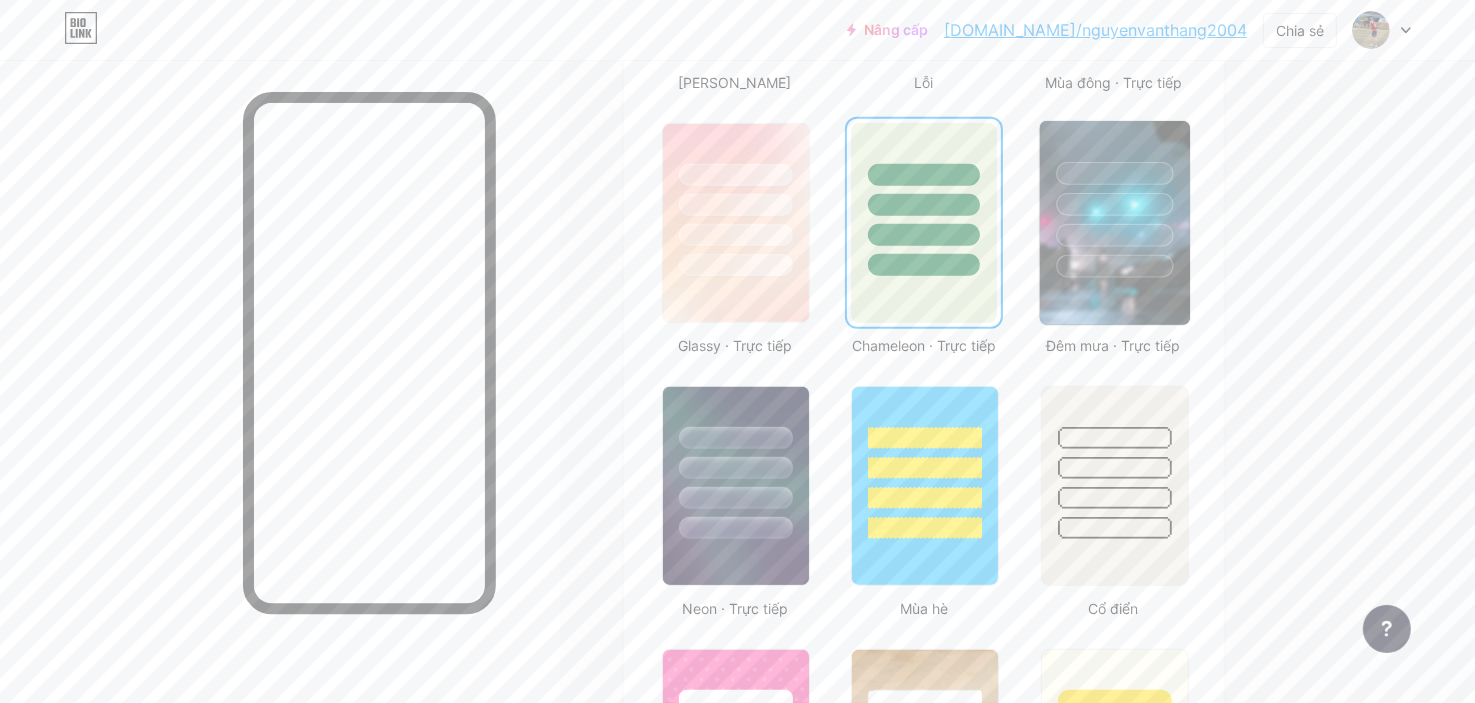 click at bounding box center (1114, 199) 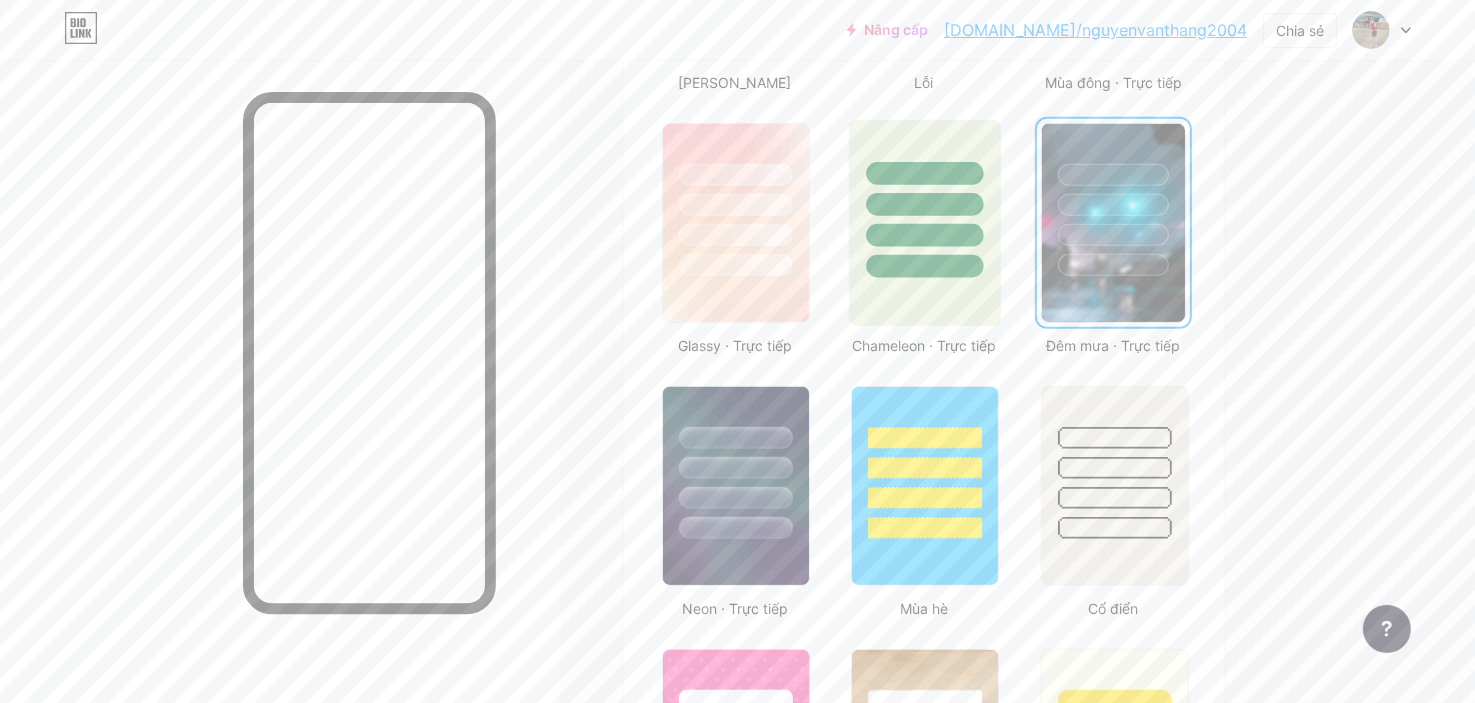 click at bounding box center (925, 266) 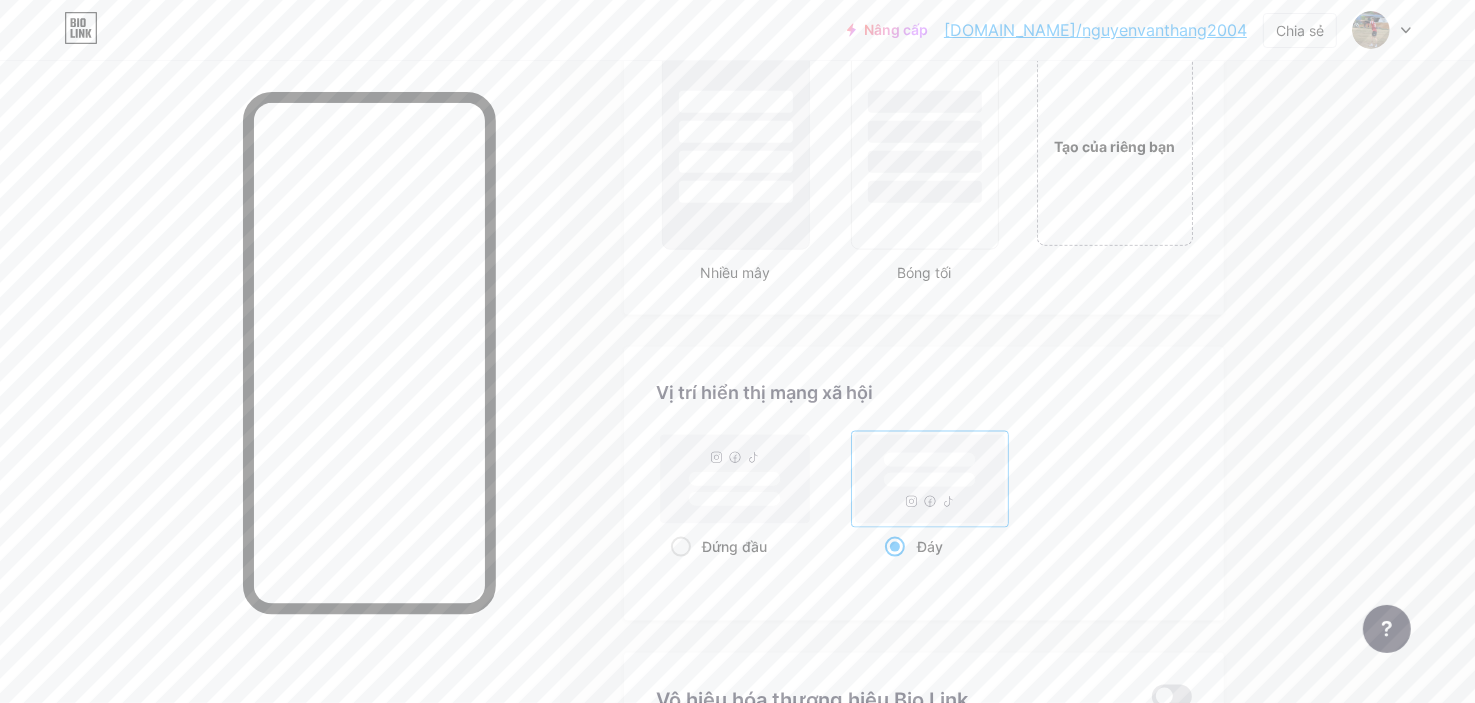 scroll, scrollTop: 2666, scrollLeft: 0, axis: vertical 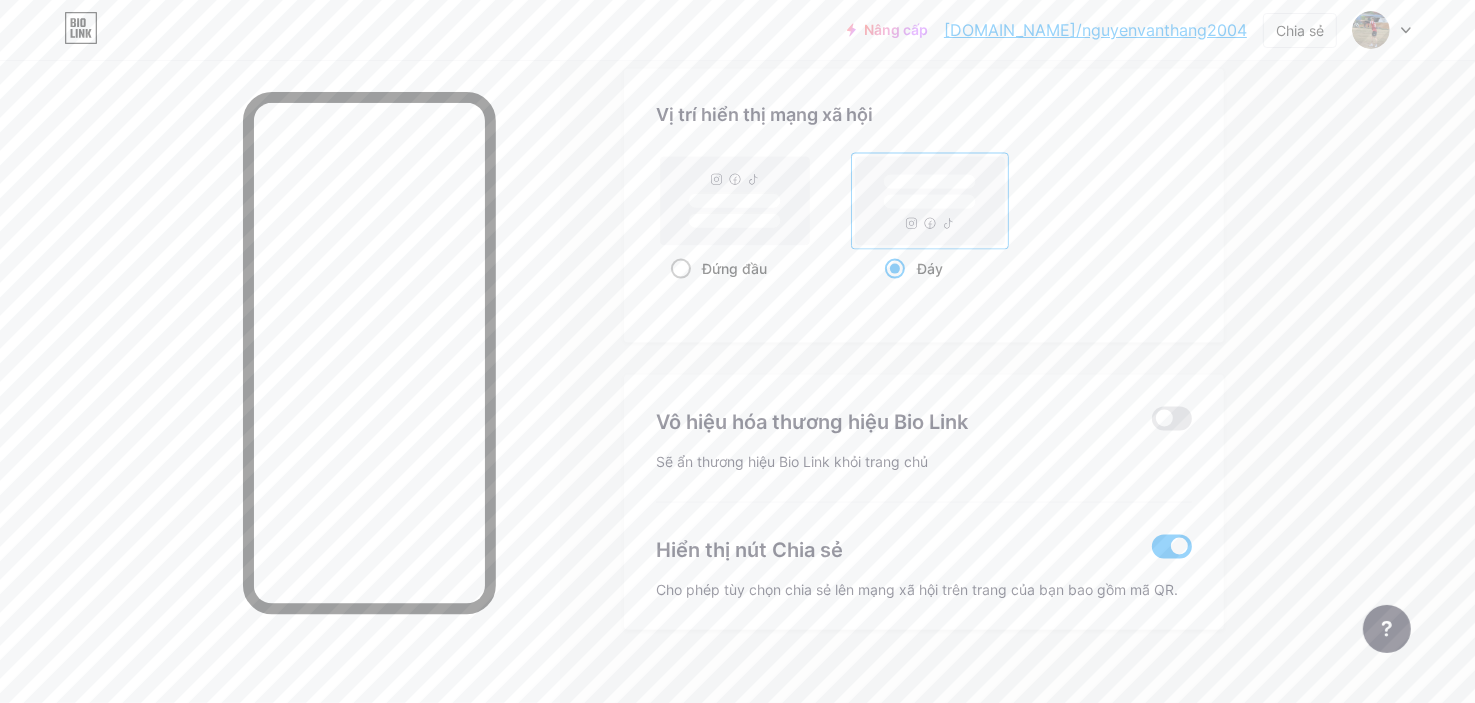 click at bounding box center (681, 269) 